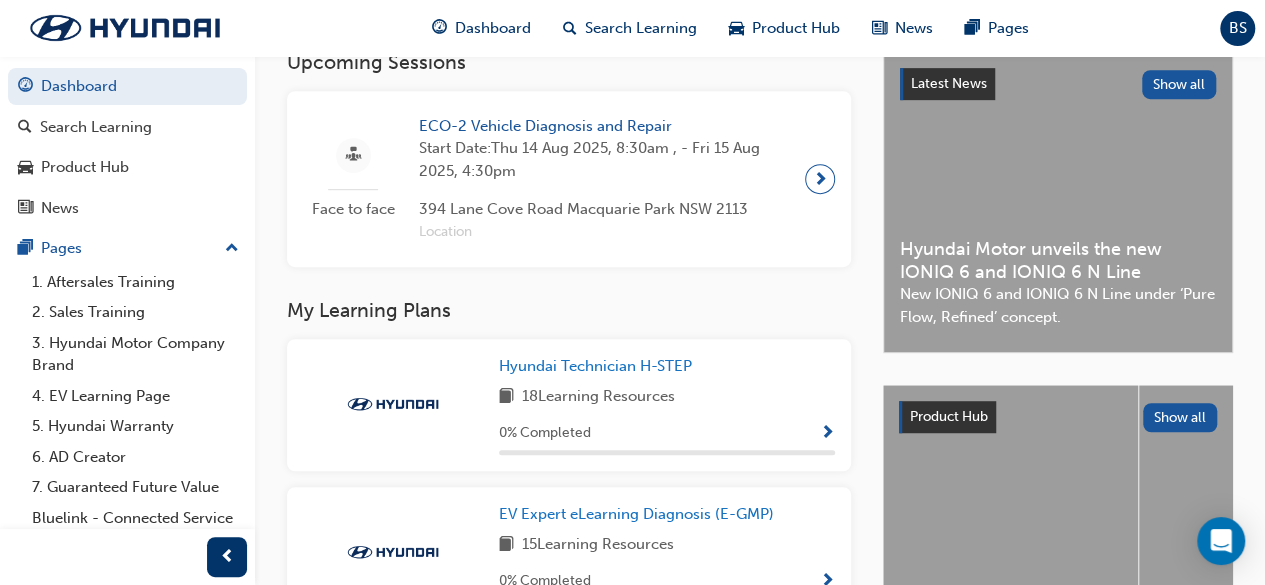 scroll, scrollTop: 457, scrollLeft: 0, axis: vertical 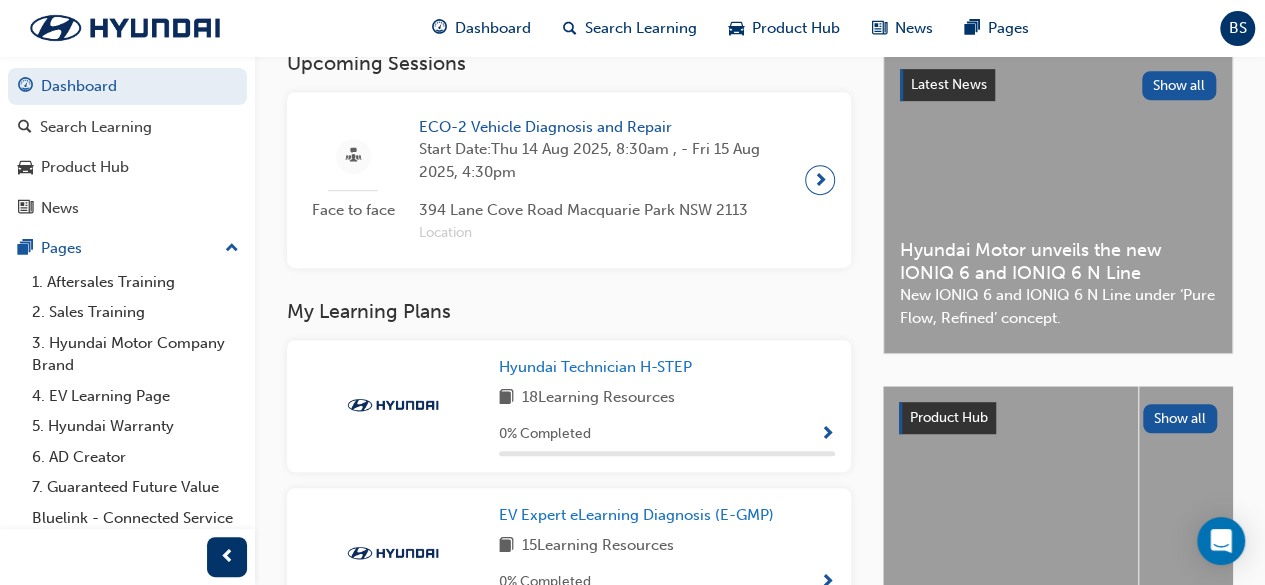 click on "394 Lane Cove Road Macquarie Park NSW 2113" at bounding box center [604, 210] 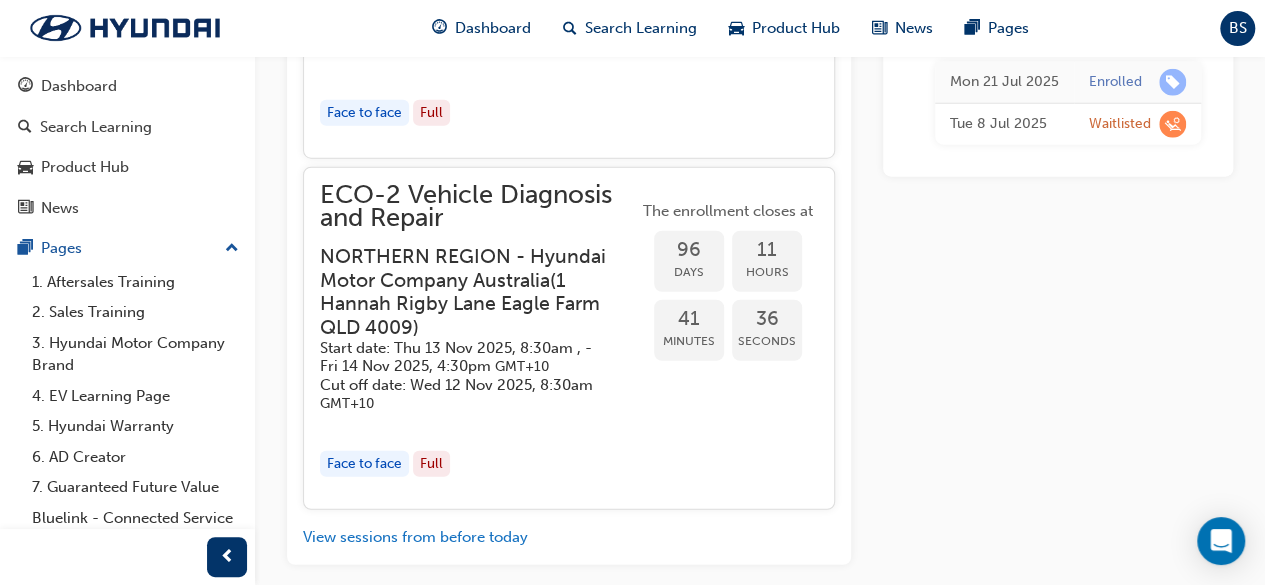 scroll, scrollTop: 6382, scrollLeft: 0, axis: vertical 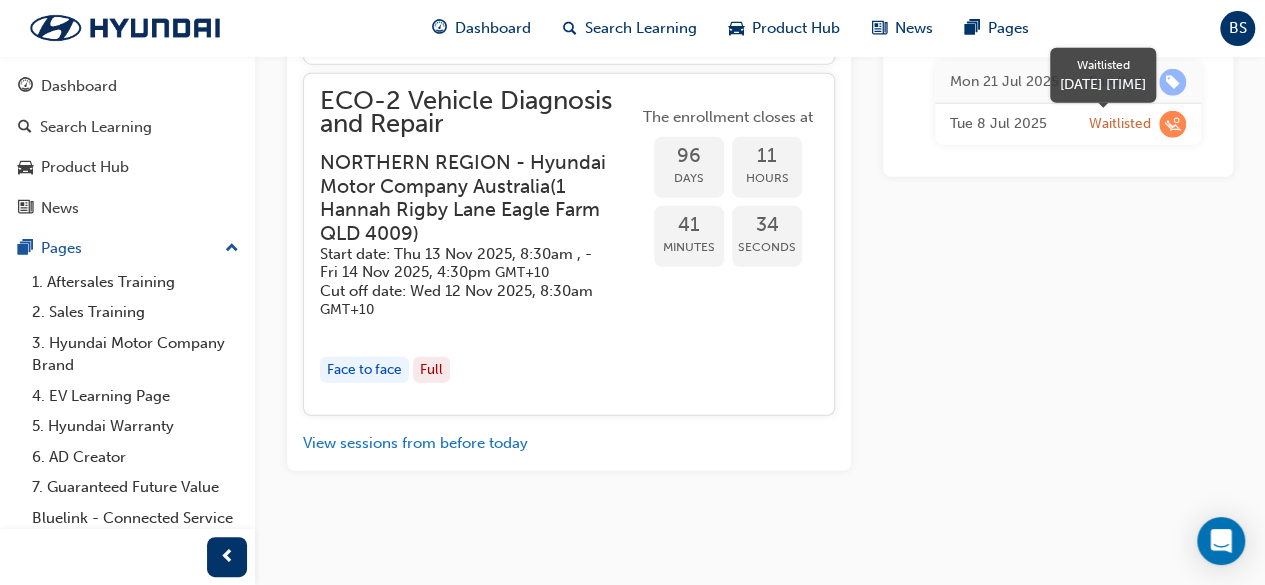 click on "Waitlisted" at bounding box center (1120, 124) 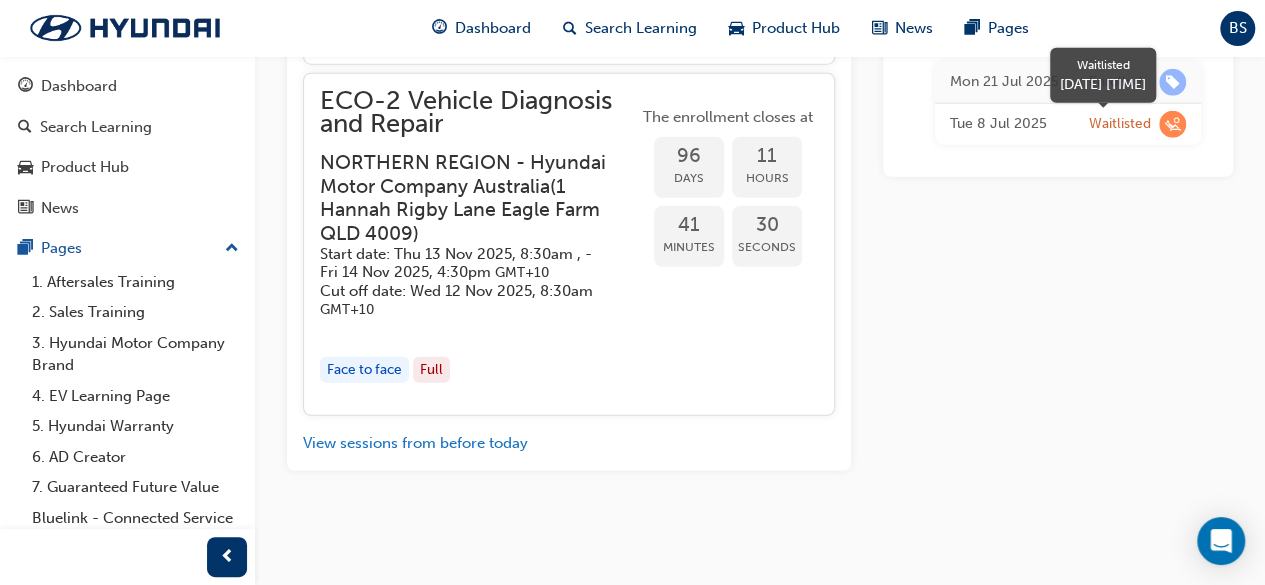 click at bounding box center [1172, 124] 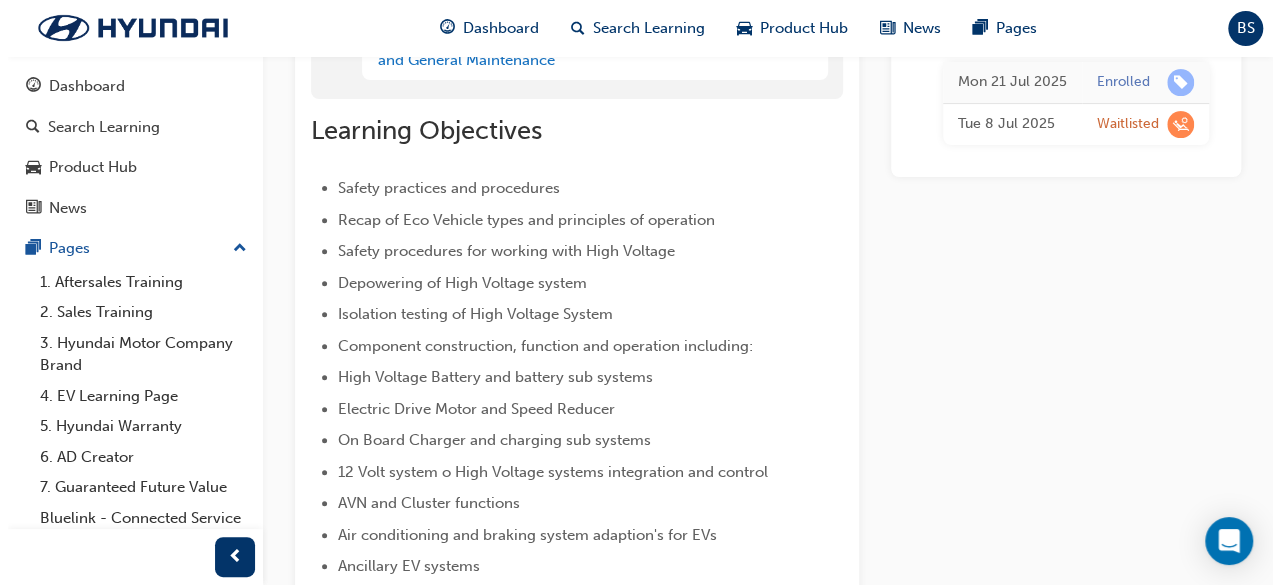 scroll, scrollTop: 0, scrollLeft: 0, axis: both 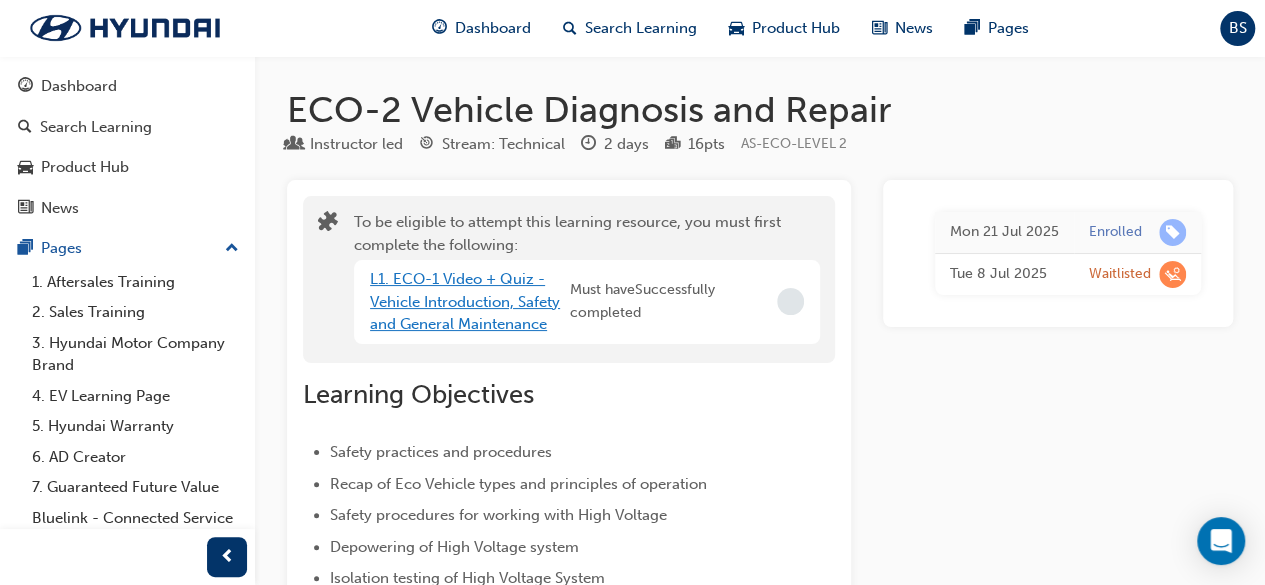 click on "L1. ECO-1 Video + Quiz - Vehicle Introduction, Safety and General Maintenance" at bounding box center (465, 301) 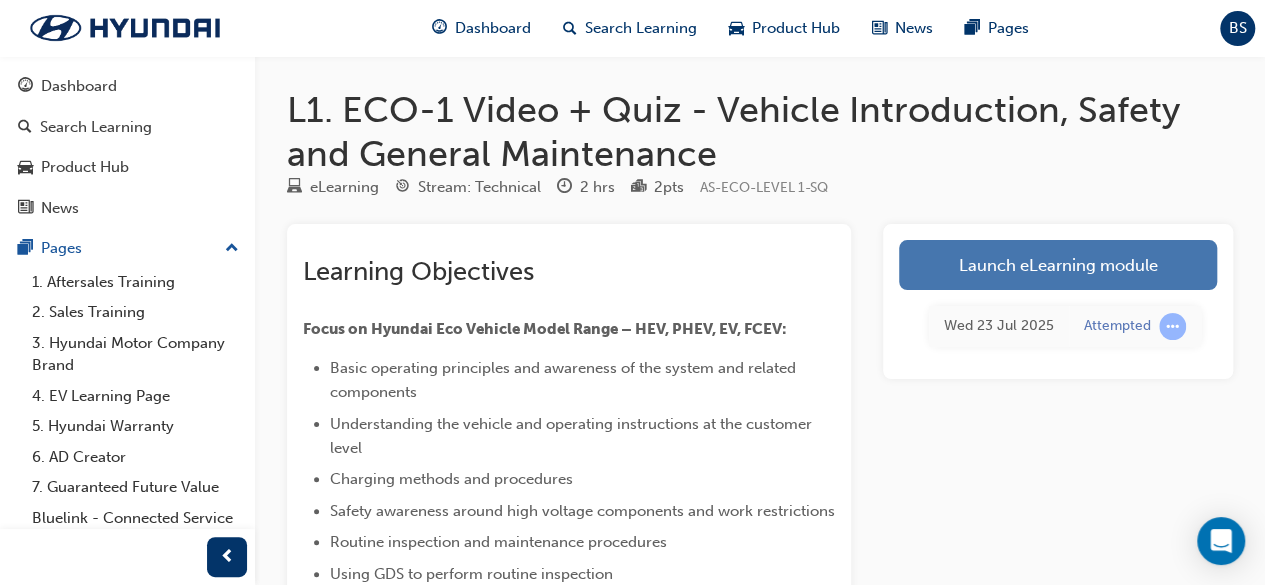 click on "Launch eLearning module" at bounding box center (1058, 265) 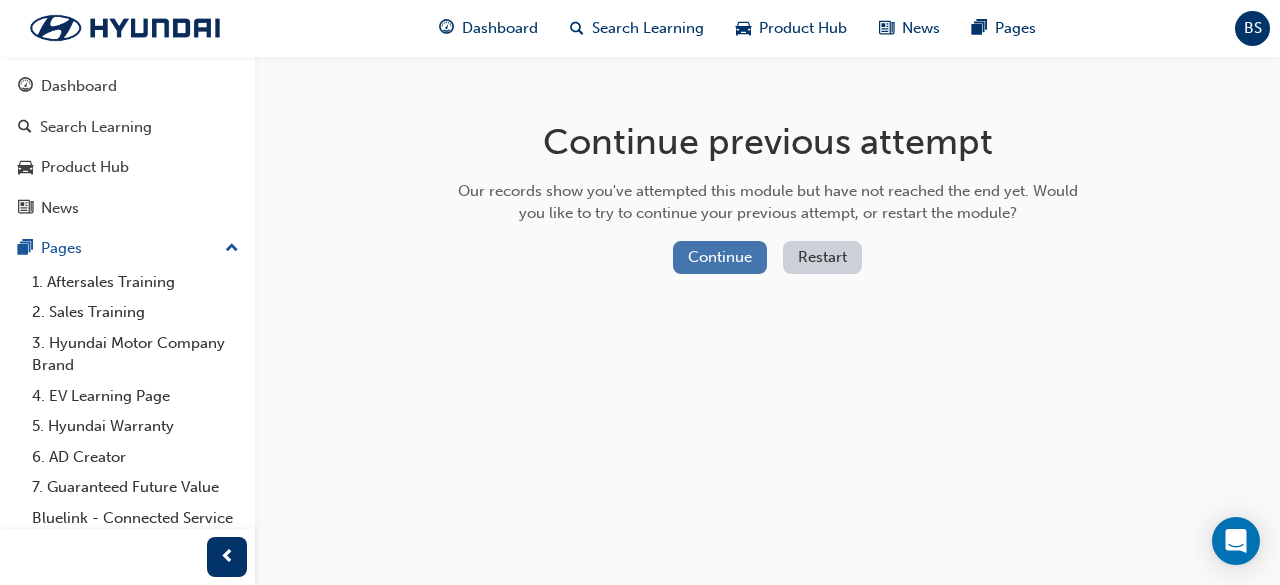 click on "Continue" at bounding box center (720, 257) 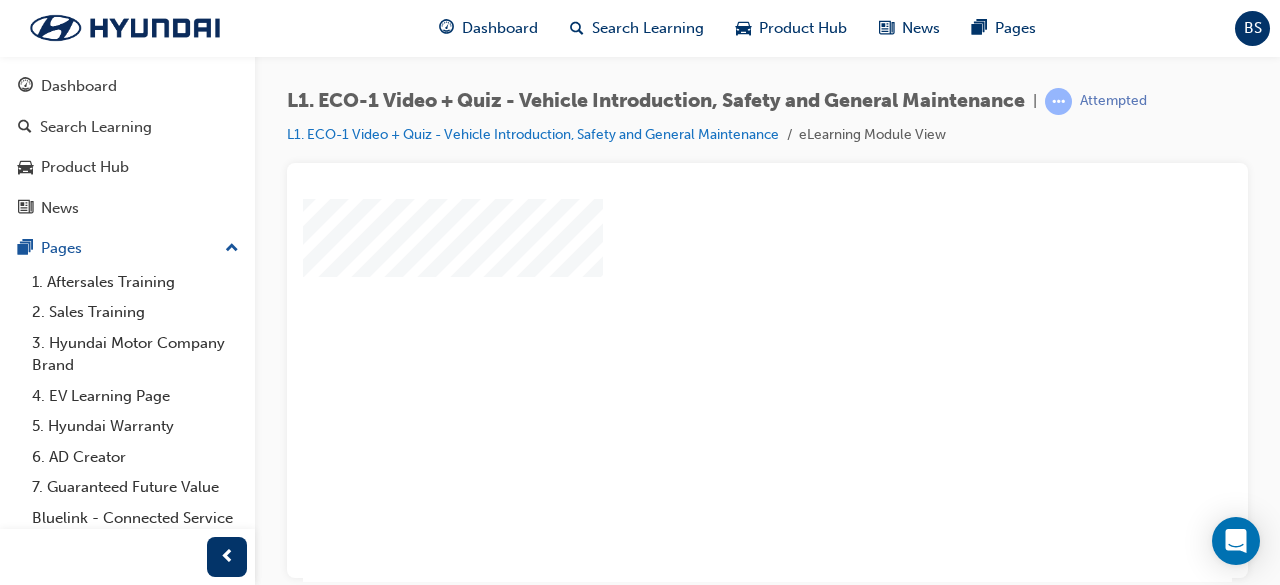 scroll, scrollTop: 76, scrollLeft: 0, axis: vertical 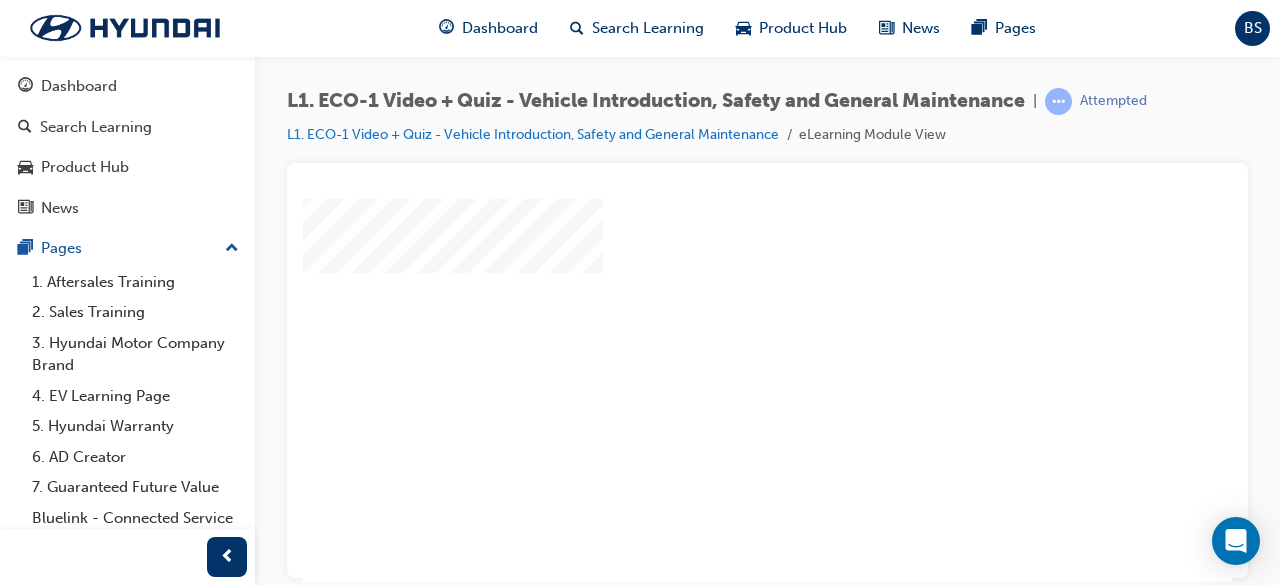 click at bounding box center (710, 256) 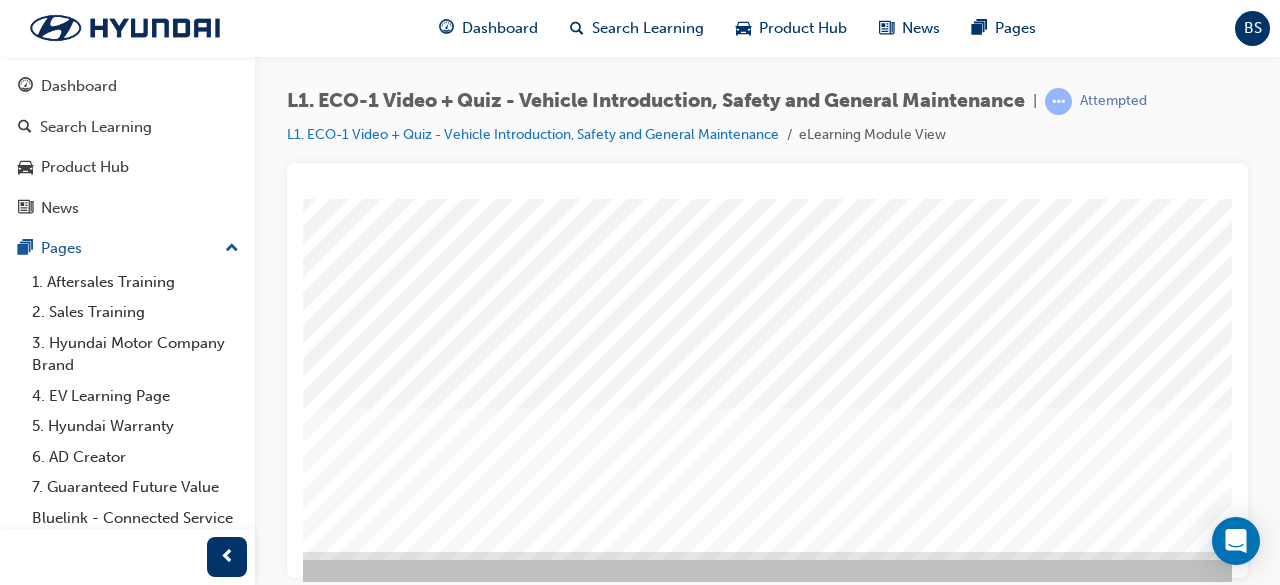 scroll, scrollTop: 367, scrollLeft: 67, axis: both 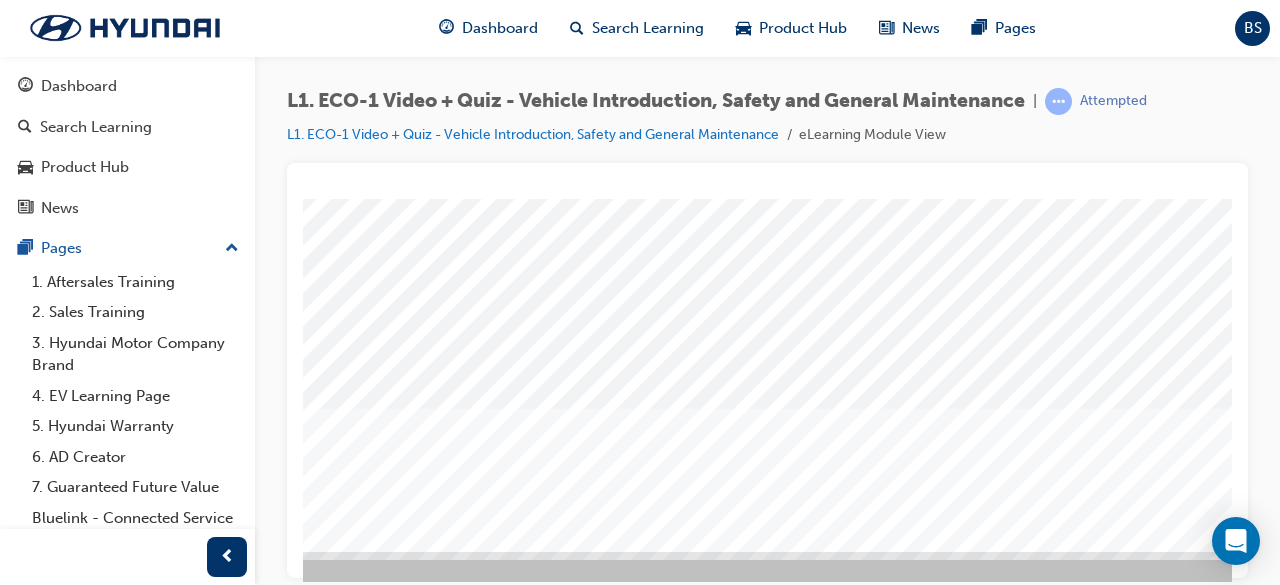 click at bounding box center (306, 2104) 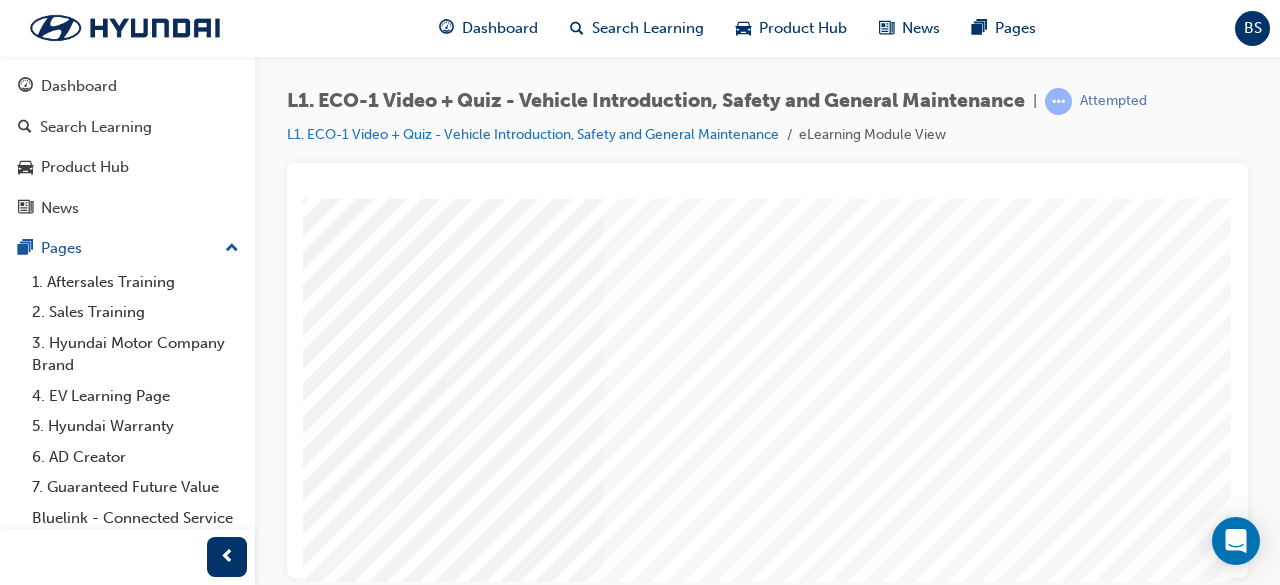 scroll, scrollTop: 382, scrollLeft: 446, axis: both 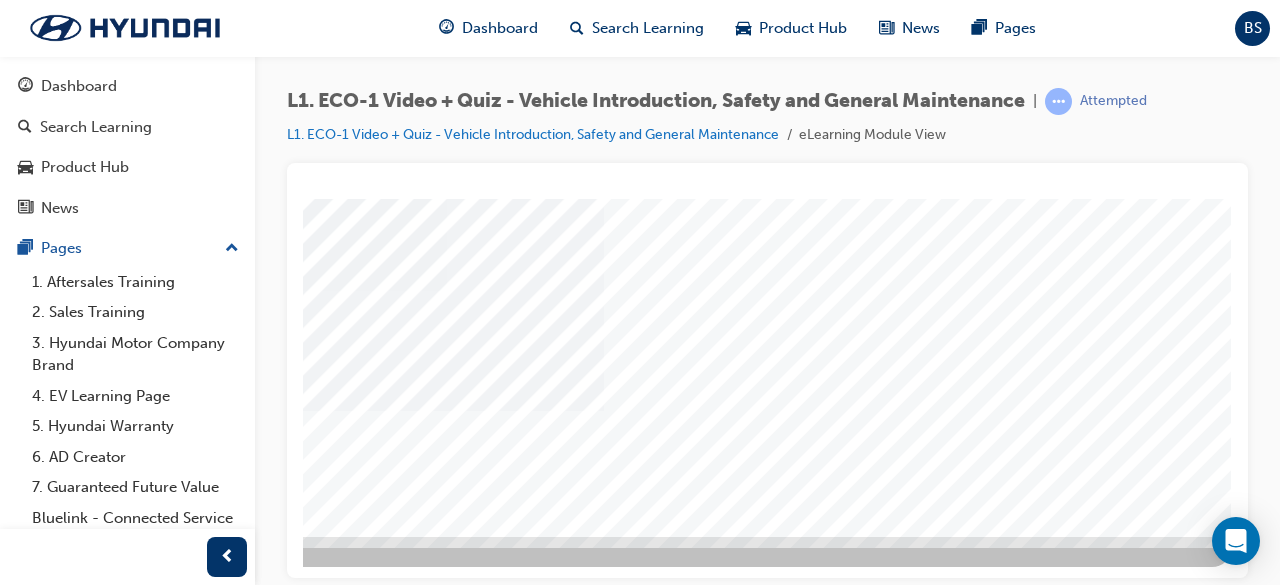 click at bounding box center (-58, 1784) 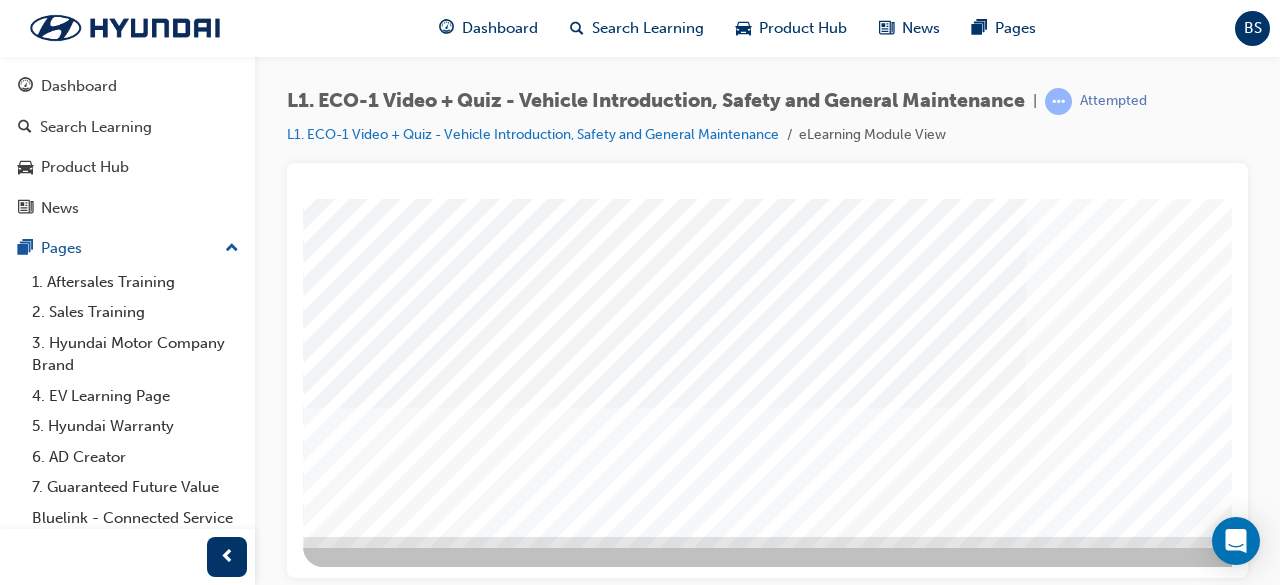 scroll, scrollTop: 382, scrollLeft: 446, axis: both 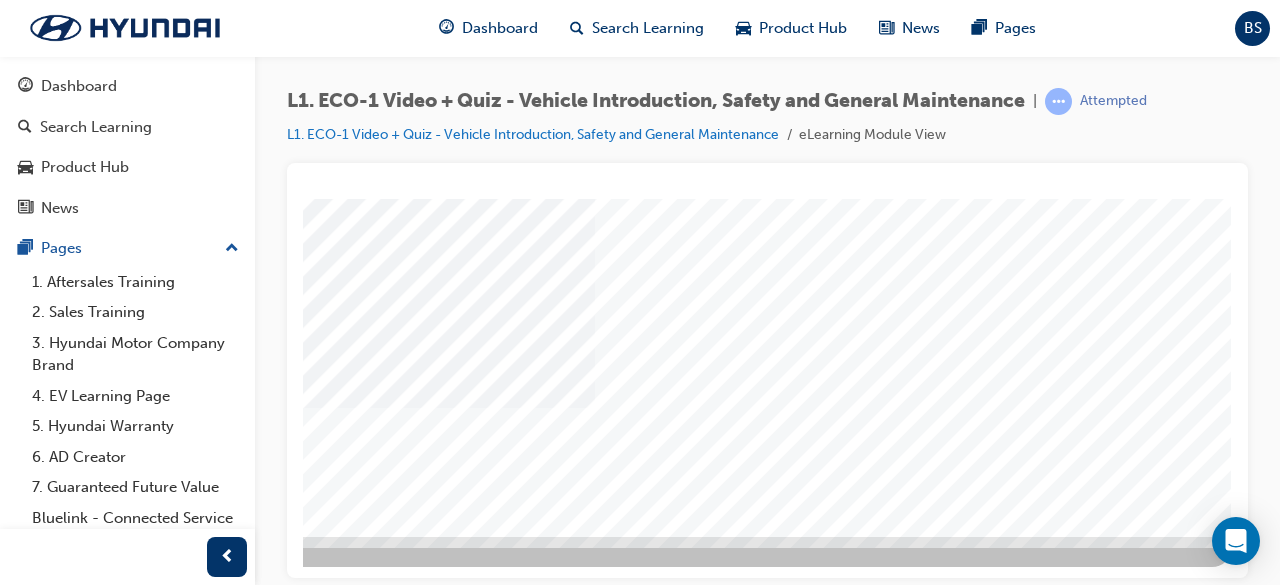 click at bounding box center (-58, 1307) 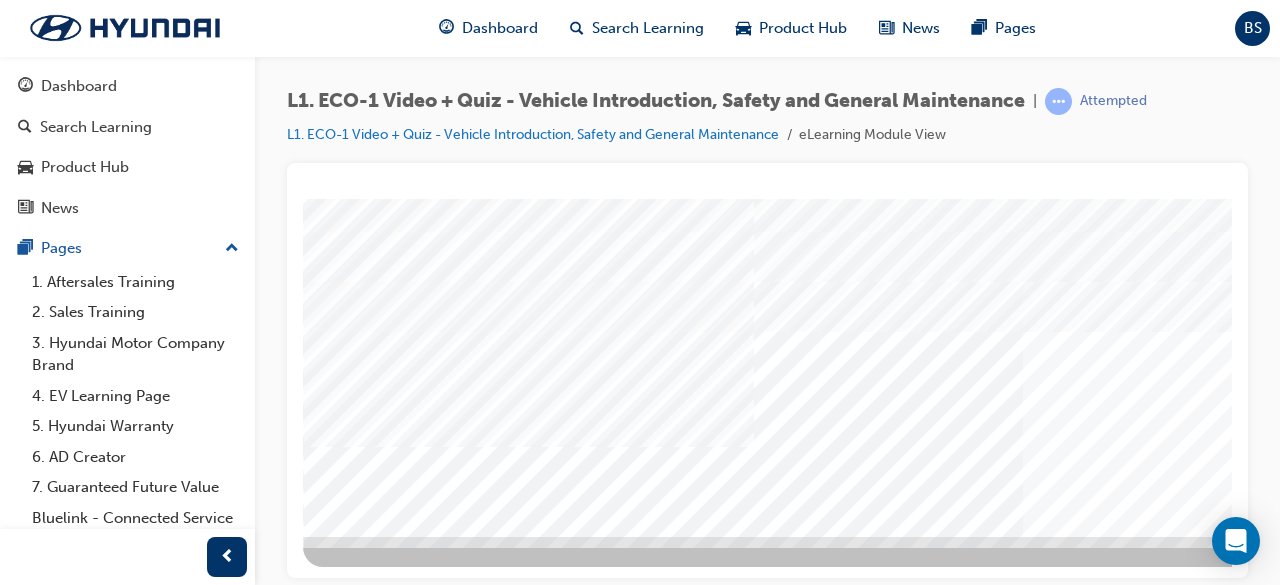 scroll, scrollTop: 382, scrollLeft: 446, axis: both 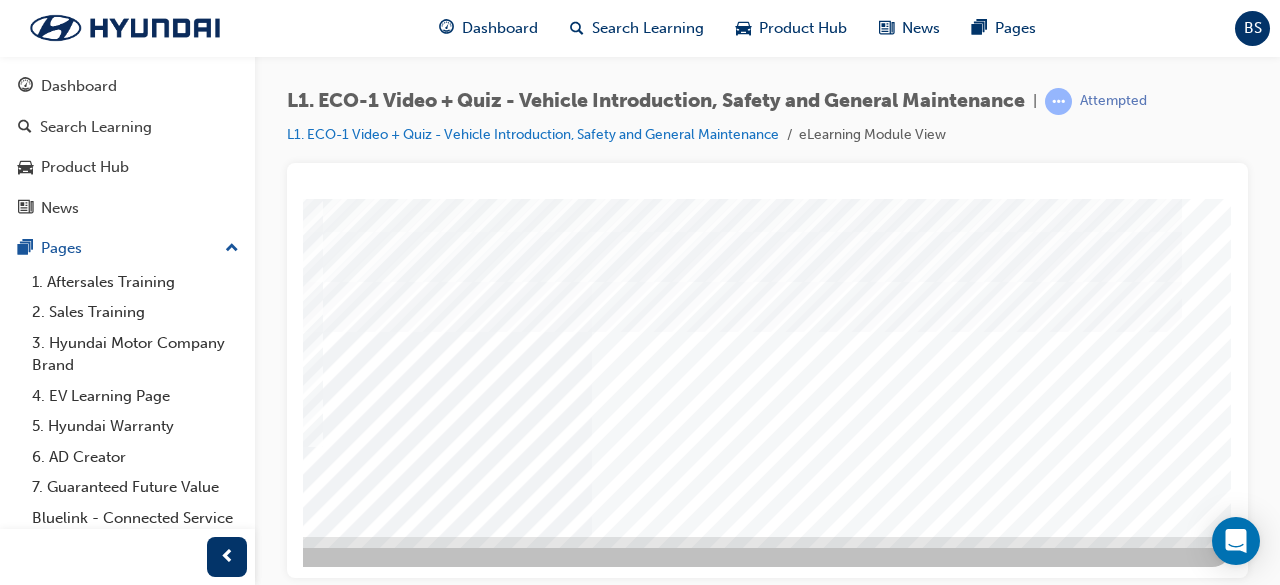 click at bounding box center (-58, 2083) 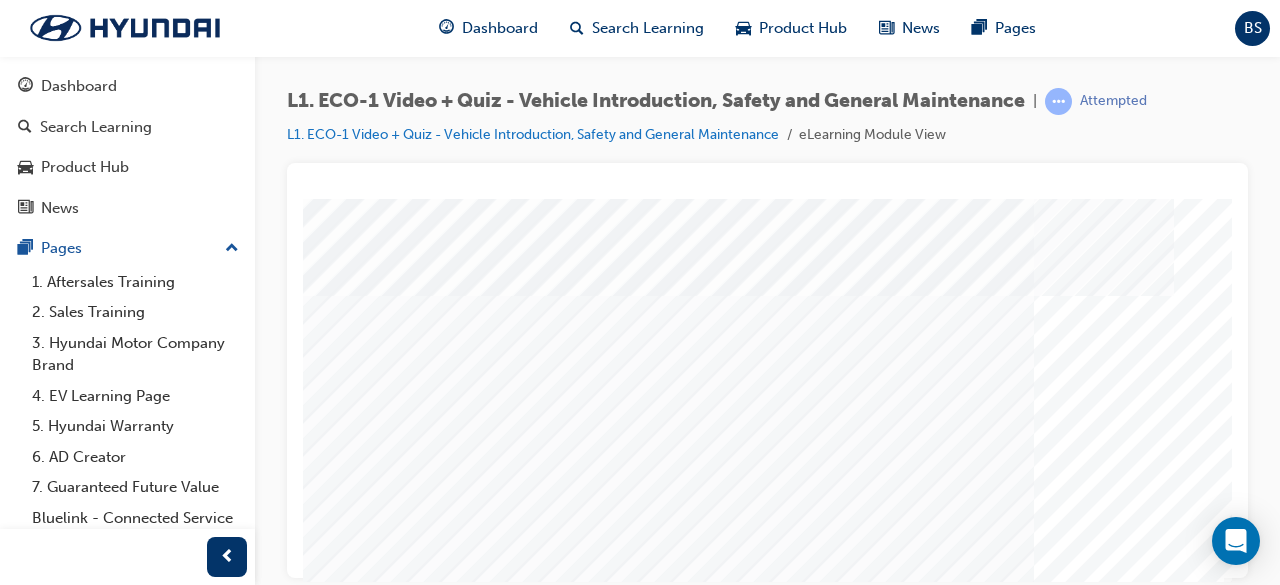scroll, scrollTop: 382, scrollLeft: 446, axis: both 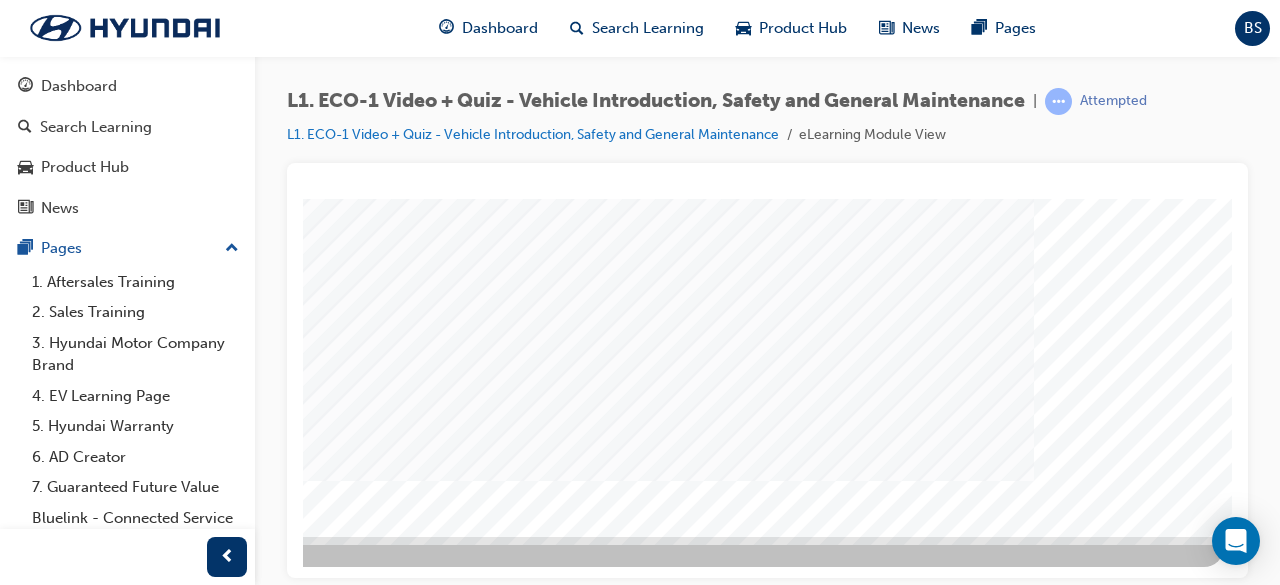 click at bounding box center [-66, 1373] 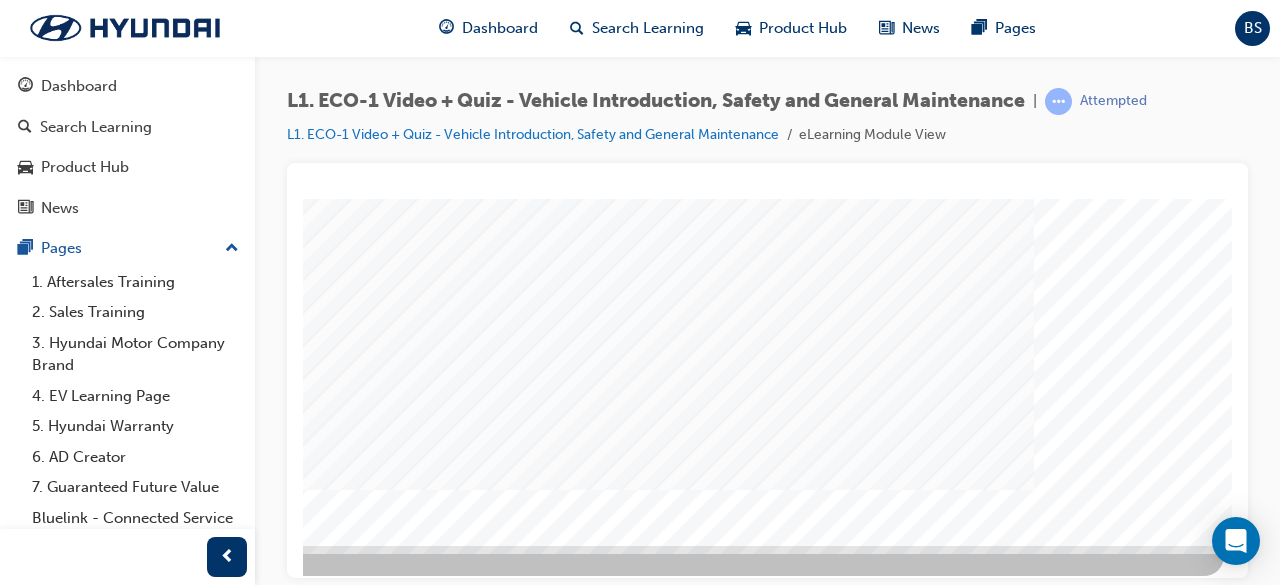 scroll, scrollTop: 374, scrollLeft: 446, axis: both 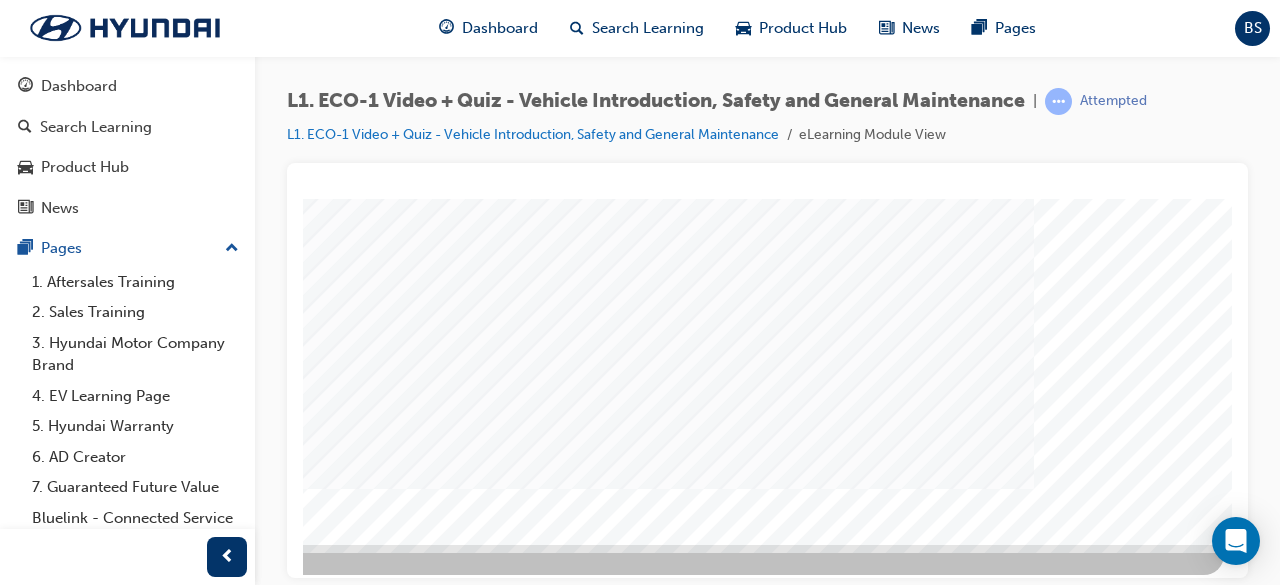 click at bounding box center [-66, 1381] 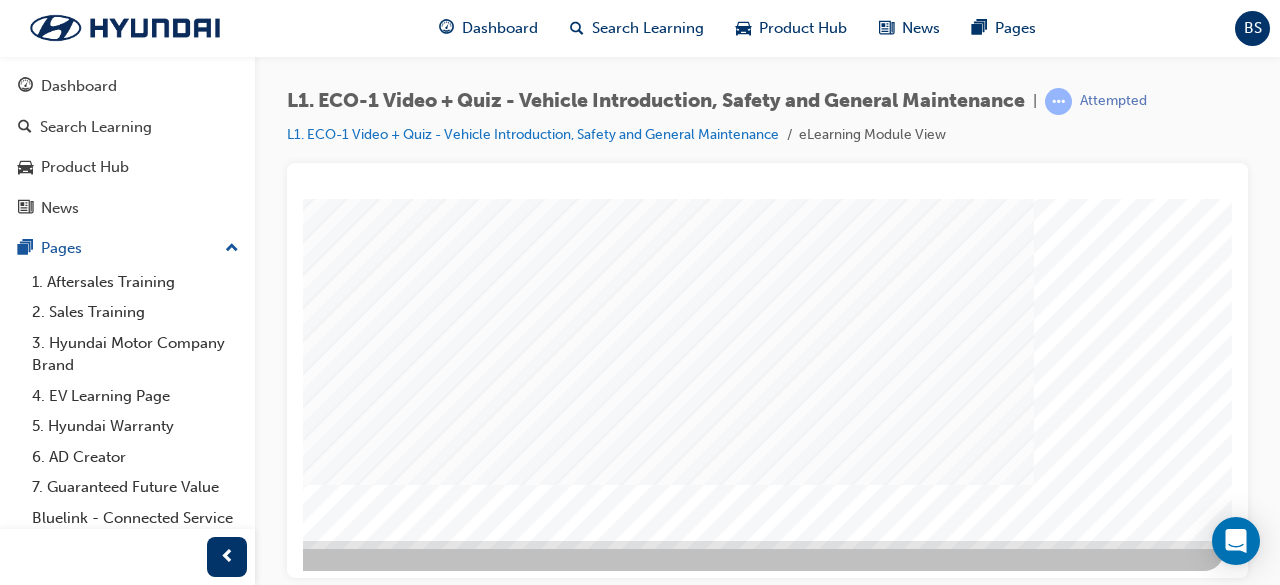 scroll, scrollTop: 379, scrollLeft: 446, axis: both 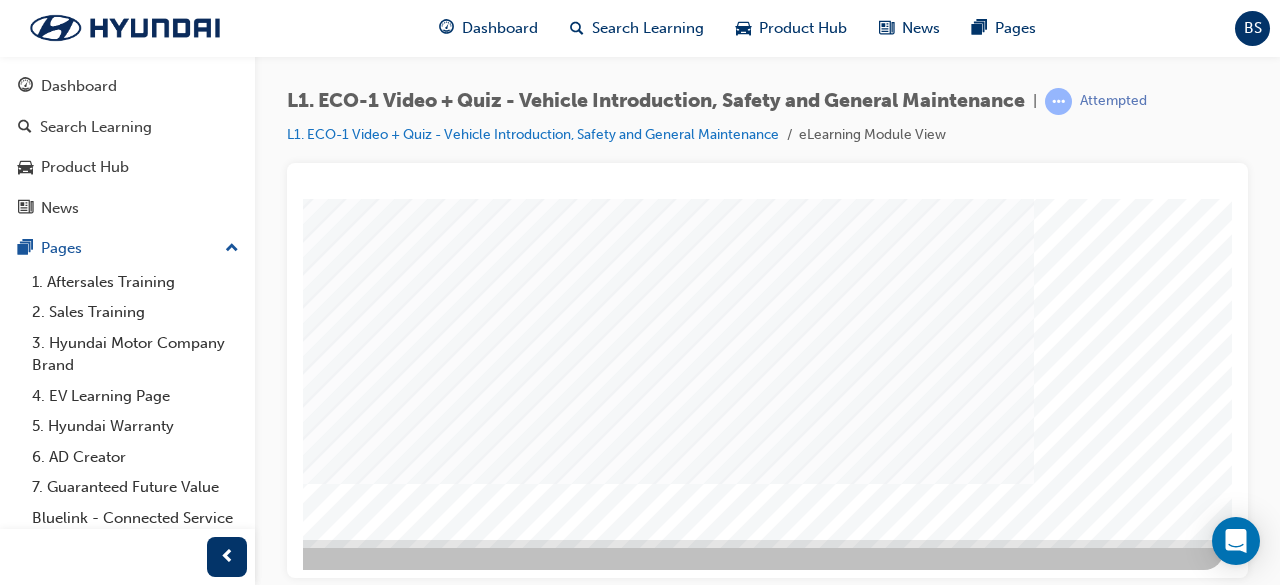 click at bounding box center (-66, 1376) 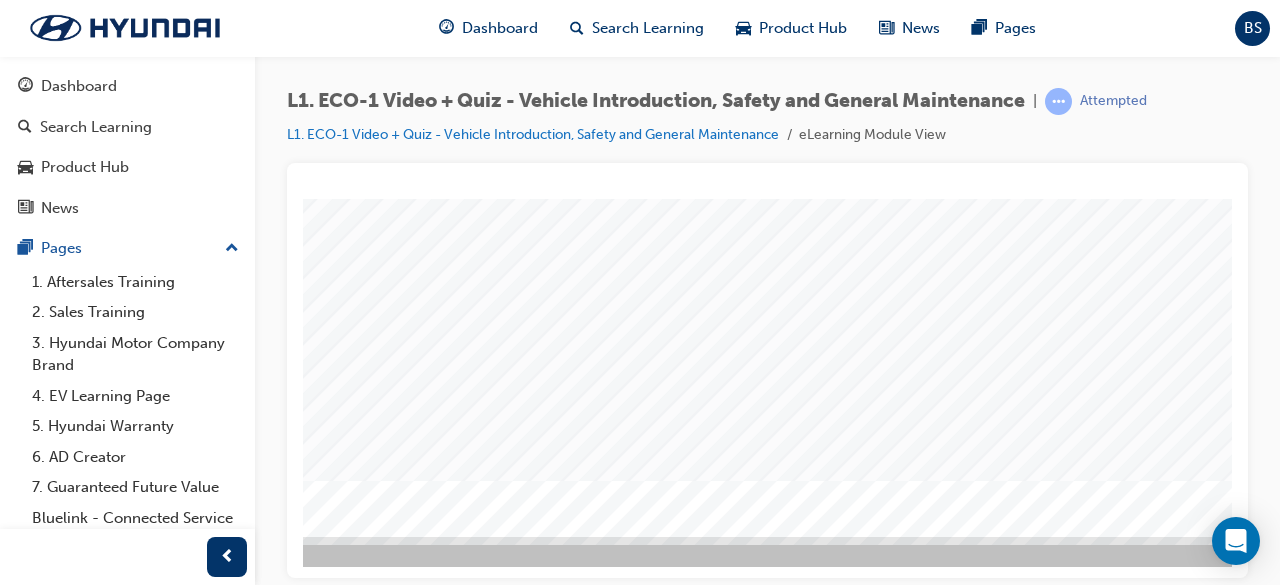 scroll, scrollTop: 382, scrollLeft: 446, axis: both 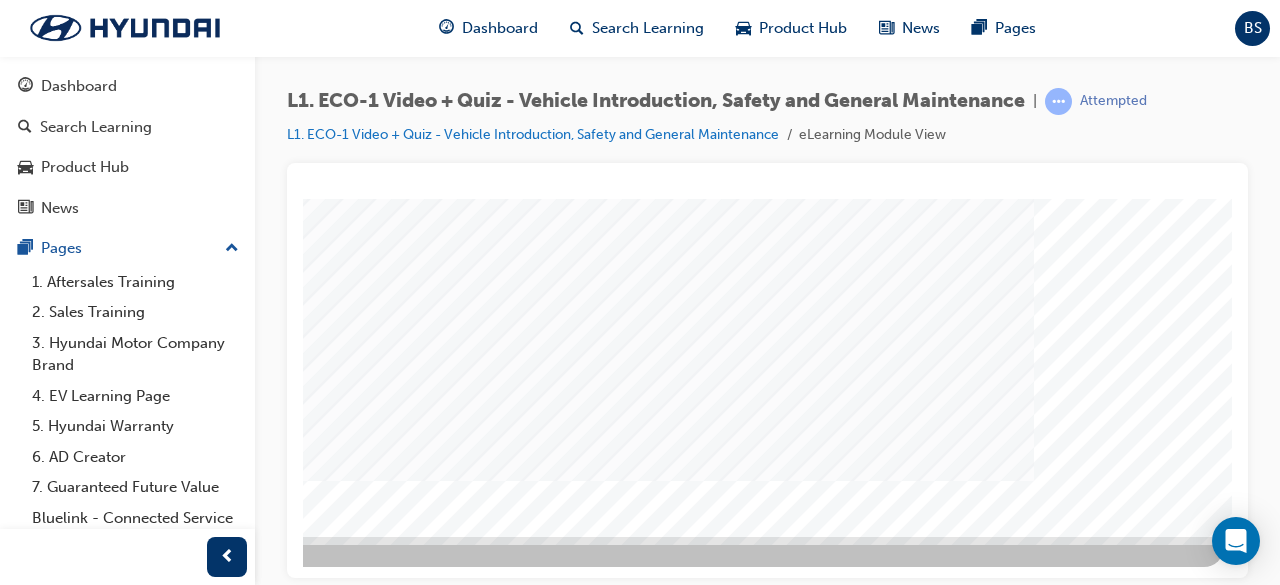 click at bounding box center [-66, 1373] 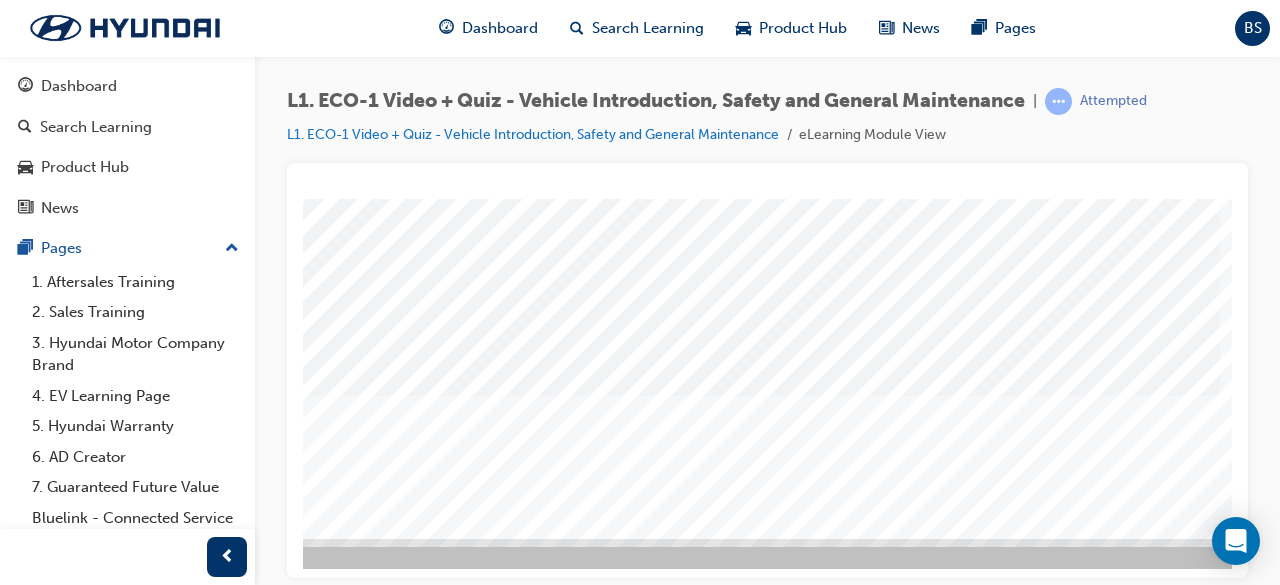 scroll, scrollTop: 380, scrollLeft: 446, axis: both 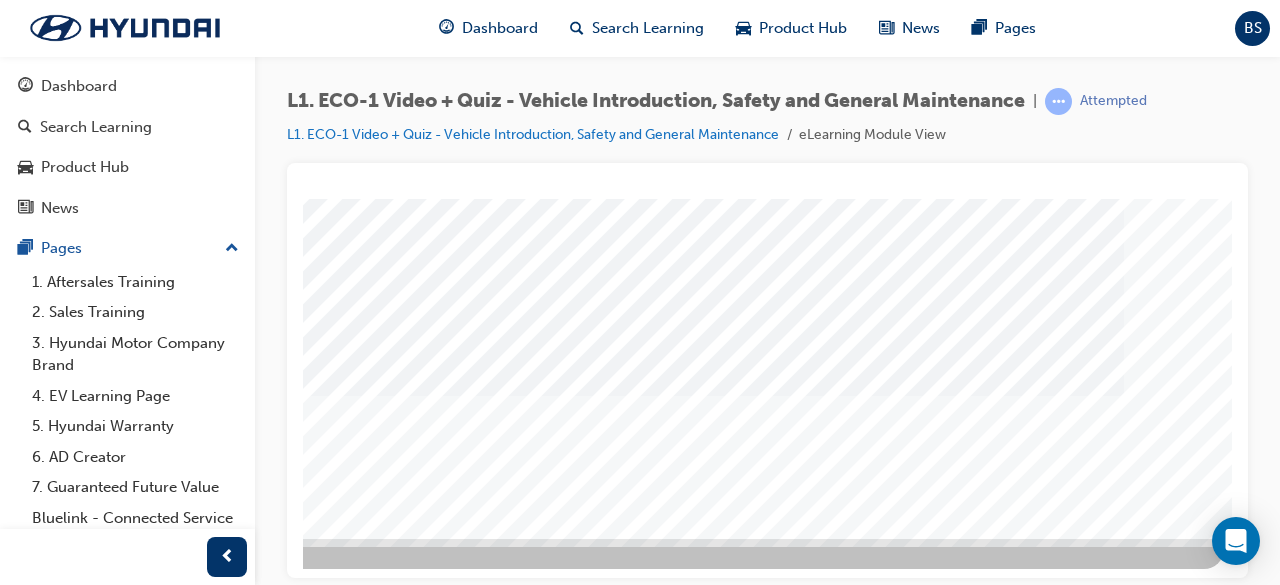 click at bounding box center (-66, 2165) 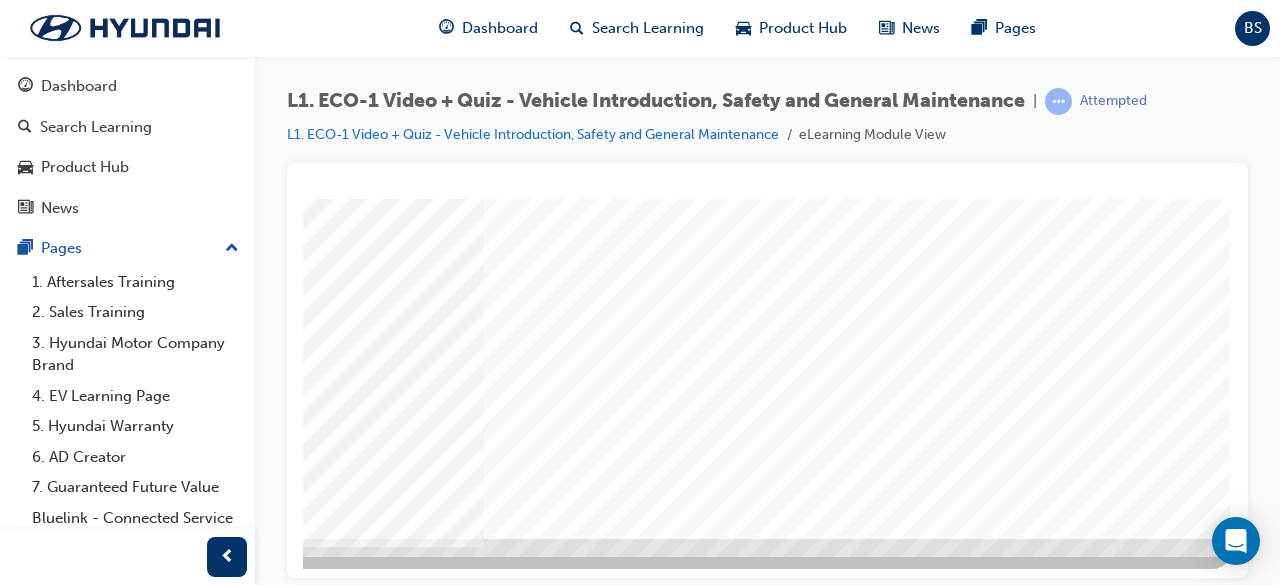scroll, scrollTop: 0, scrollLeft: 0, axis: both 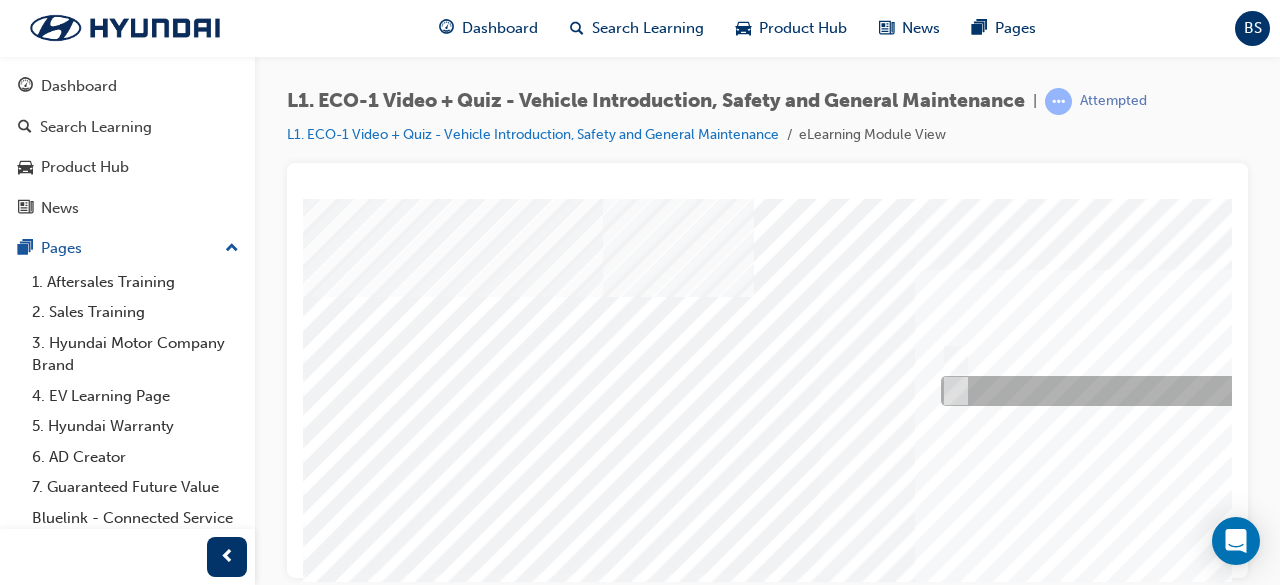 click at bounding box center [952, 391] 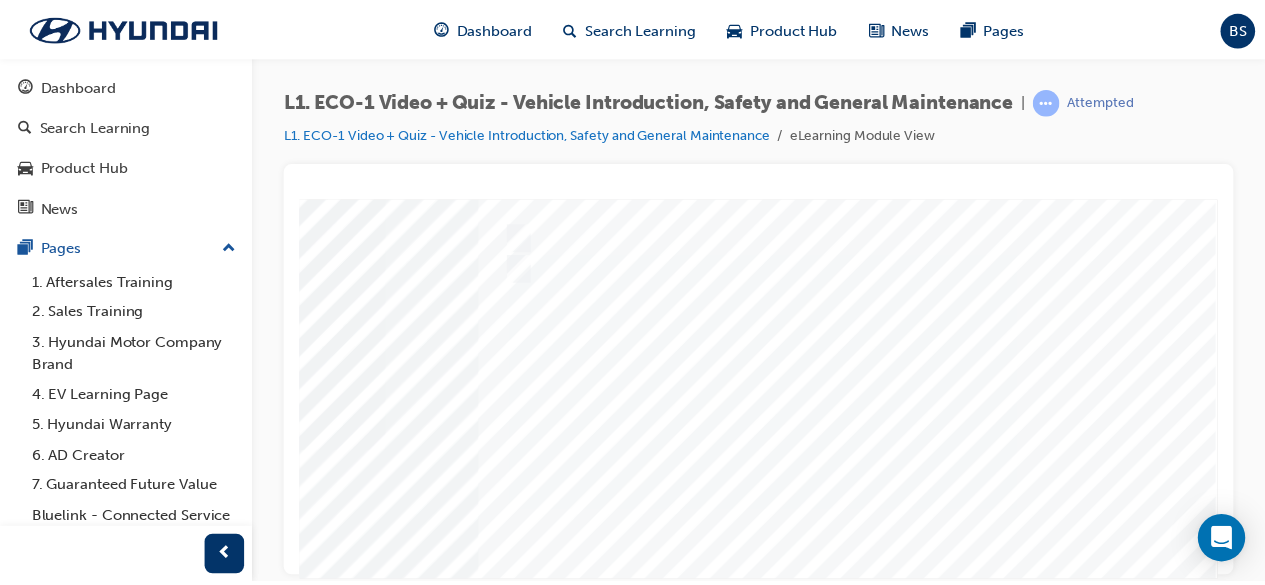 scroll, scrollTop: 382, scrollLeft: 446, axis: both 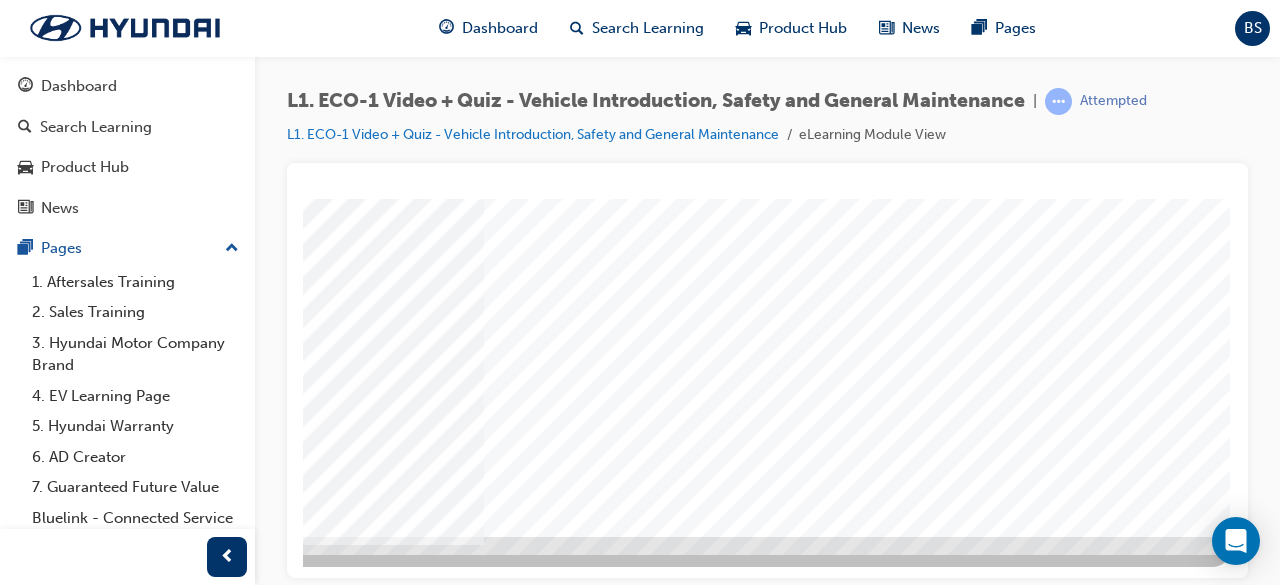 click at bounding box center (-58, 4710) 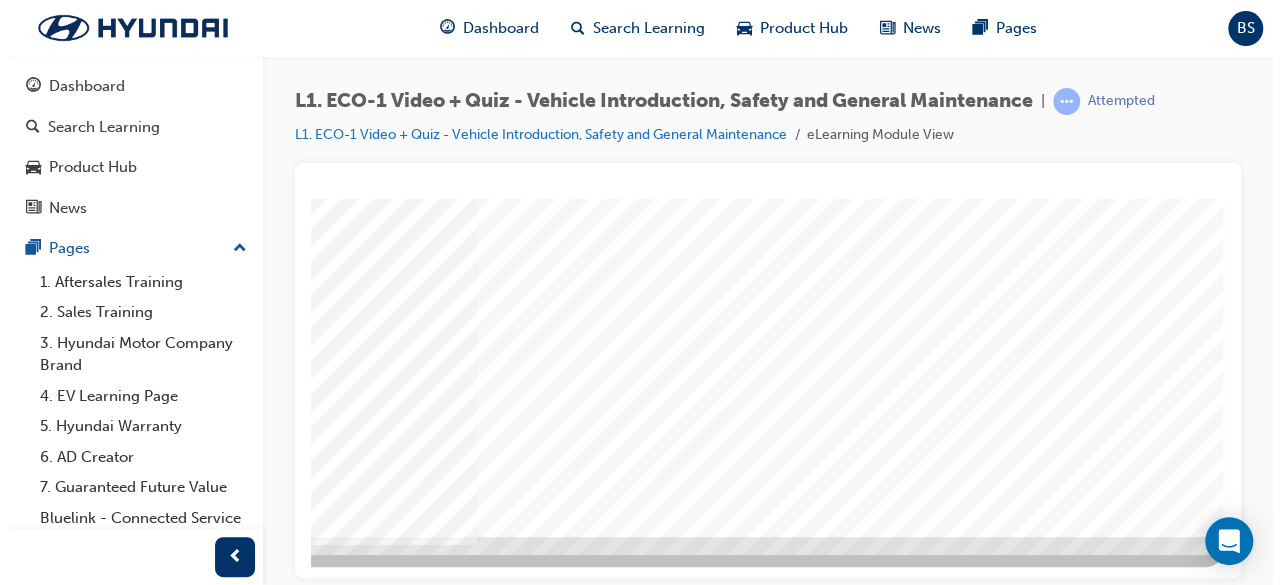 scroll, scrollTop: 0, scrollLeft: 0, axis: both 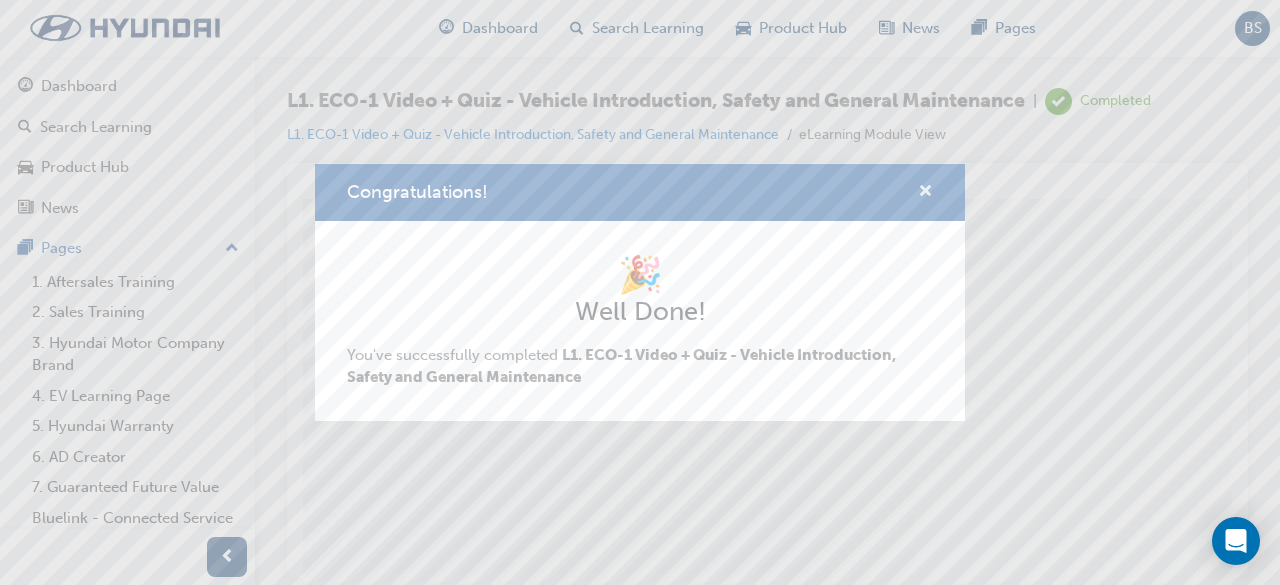 click at bounding box center (925, 193) 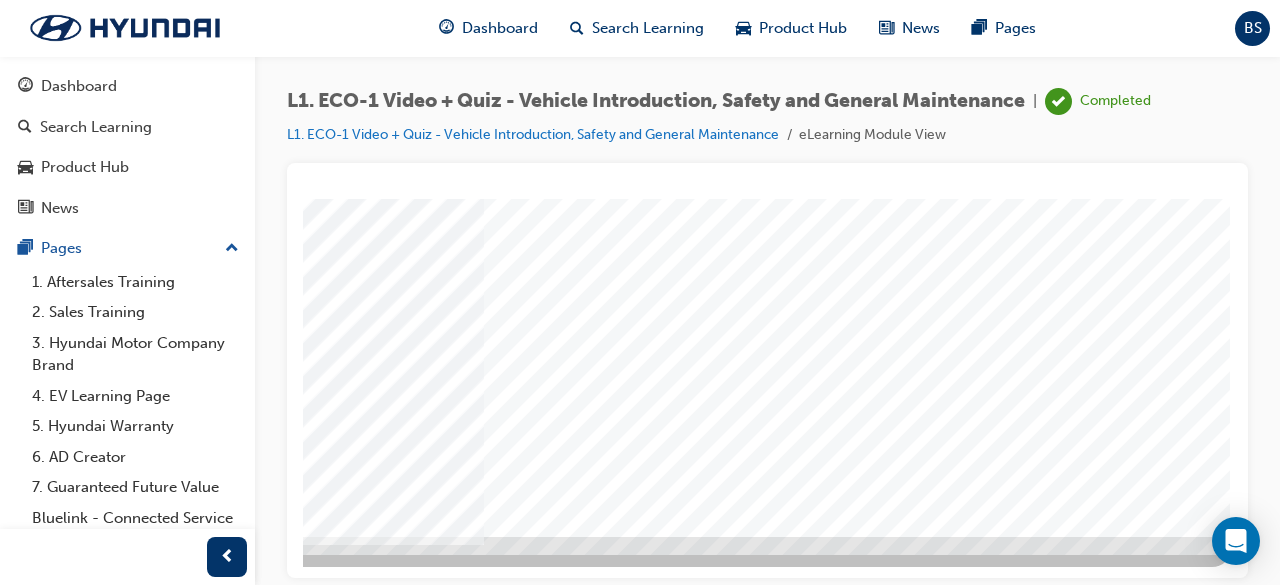 scroll, scrollTop: 0, scrollLeft: 0, axis: both 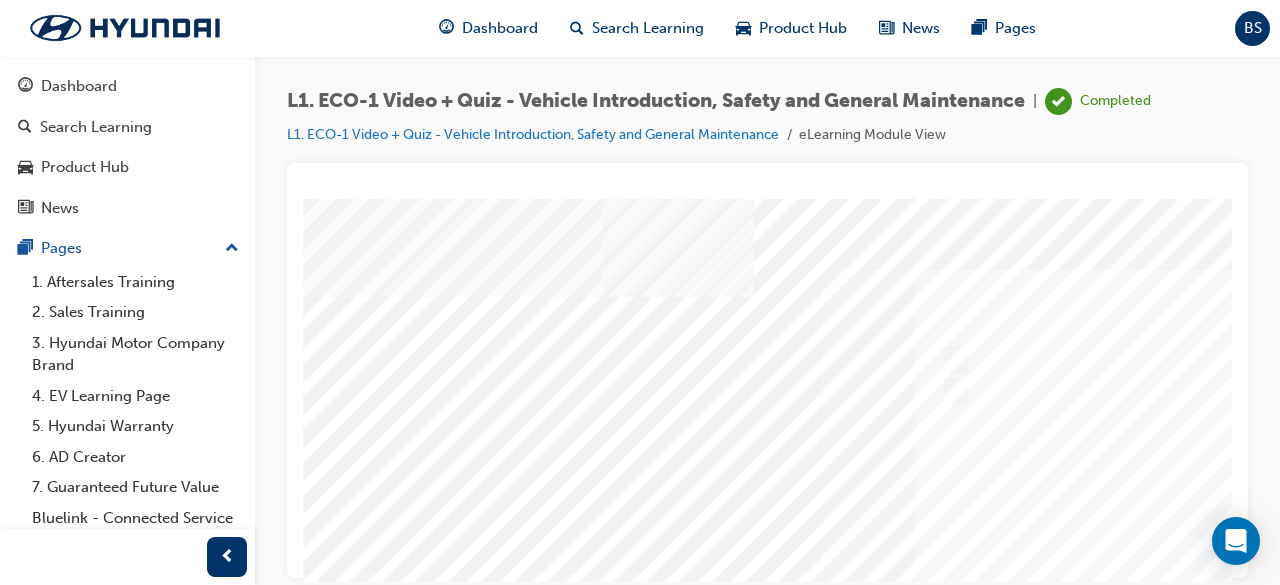 click at bounding box center [561, 4838] 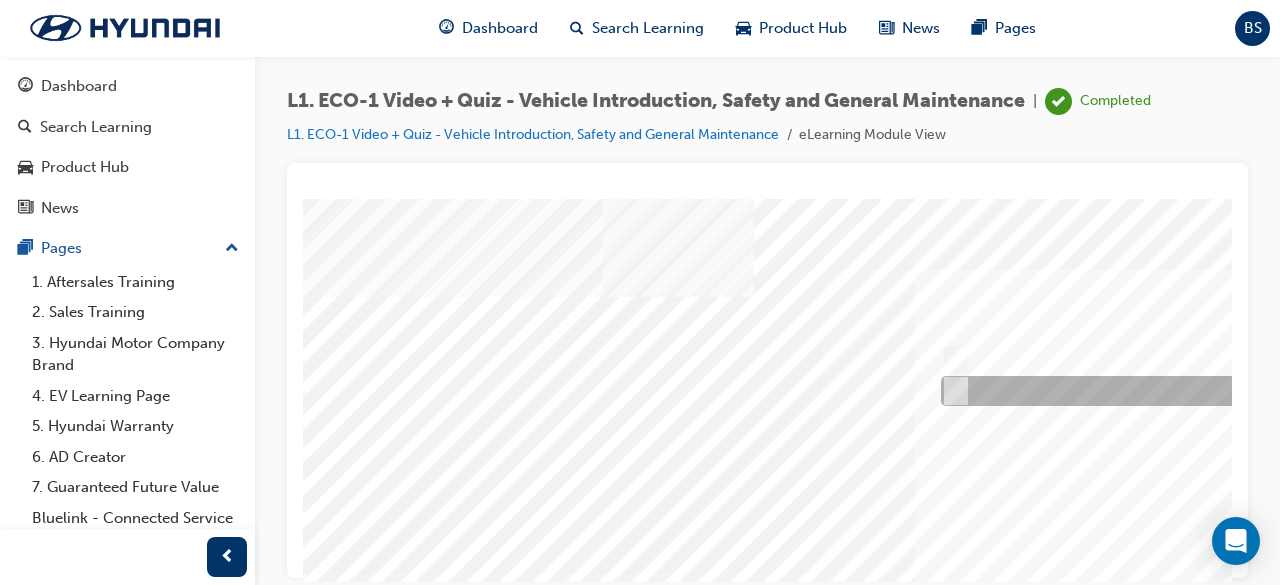click at bounding box center [1268, 391] 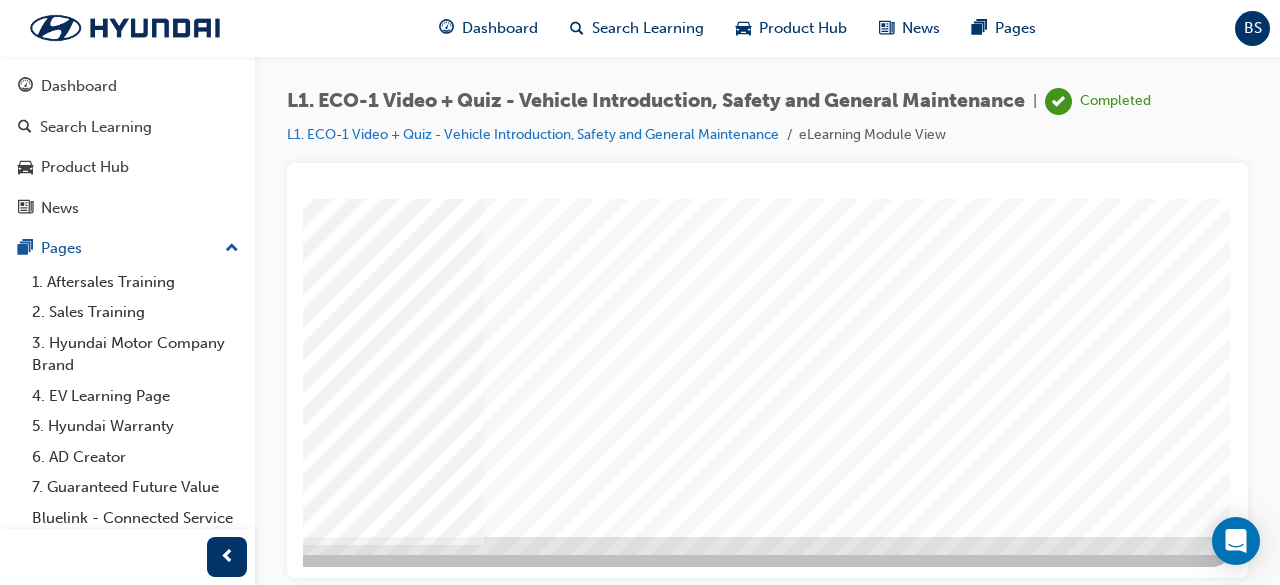 scroll, scrollTop: 382, scrollLeft: 446, axis: both 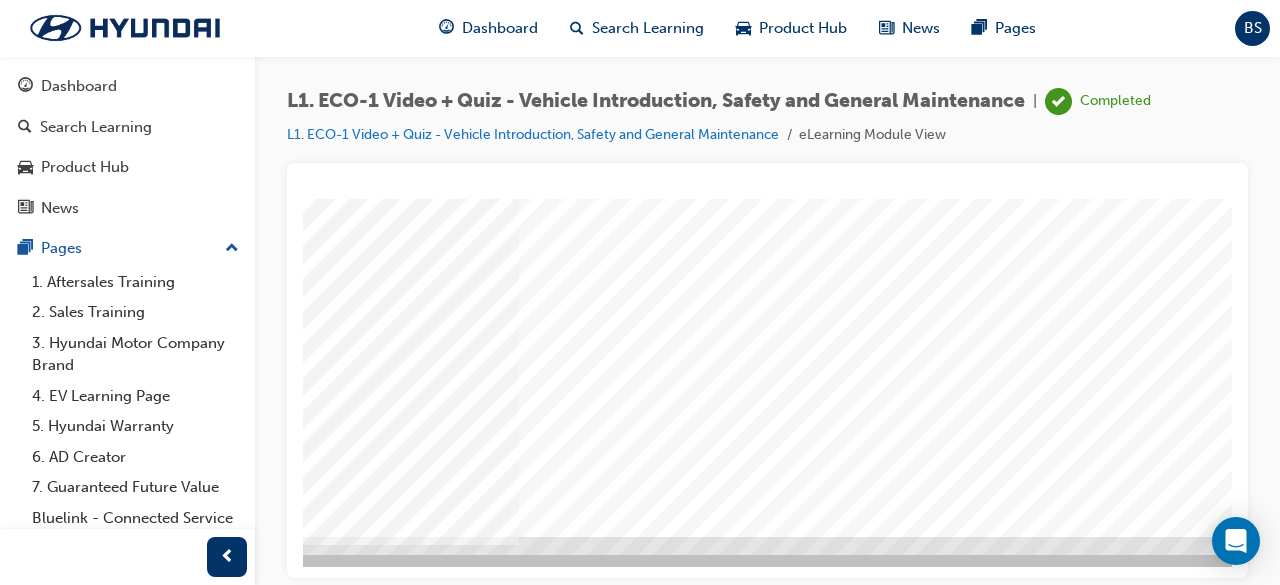 click at bounding box center [587, 176] 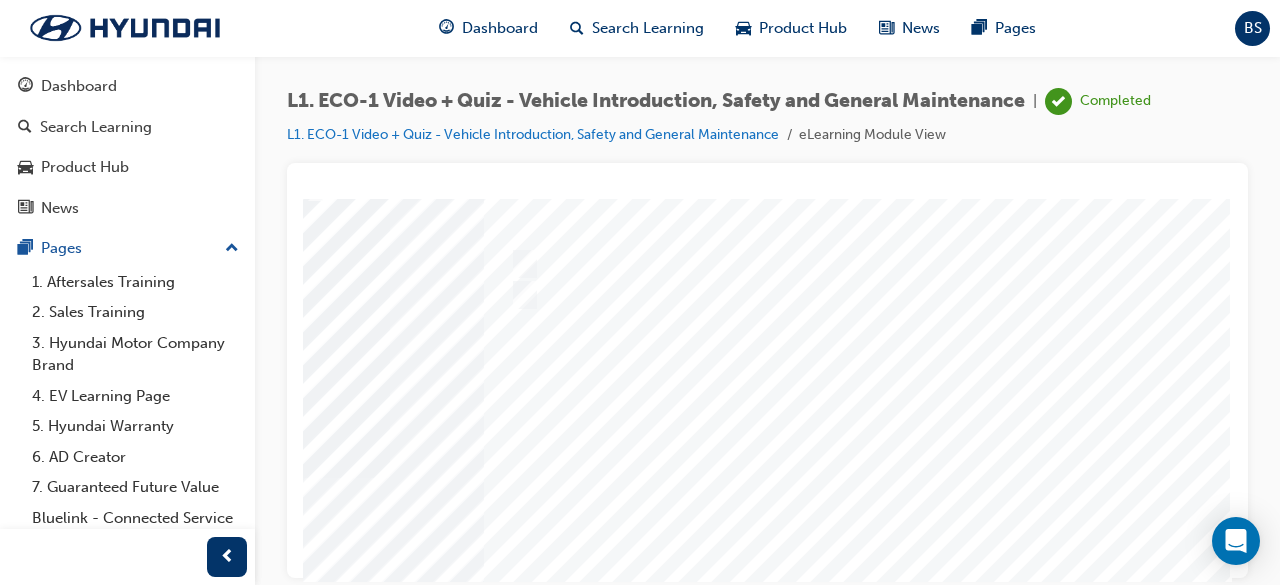 scroll, scrollTop: 382, scrollLeft: 446, axis: both 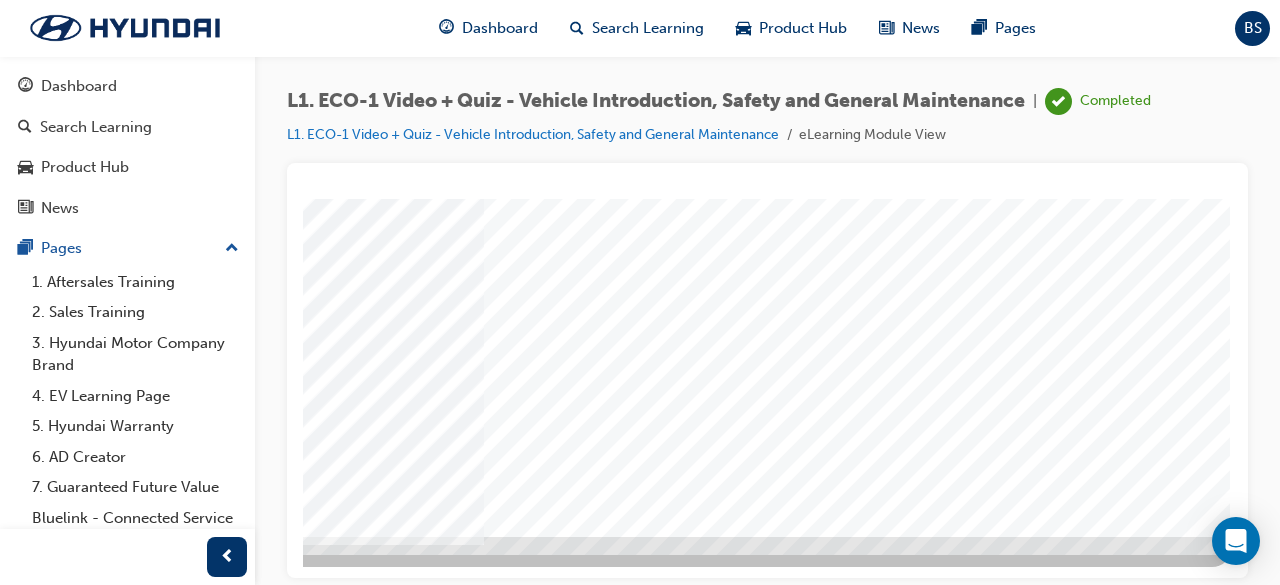 click at bounding box center [249, 4209] 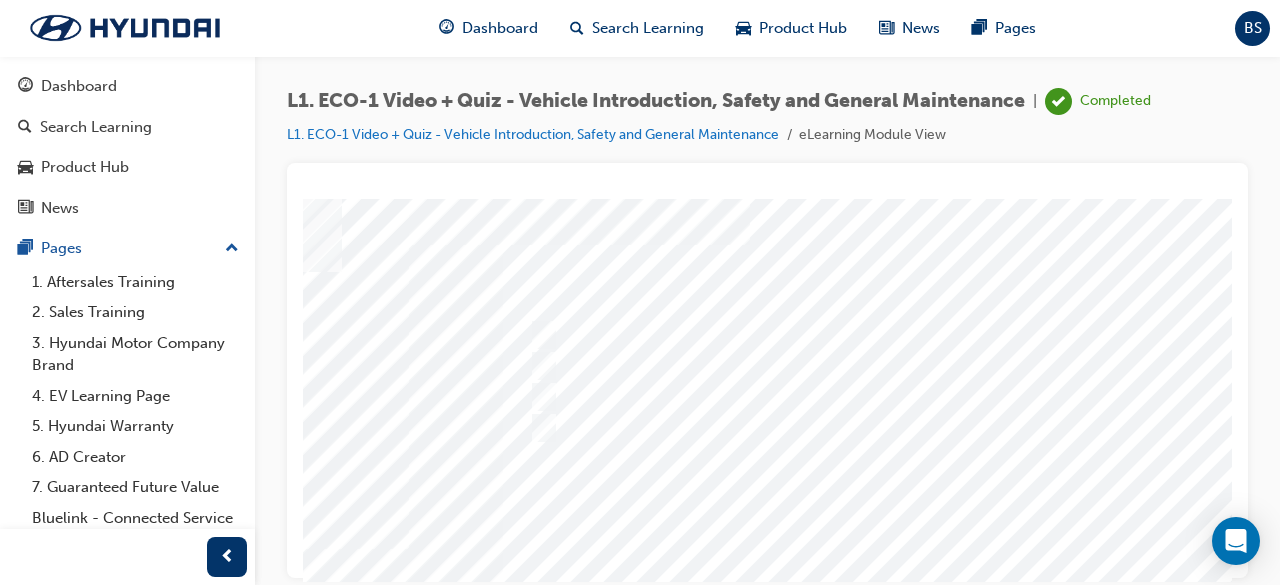 scroll, scrollTop: 25, scrollLeft: 413, axis: both 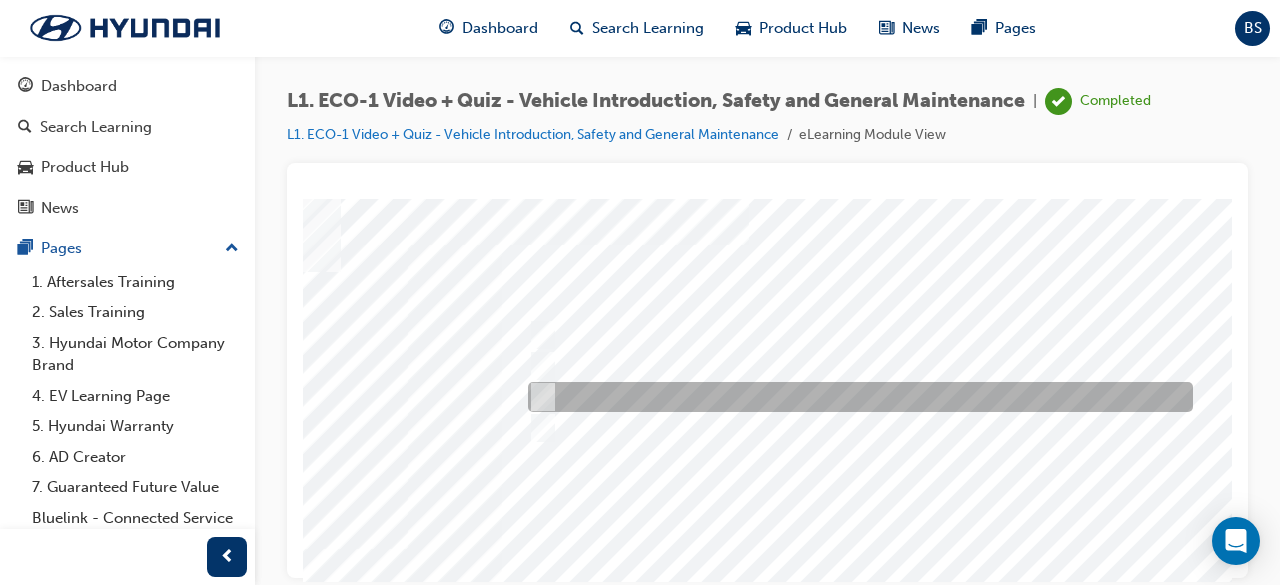 click at bounding box center (855, 397) 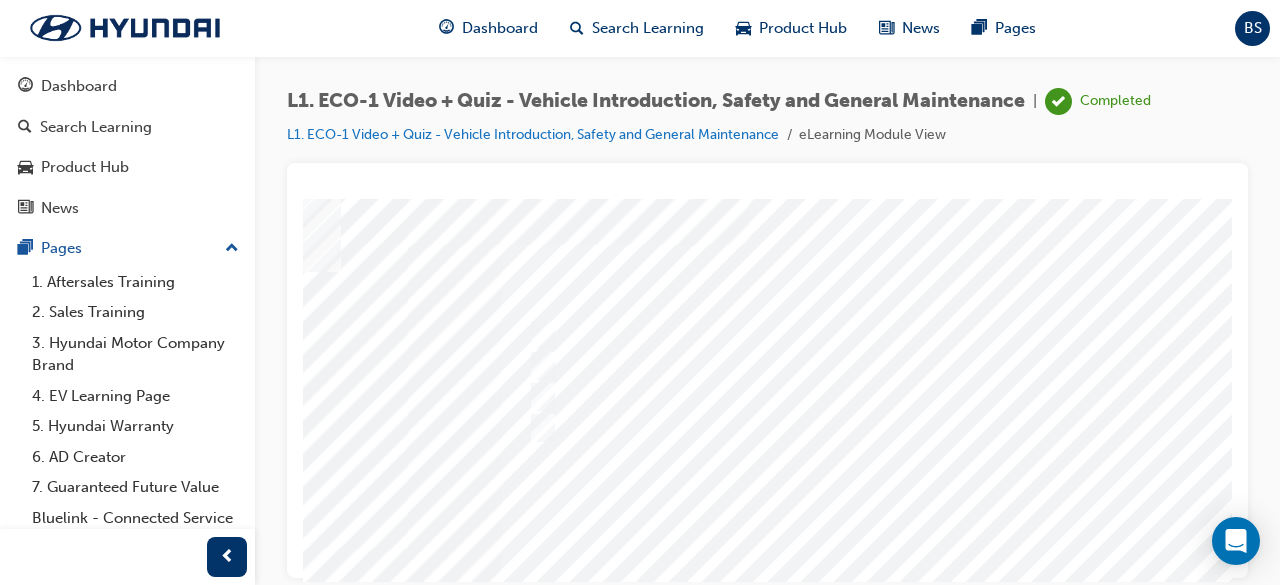 scroll, scrollTop: 382, scrollLeft: 413, axis: both 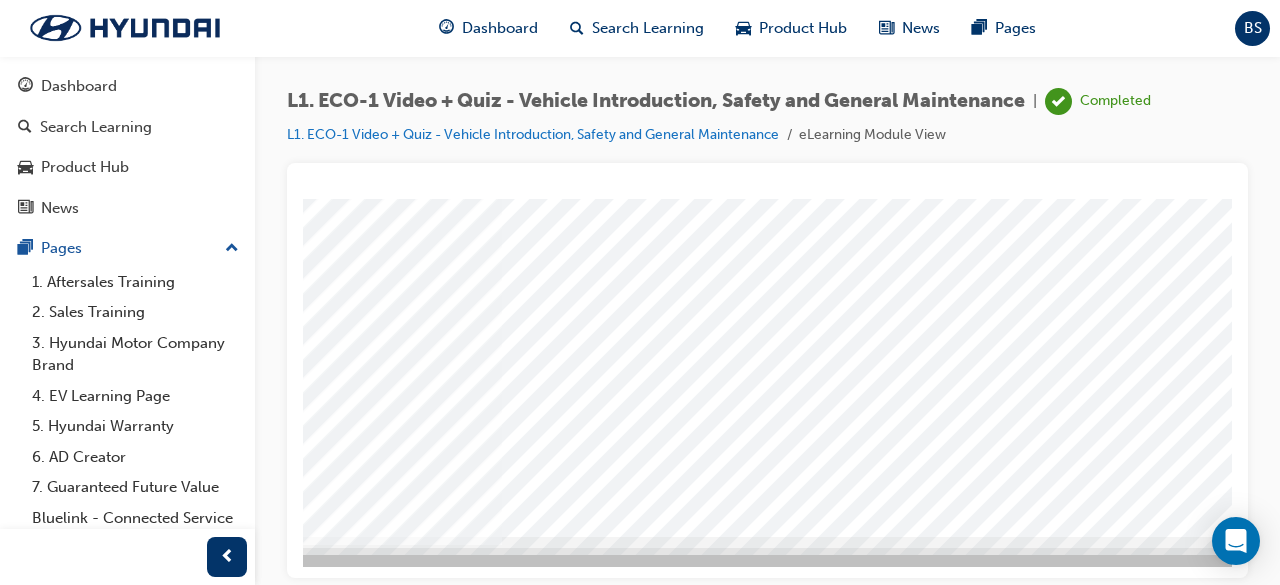 click at bounding box center [-40, 5485] 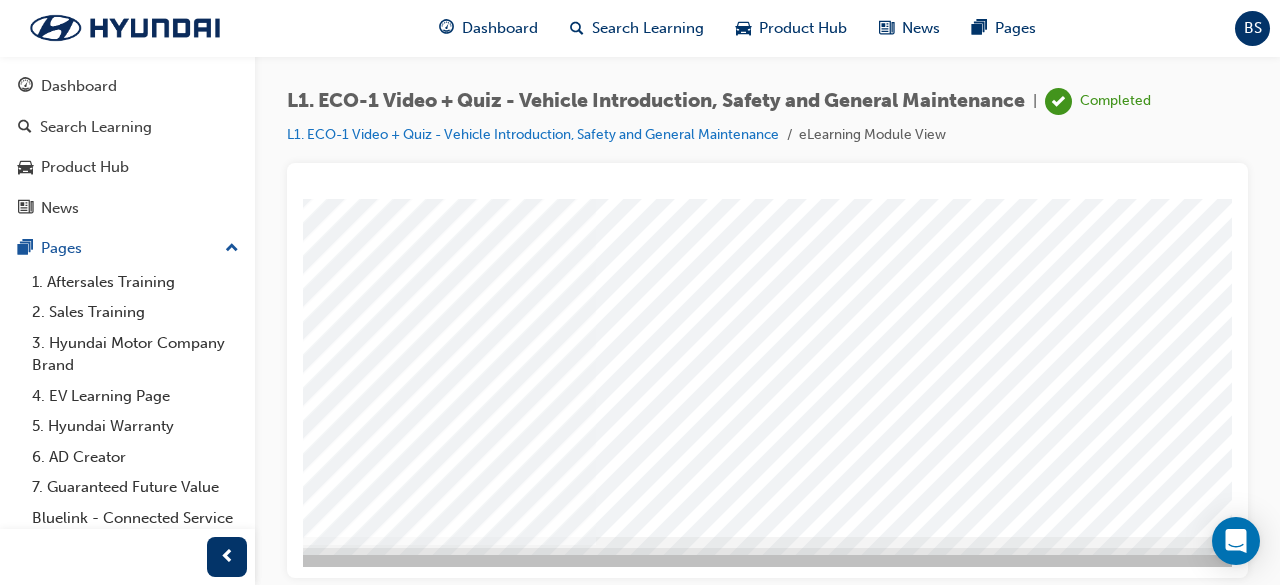 scroll, scrollTop: 382, scrollLeft: 320, axis: both 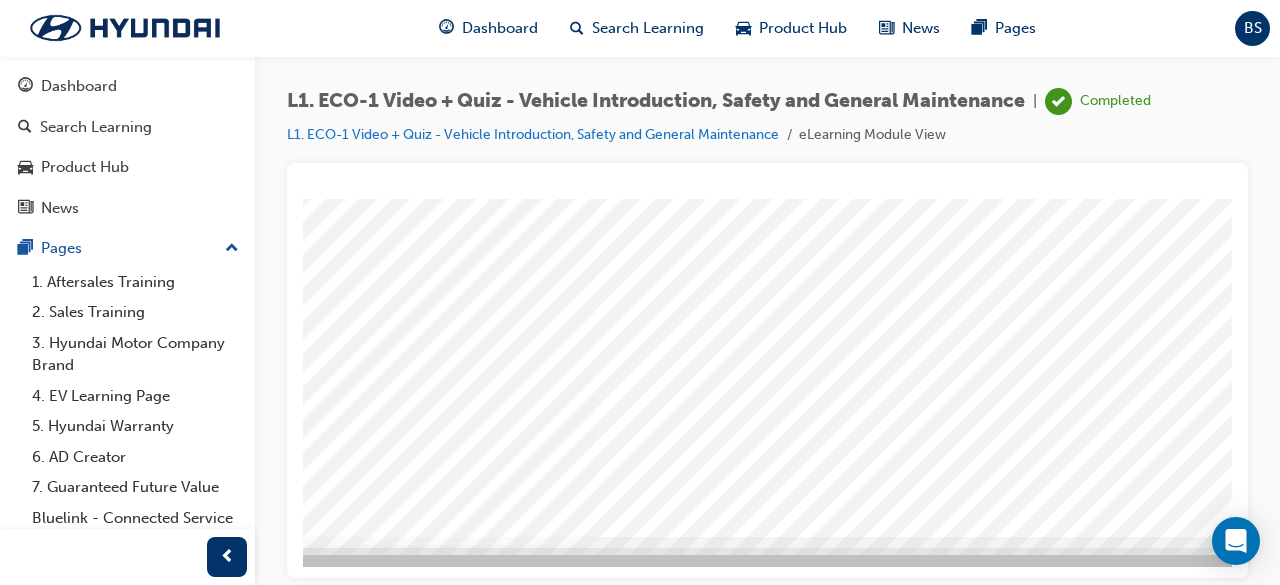 click at bounding box center [663, 176] 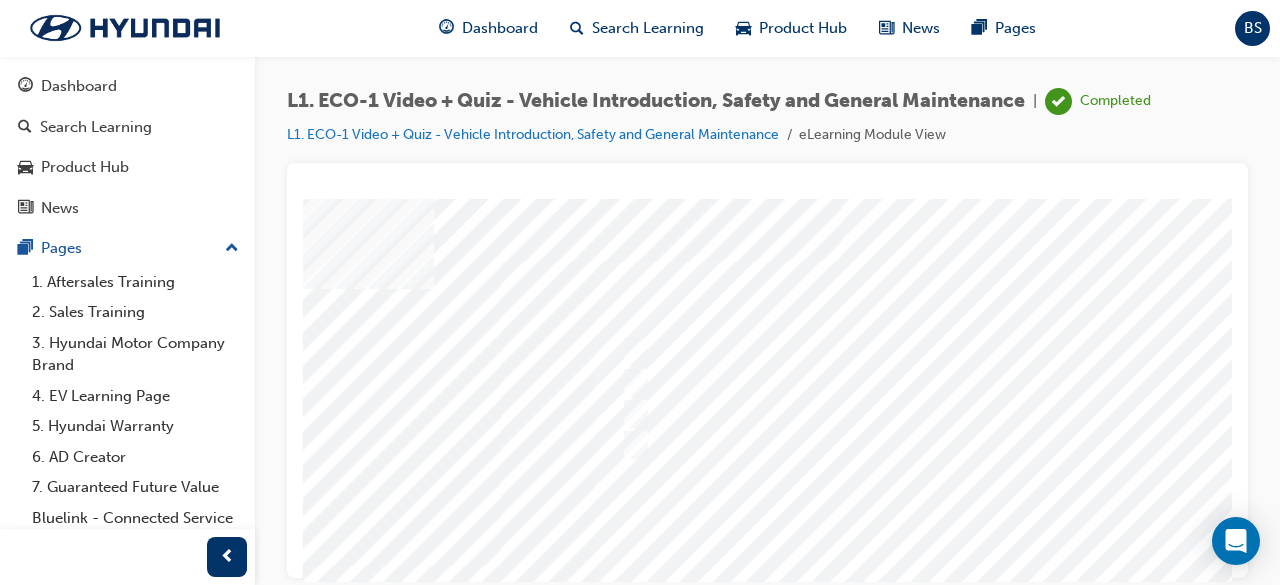 scroll, scrollTop: 0, scrollLeft: 320, axis: horizontal 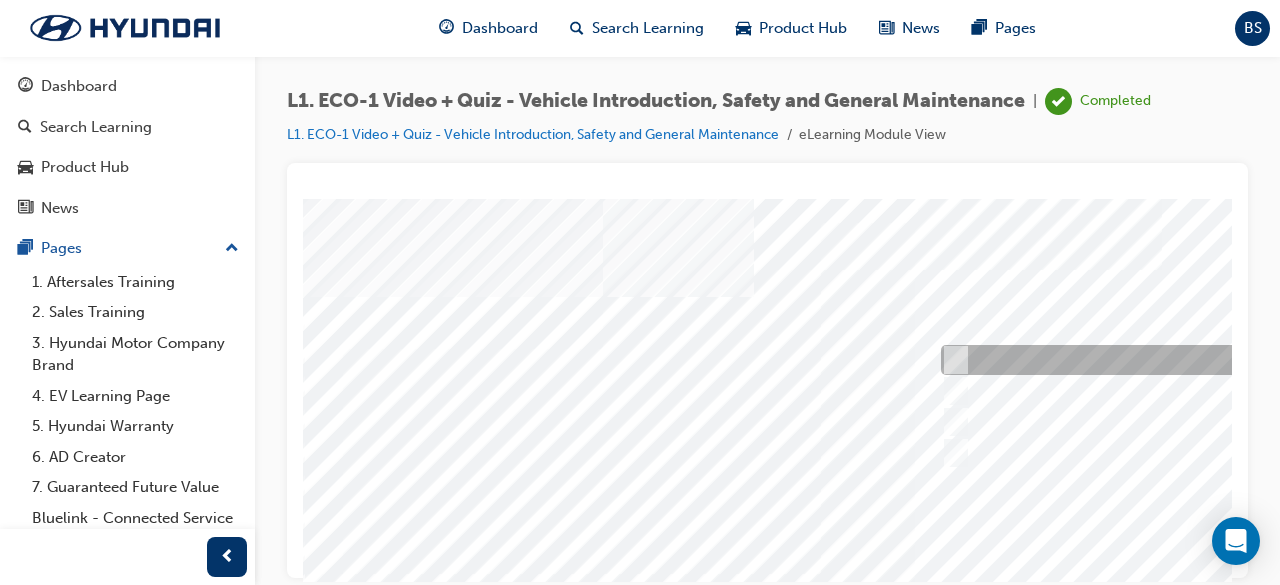 click at bounding box center [1268, 360] 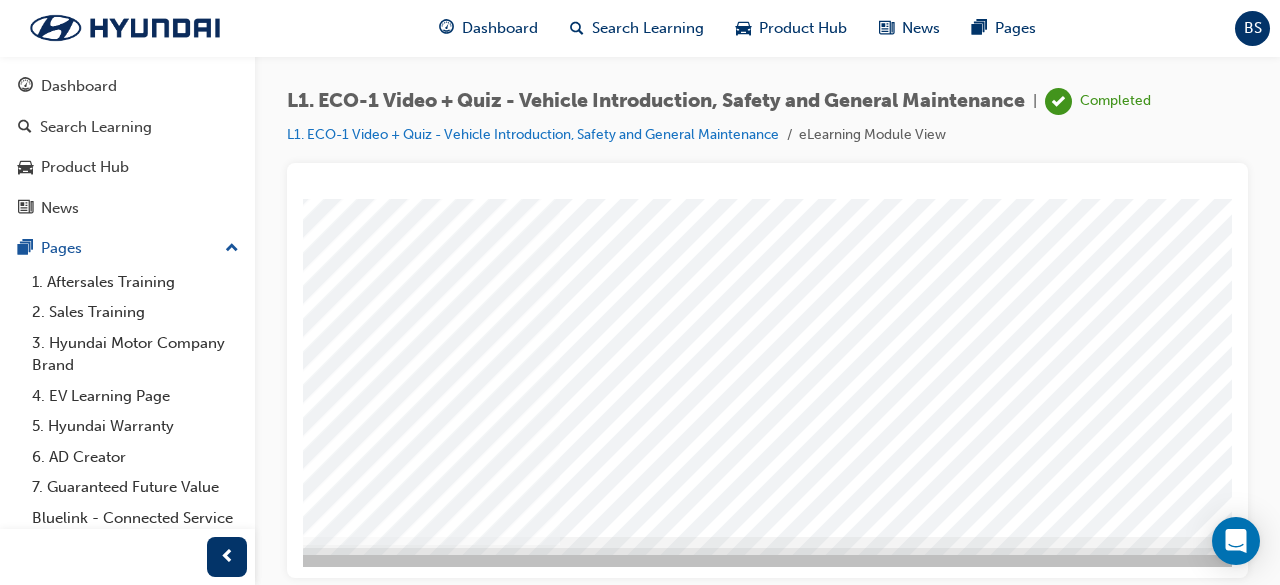 scroll, scrollTop: 382, scrollLeft: 356, axis: both 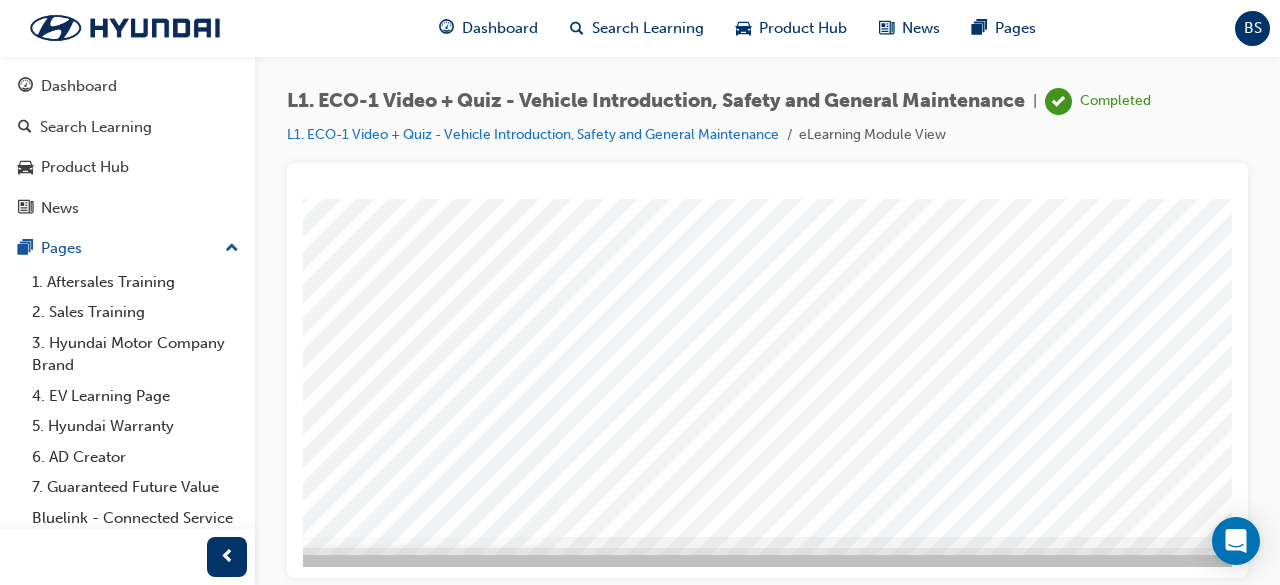 click at bounding box center [17, 5485] 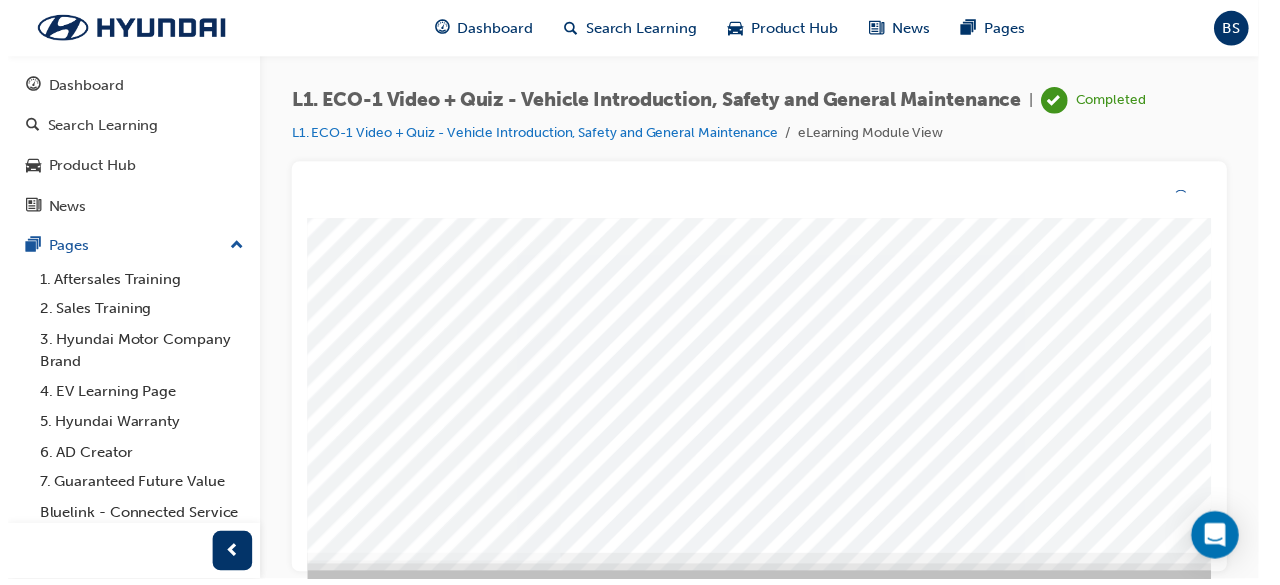 scroll, scrollTop: 0, scrollLeft: 0, axis: both 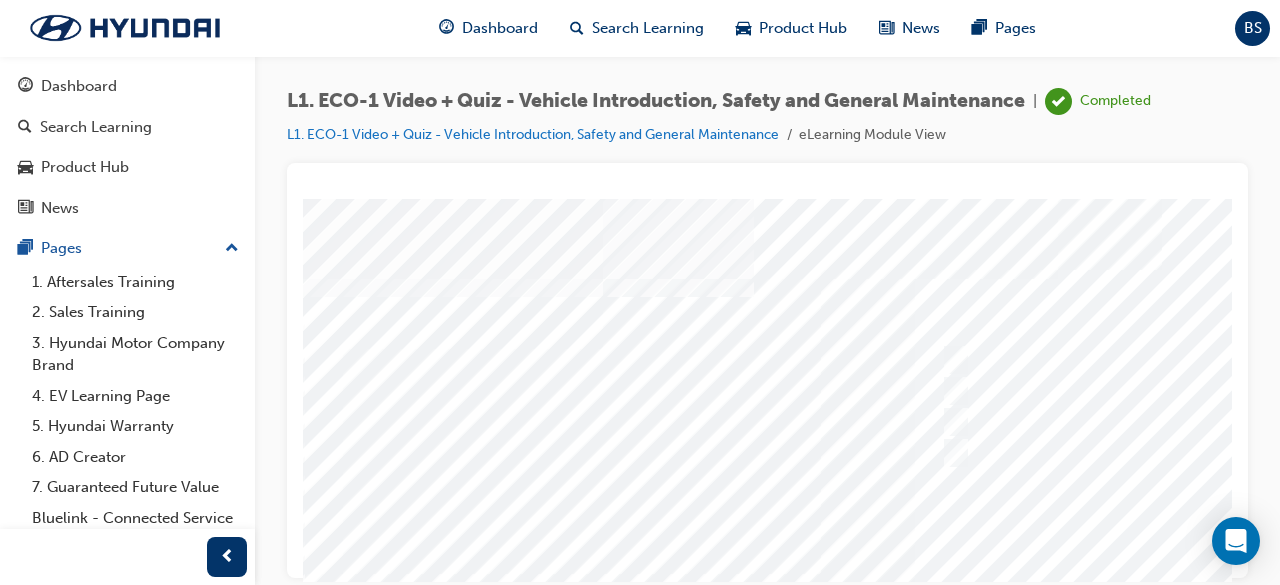 click at bounding box center (983, 558) 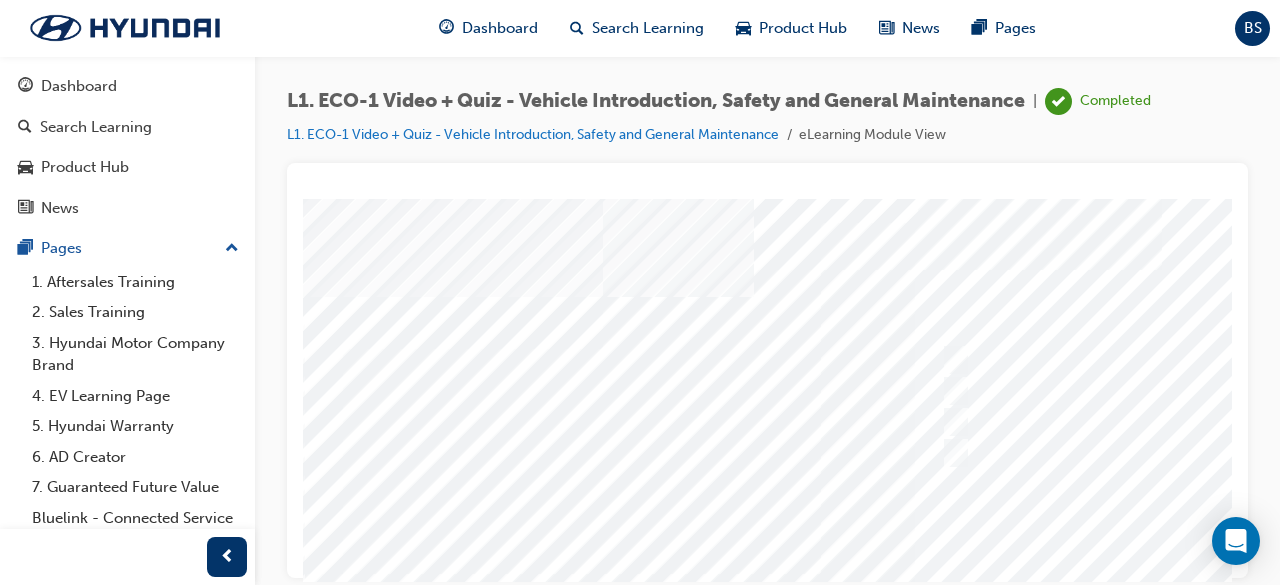 click at bounding box center [732, 5347] 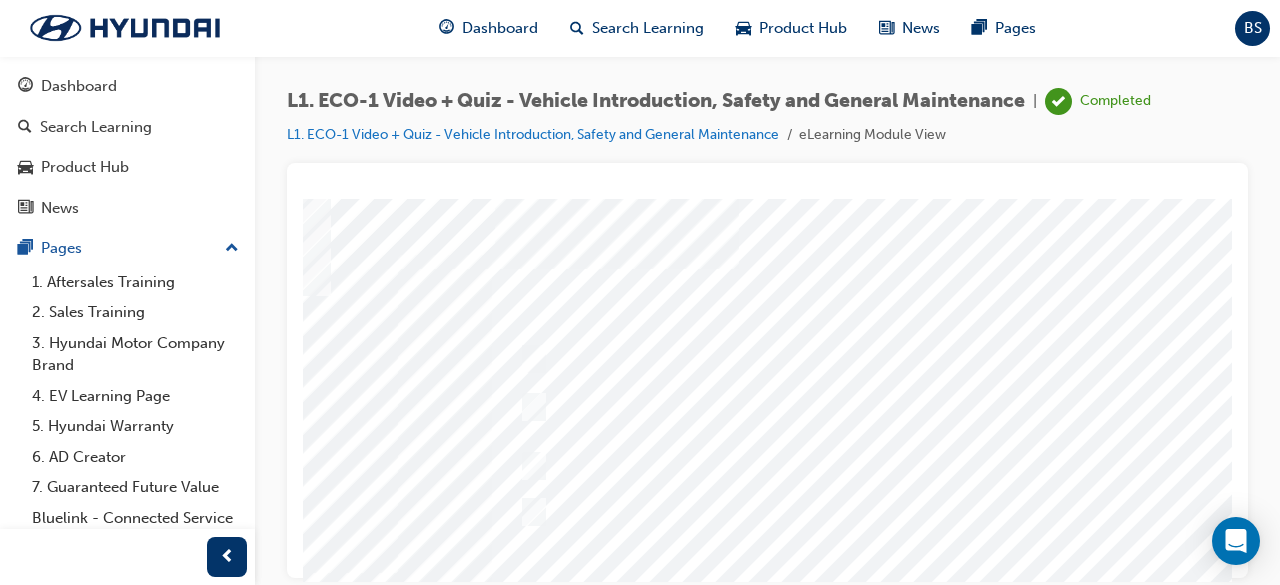 scroll, scrollTop: 1, scrollLeft: 424, axis: both 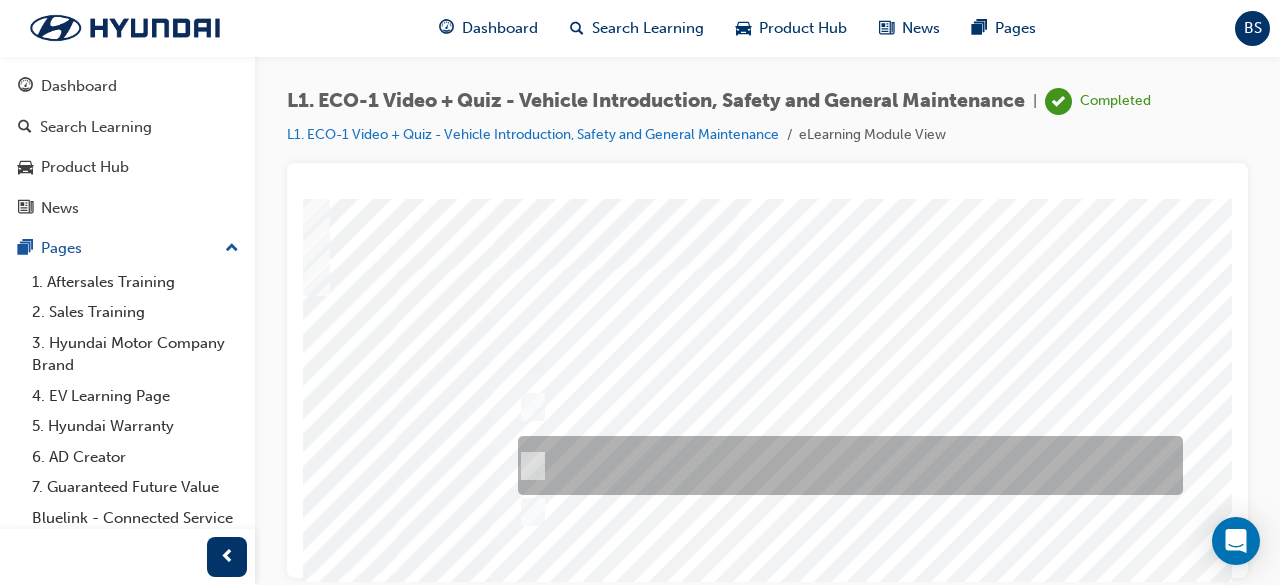 click at bounding box center (845, 465) 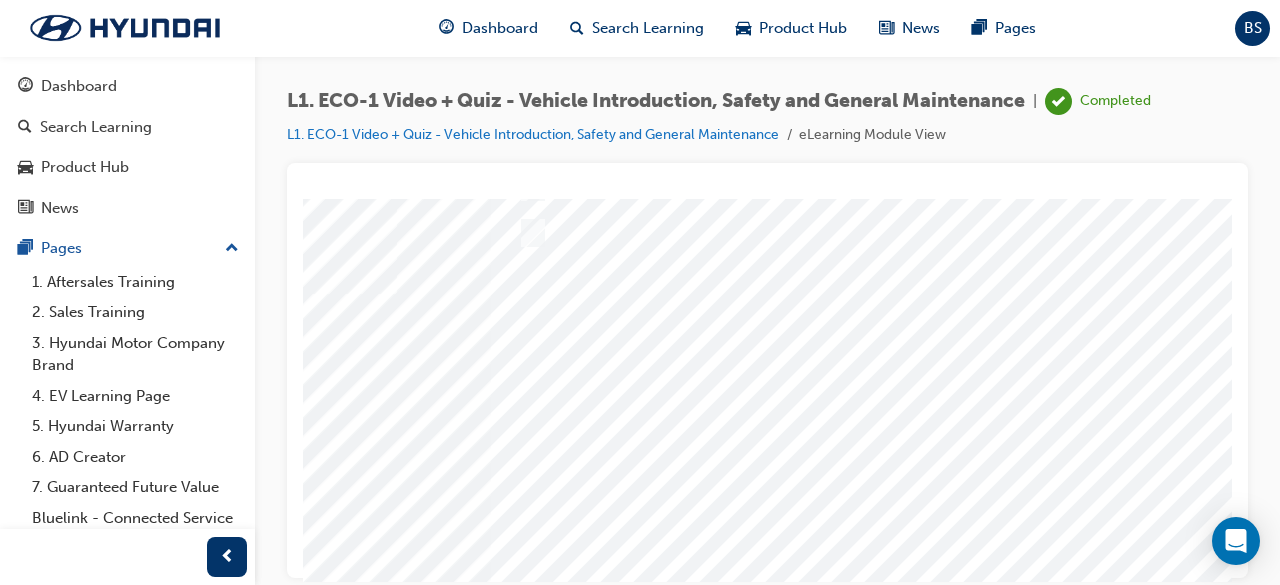 scroll, scrollTop: 282, scrollLeft: 424, axis: both 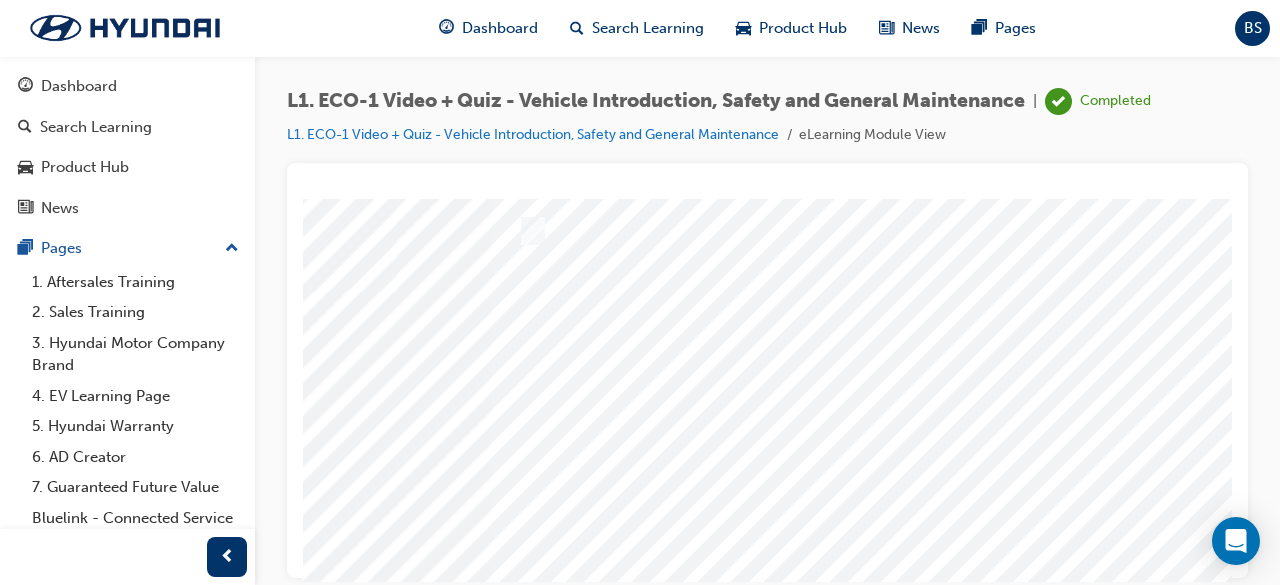 click at bounding box center [-51, 5585] 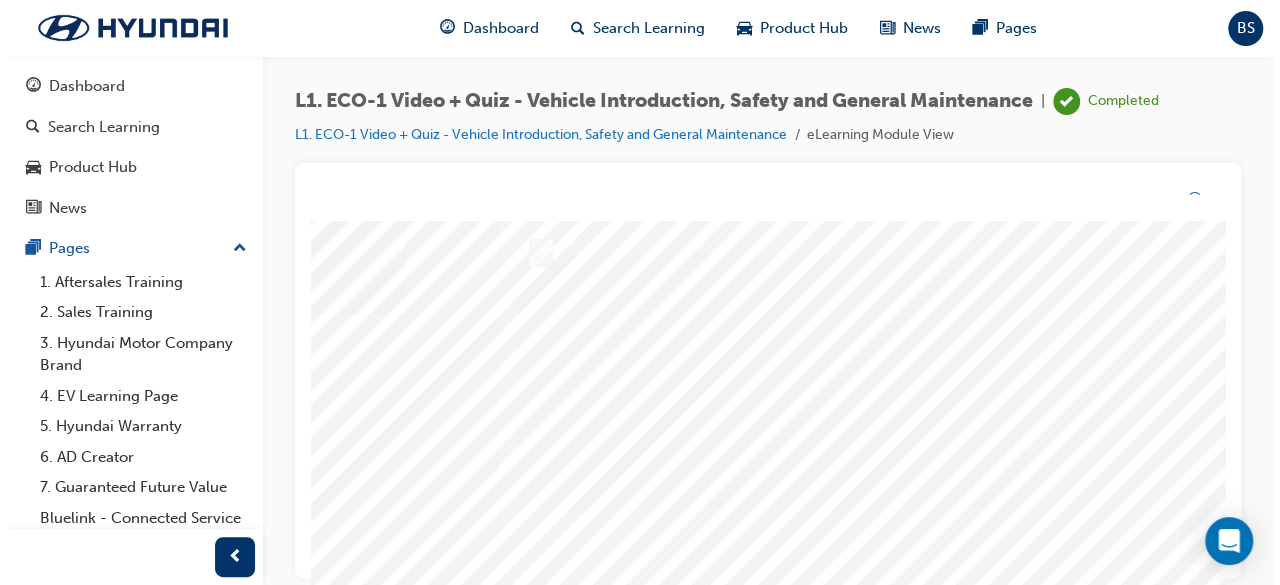 scroll, scrollTop: 0, scrollLeft: 0, axis: both 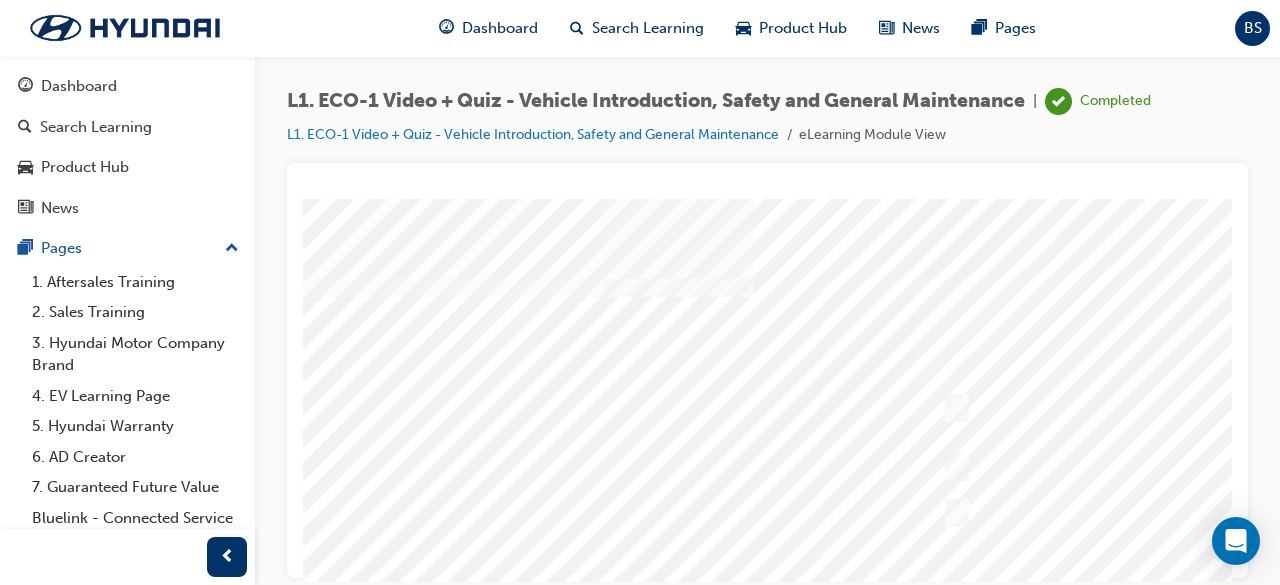 click at bounding box center [983, 558] 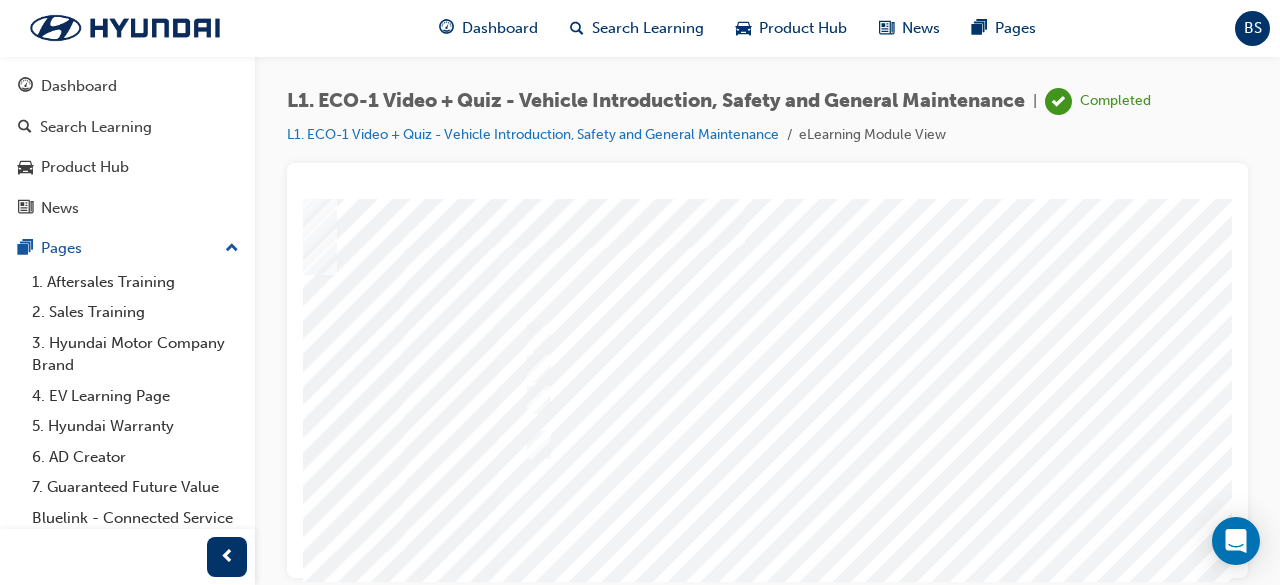 scroll, scrollTop: 22, scrollLeft: 421, axis: both 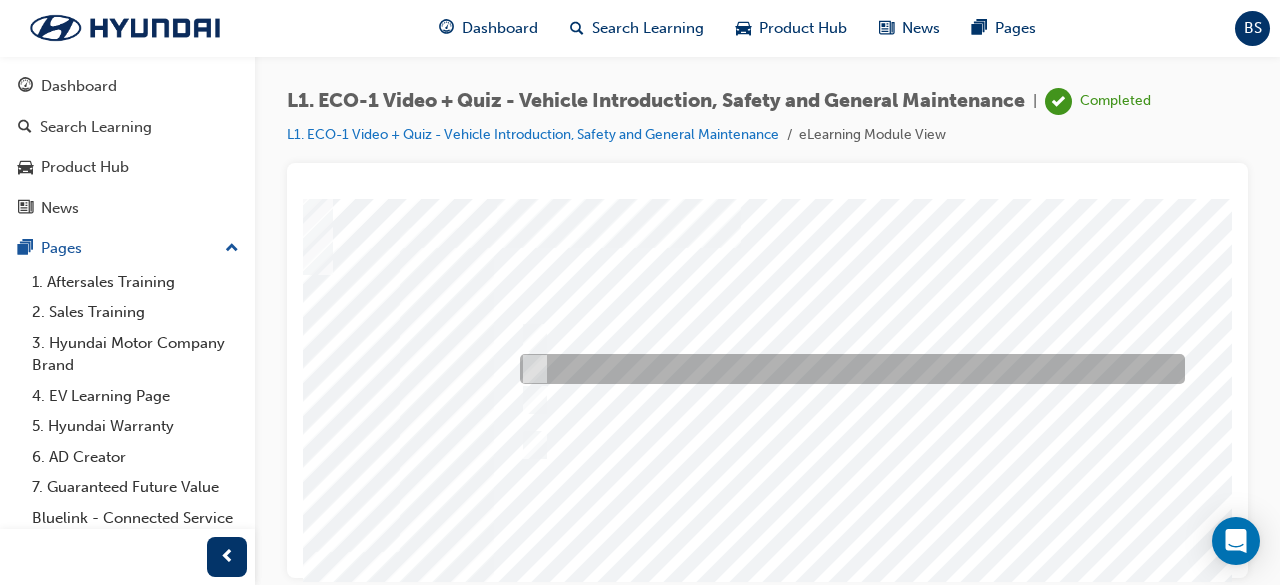 click at bounding box center (847, 369) 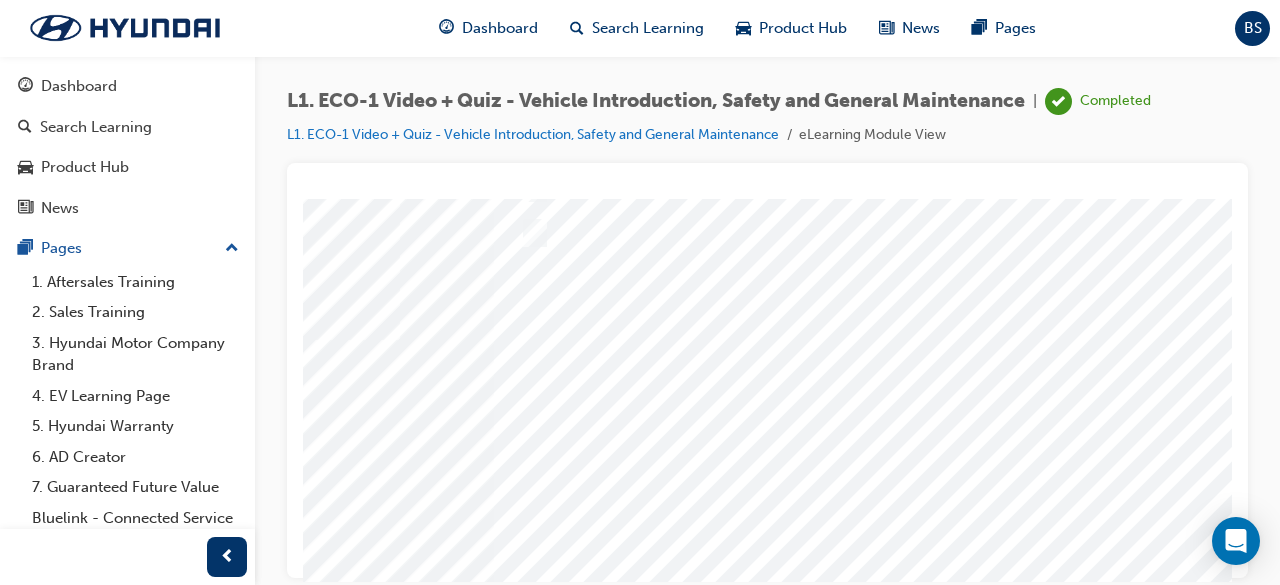 scroll, scrollTop: 382, scrollLeft: 446, axis: both 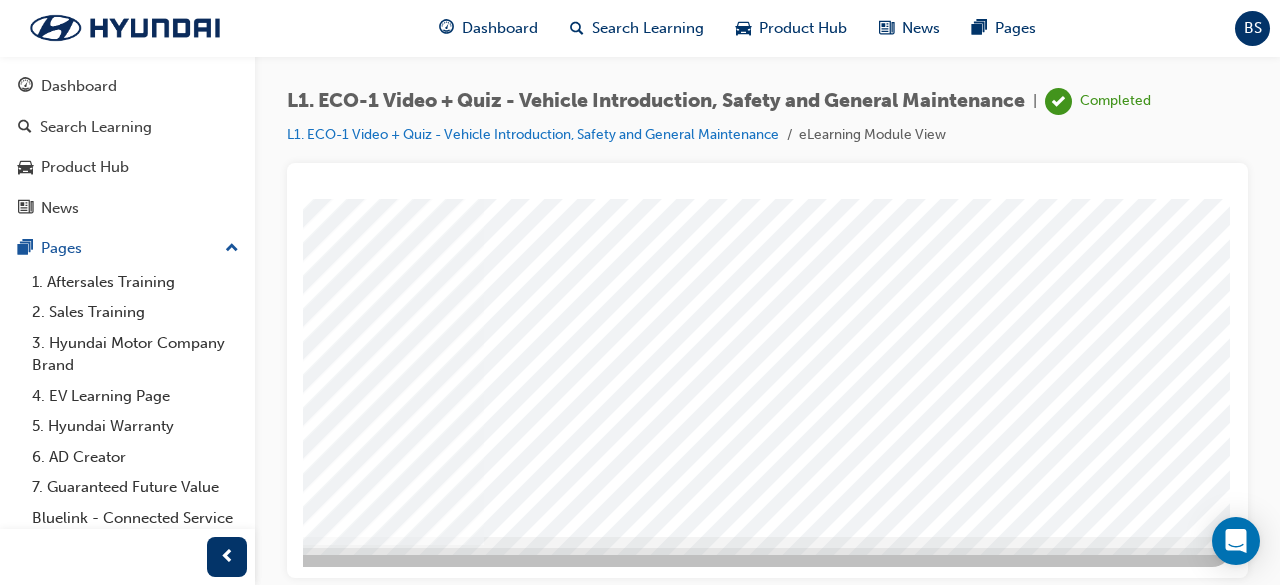 click at bounding box center [-58, 5485] 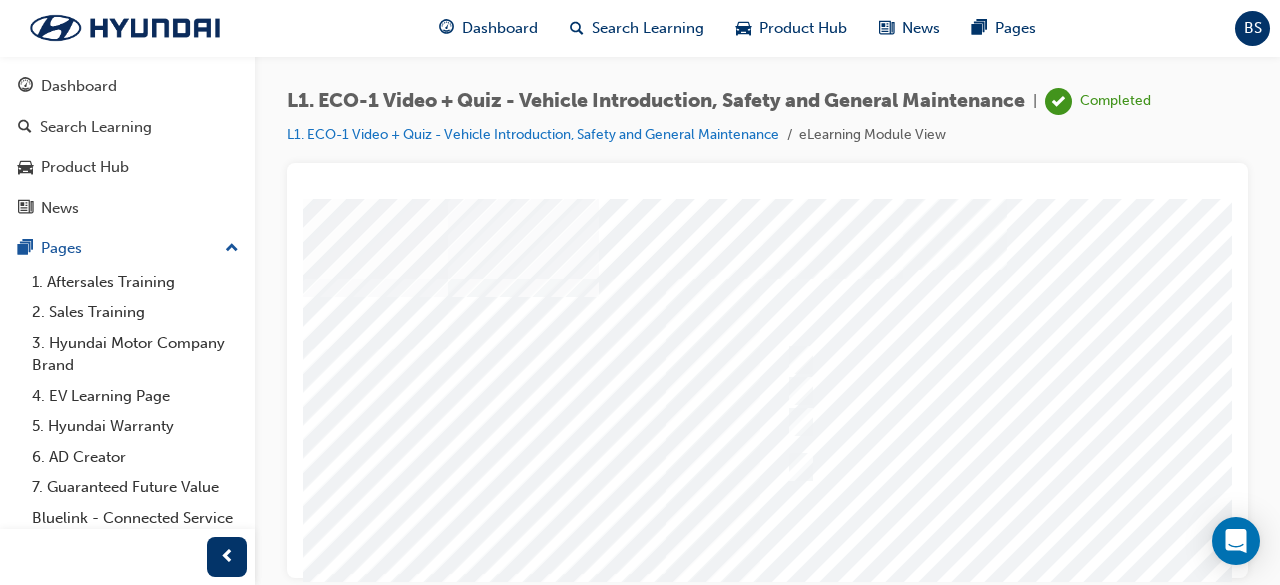 scroll, scrollTop: 0, scrollLeft: 152, axis: horizontal 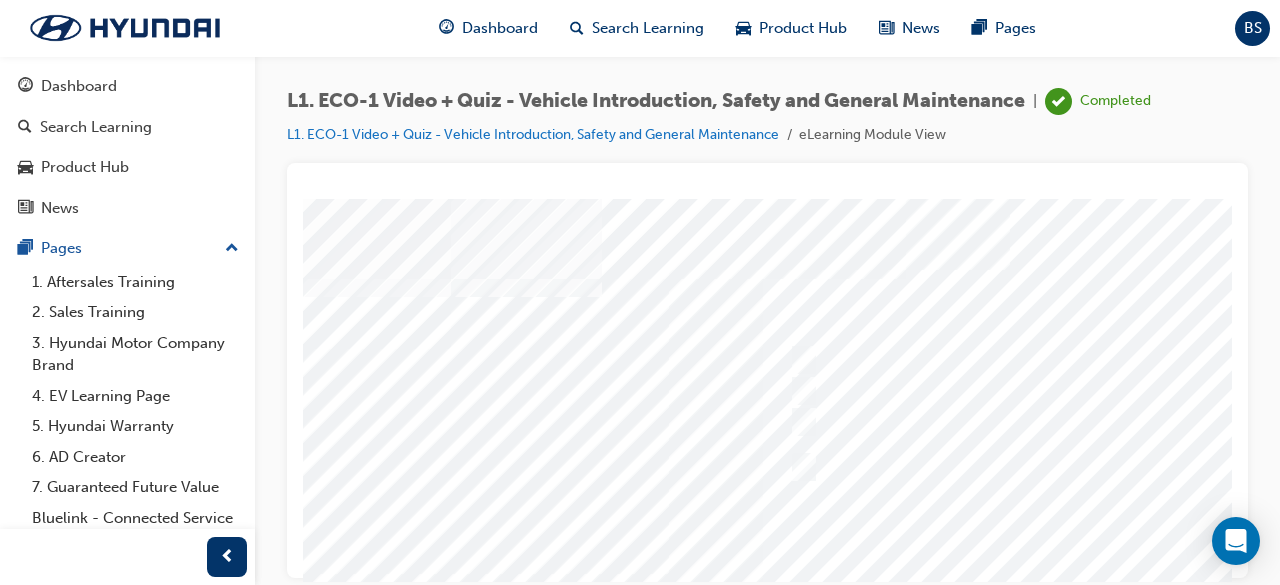 click at bounding box center (831, 558) 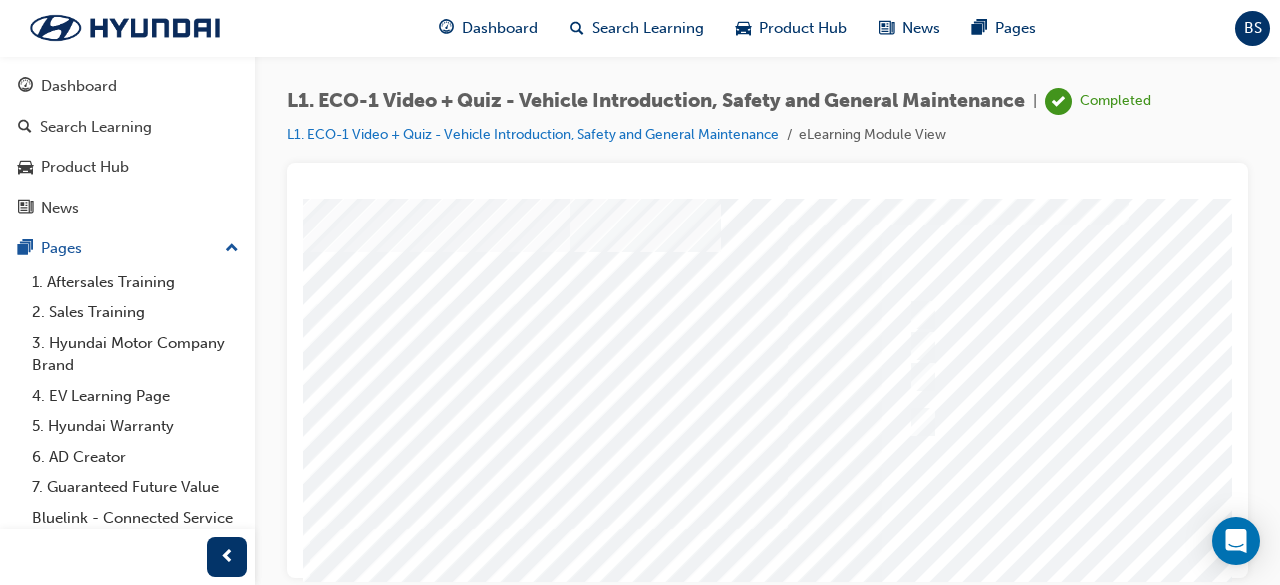 scroll, scrollTop: 45, scrollLeft: 34, axis: both 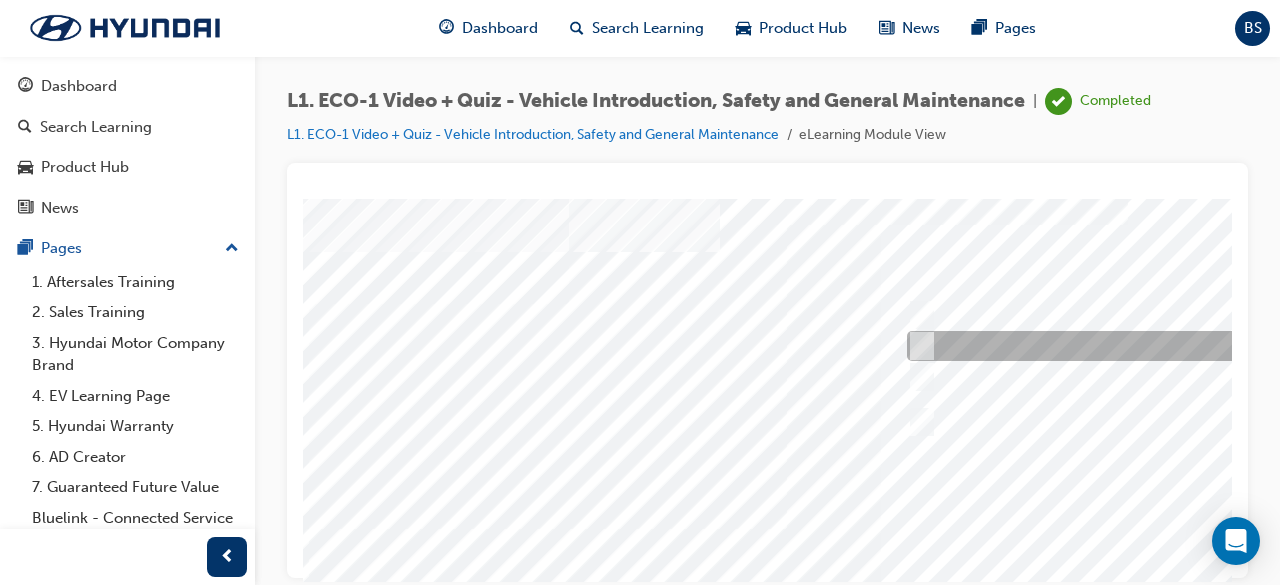 click at bounding box center (1234, 346) 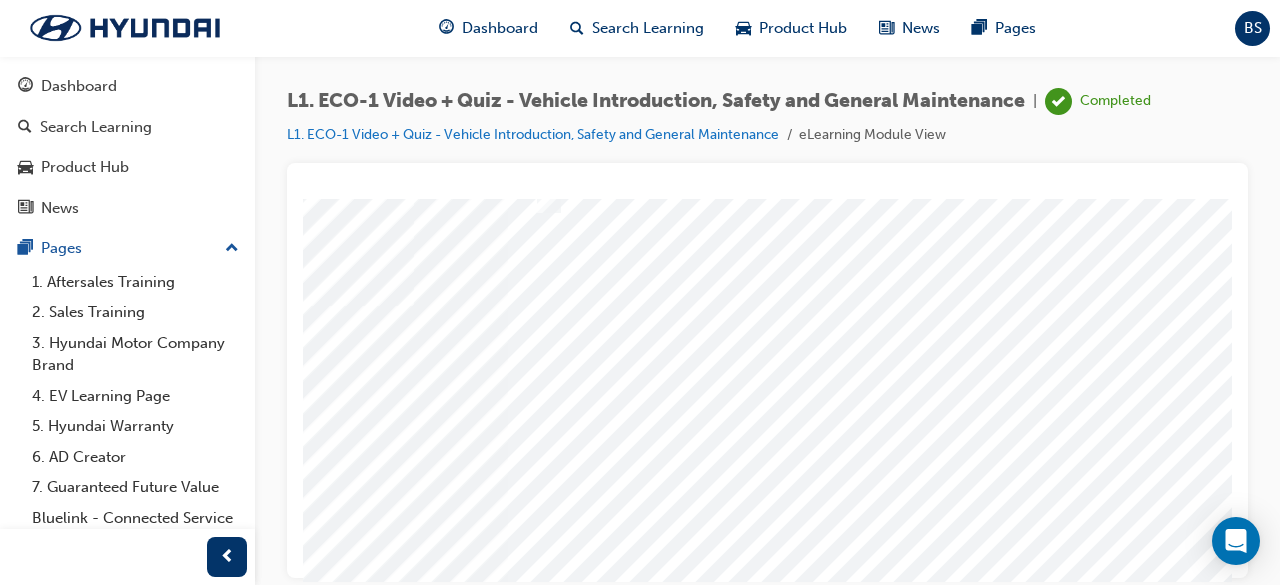 scroll, scrollTop: 298, scrollLeft: 408, axis: both 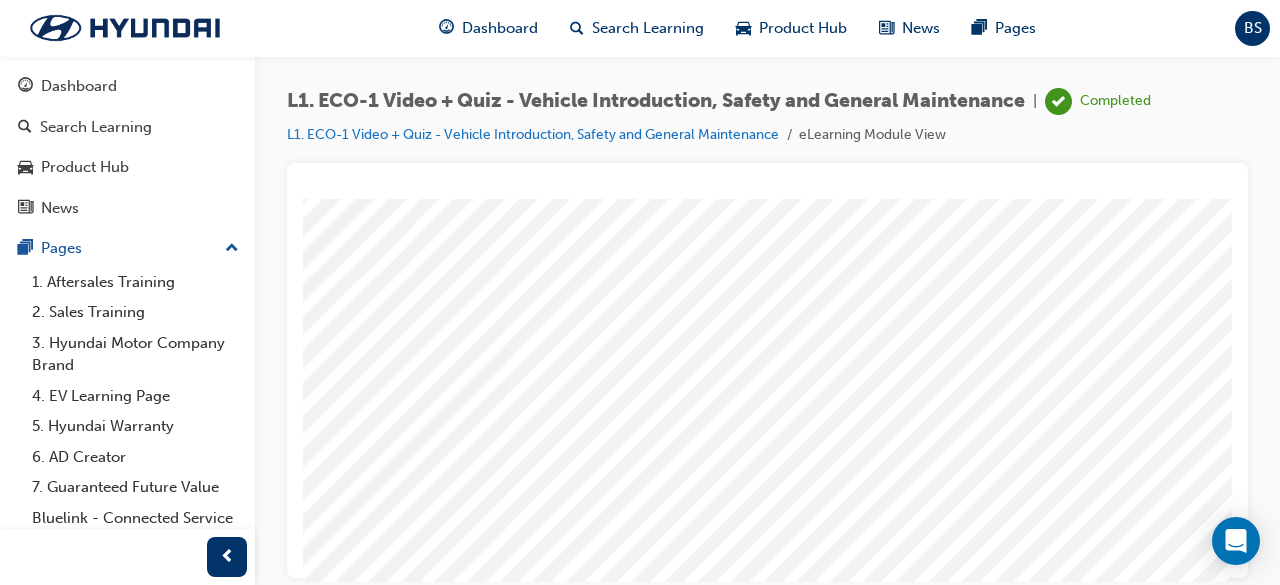 click at bounding box center (-35, 5569) 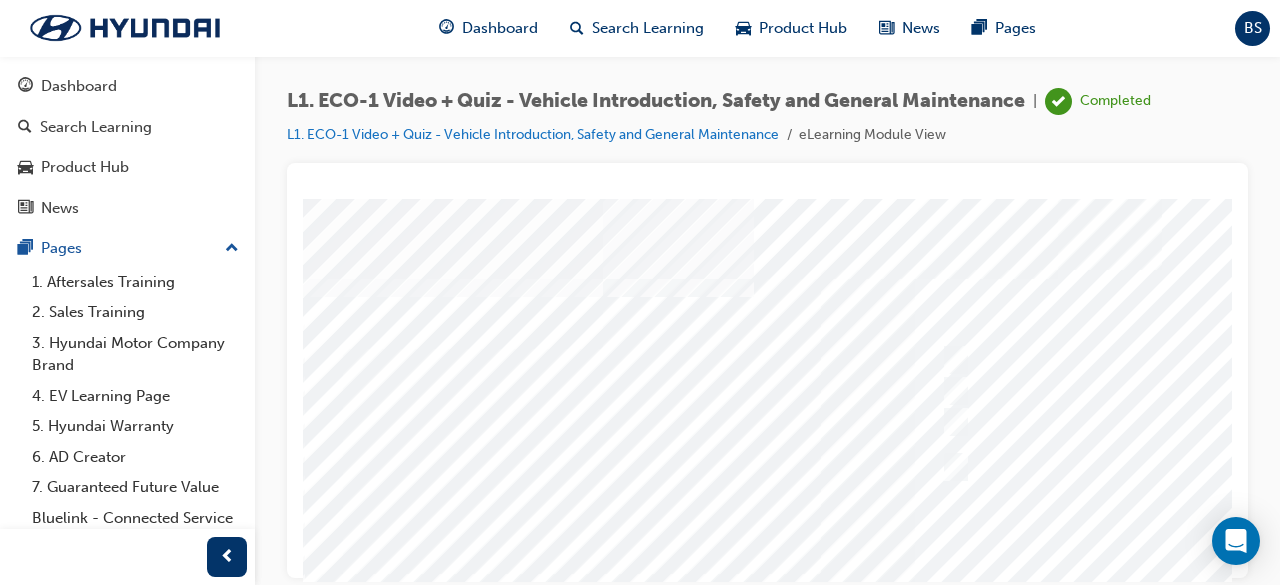 click at bounding box center [983, 558] 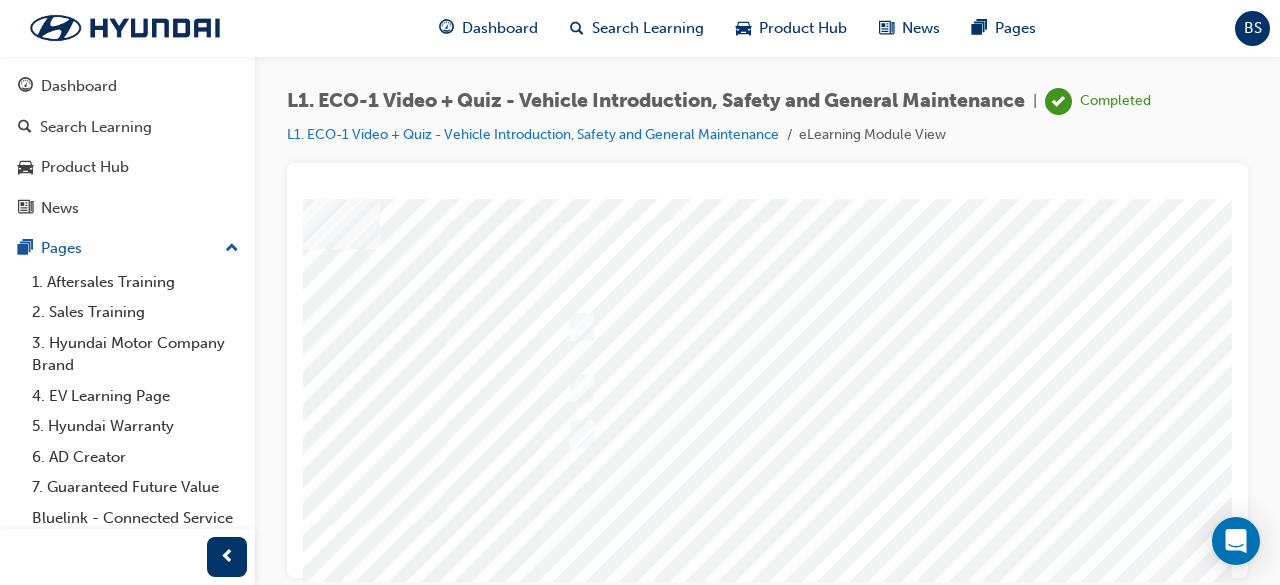 scroll, scrollTop: 48, scrollLeft: 376, axis: both 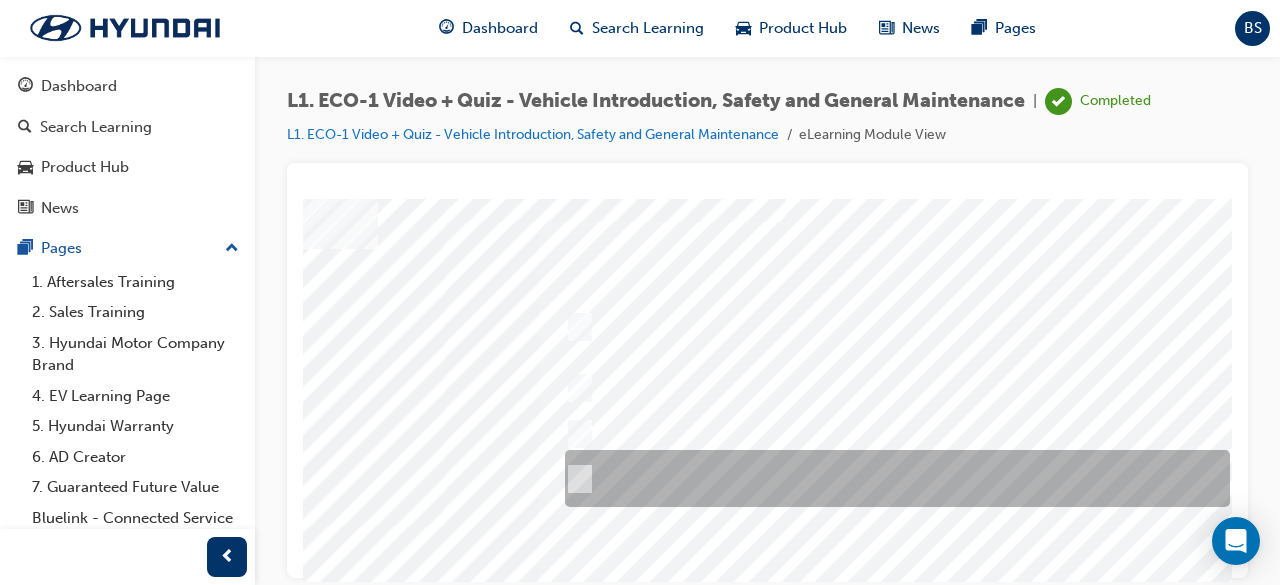 click at bounding box center [892, 478] 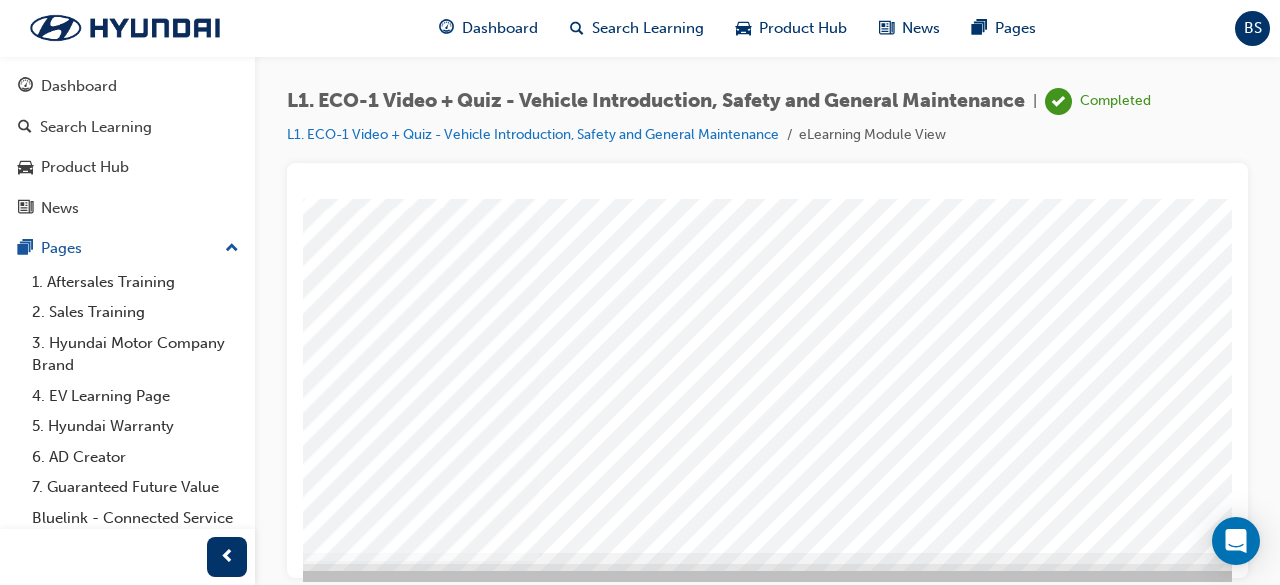 scroll, scrollTop: 368, scrollLeft: 376, axis: both 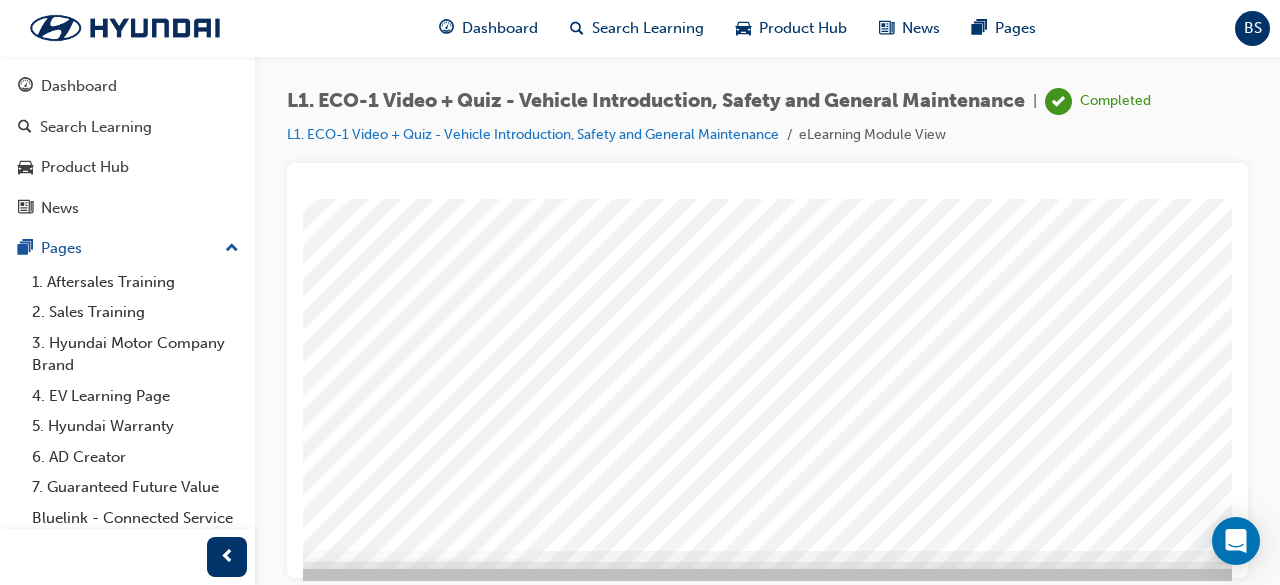 click at bounding box center (-3, 5499) 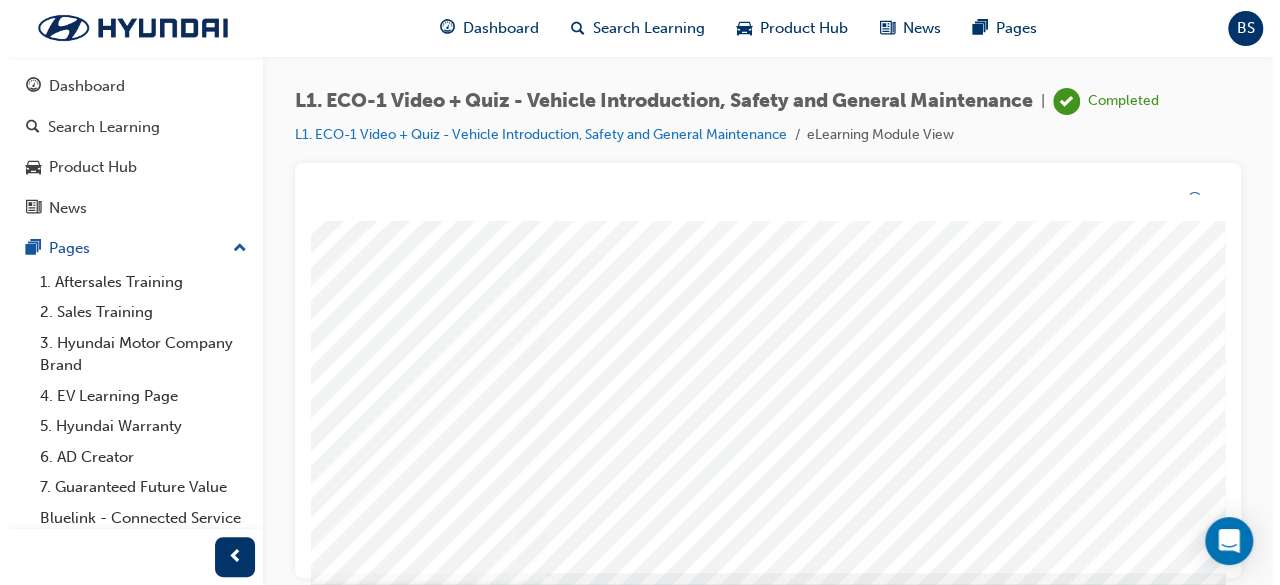 scroll, scrollTop: 0, scrollLeft: 0, axis: both 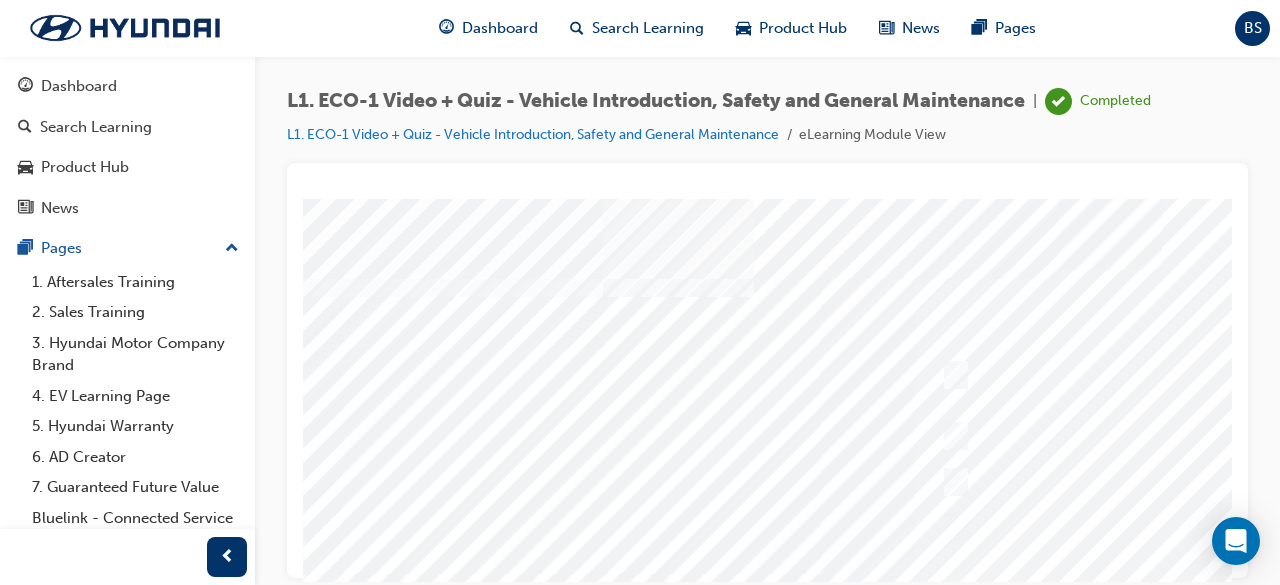 click at bounding box center (983, 558) 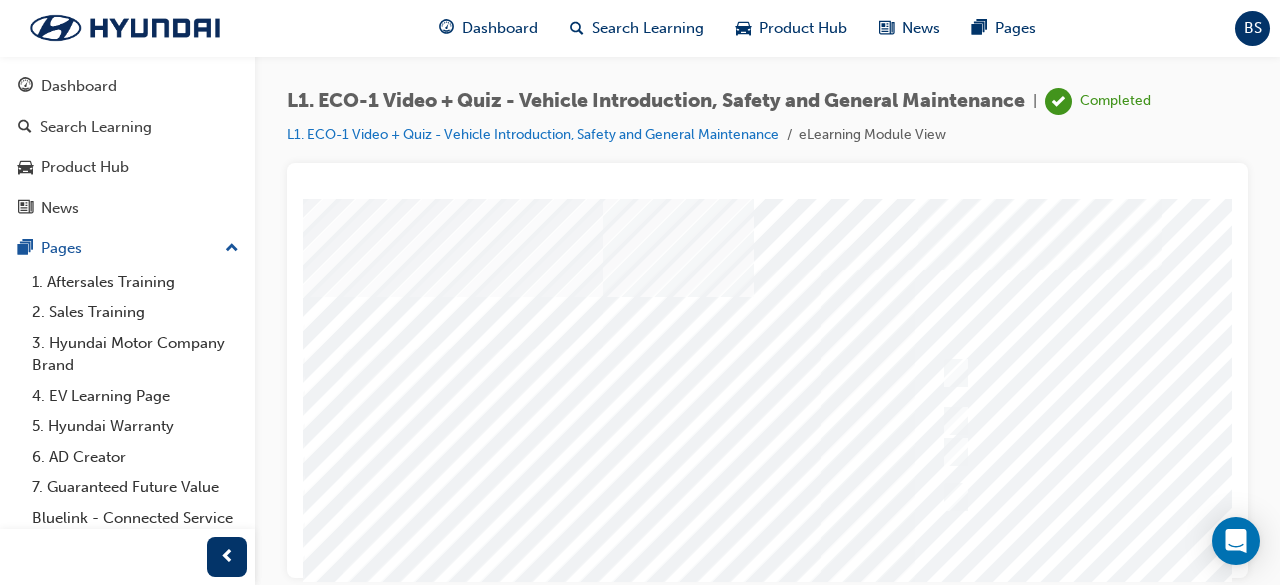 click at bounding box center (732, 5347) 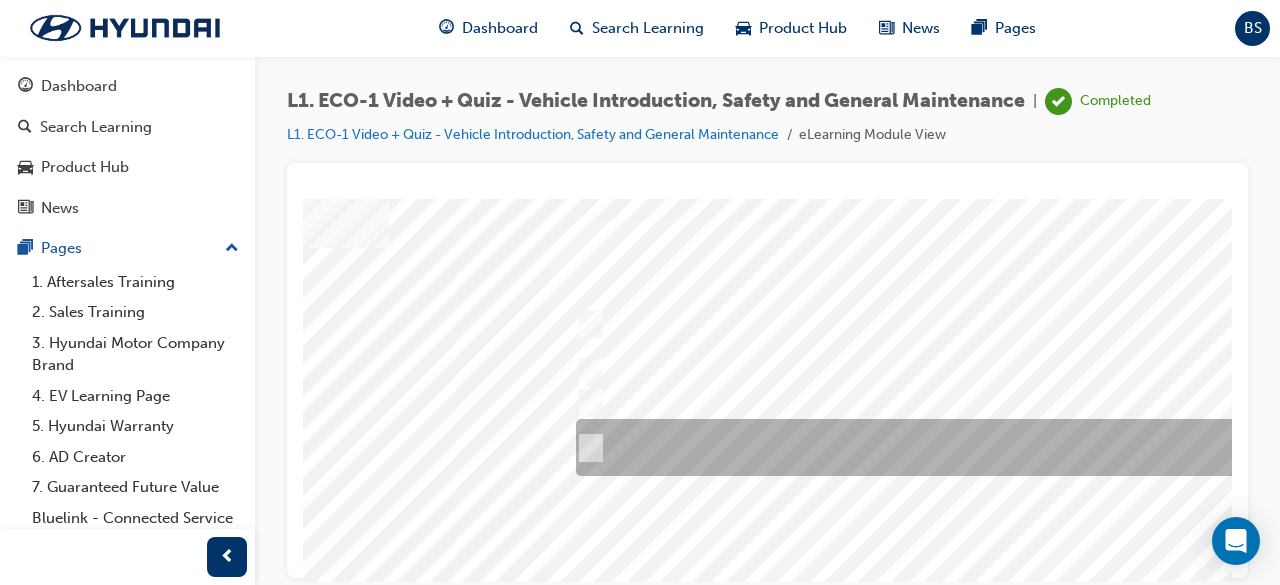 scroll, scrollTop: 49, scrollLeft: 370, axis: both 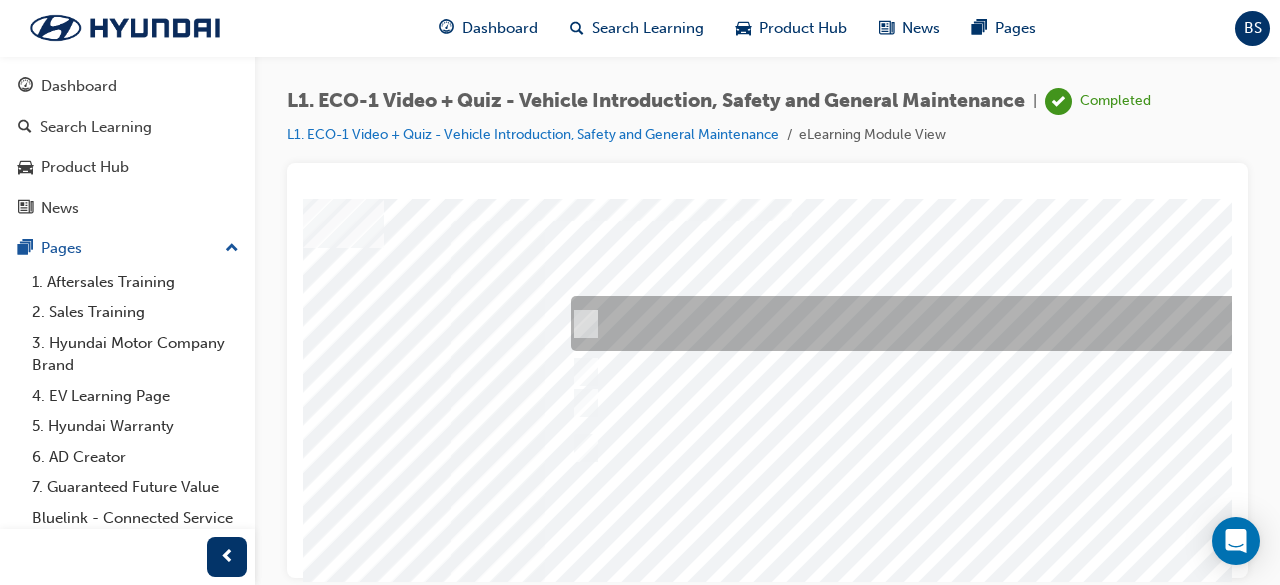 click at bounding box center (898, 323) 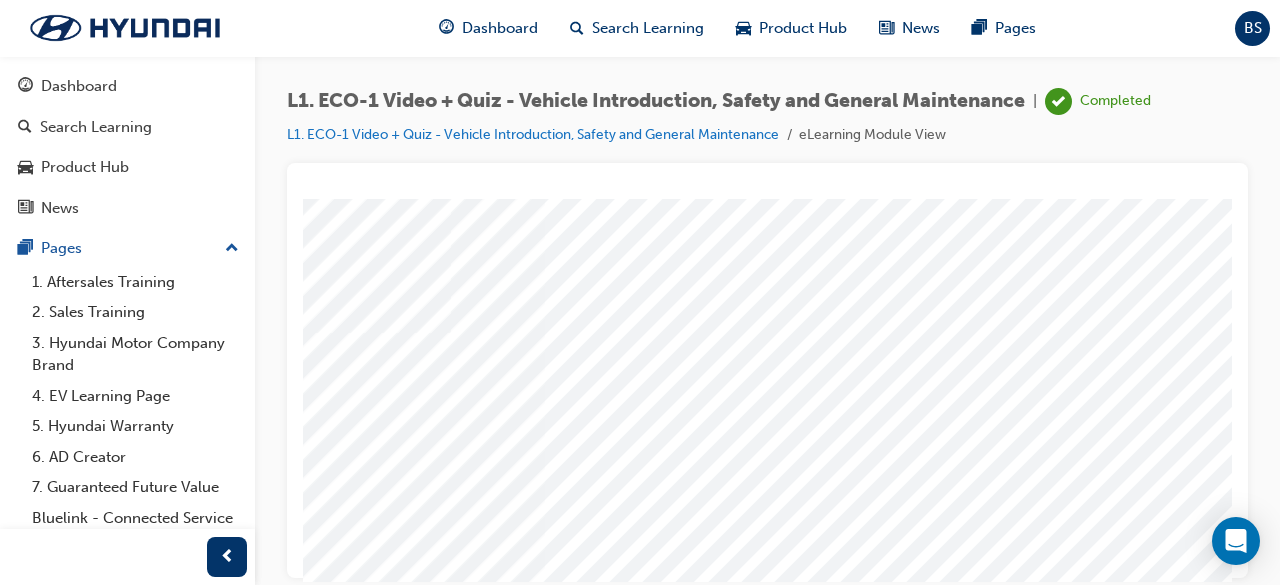 scroll, scrollTop: 329, scrollLeft: 370, axis: both 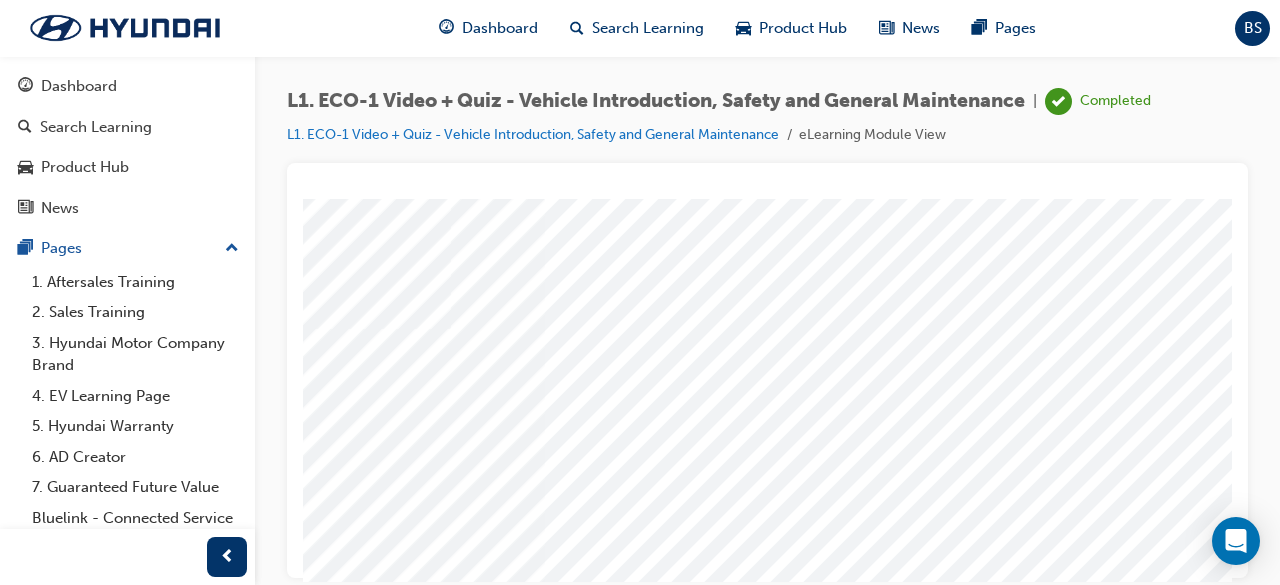 click at bounding box center [3, 5622] 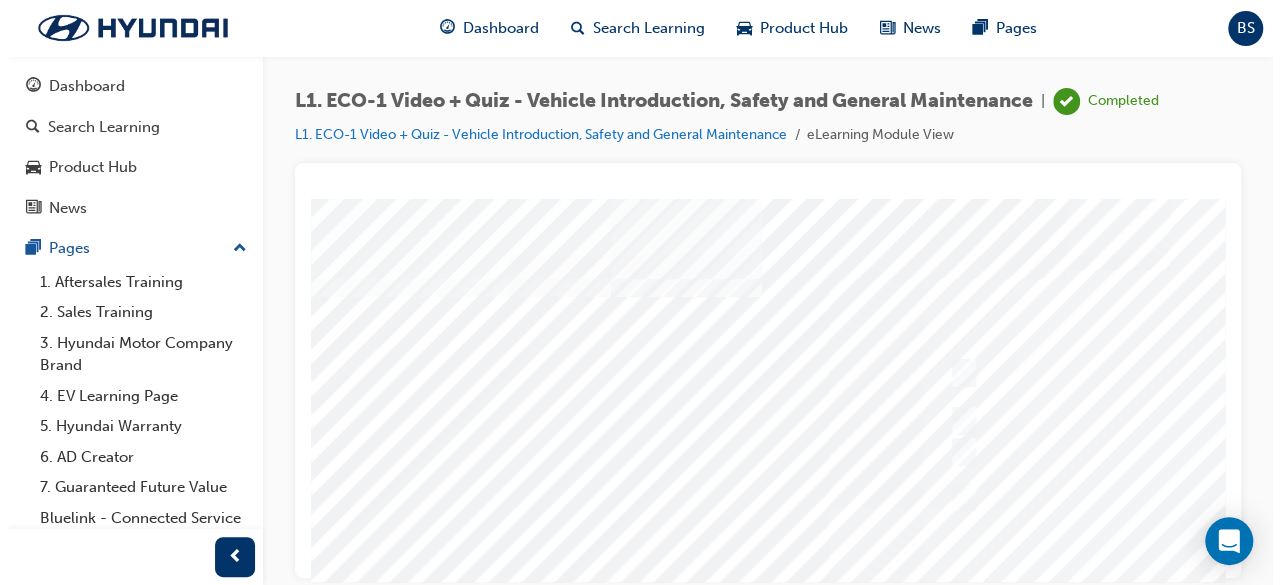 scroll, scrollTop: 0, scrollLeft: 0, axis: both 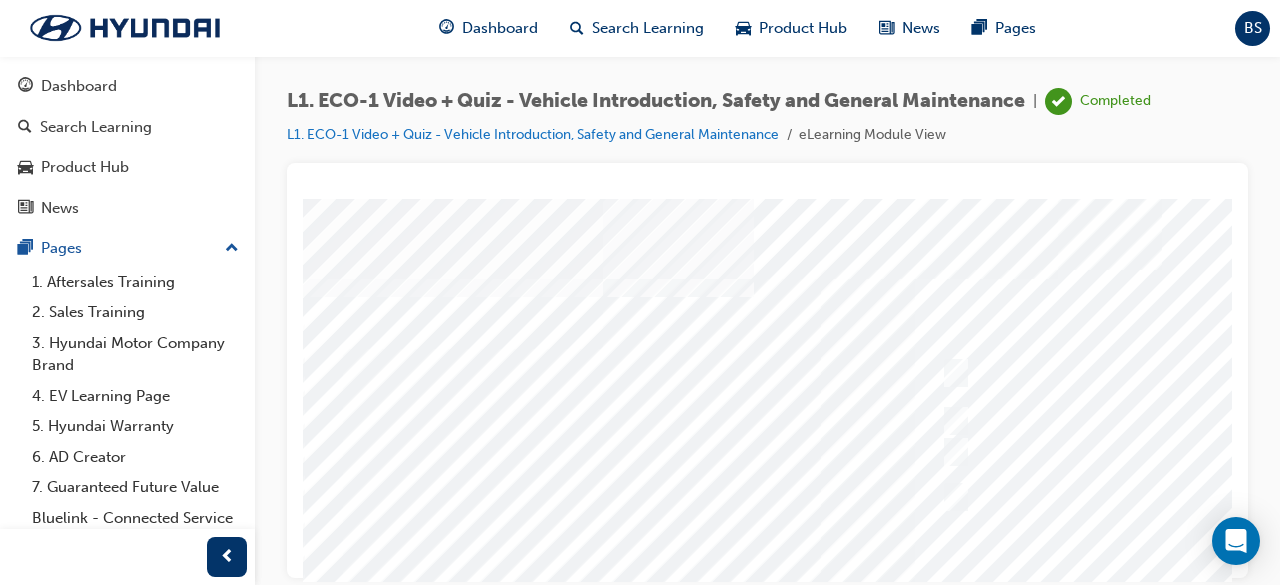 click at bounding box center [983, 558] 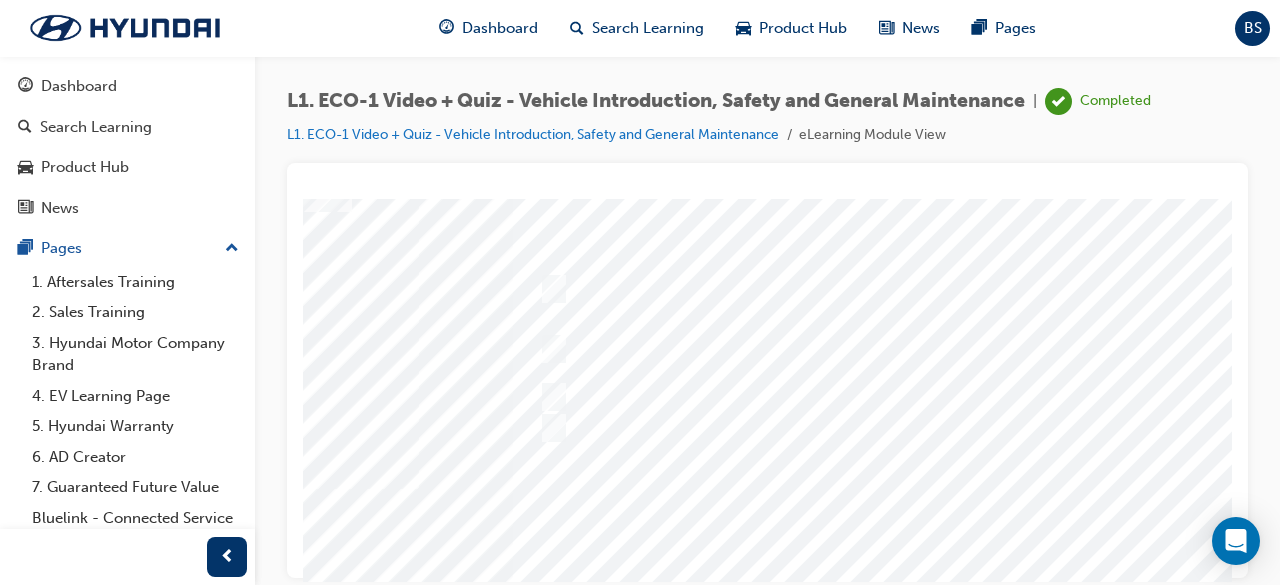 scroll, scrollTop: 85, scrollLeft: 403, axis: both 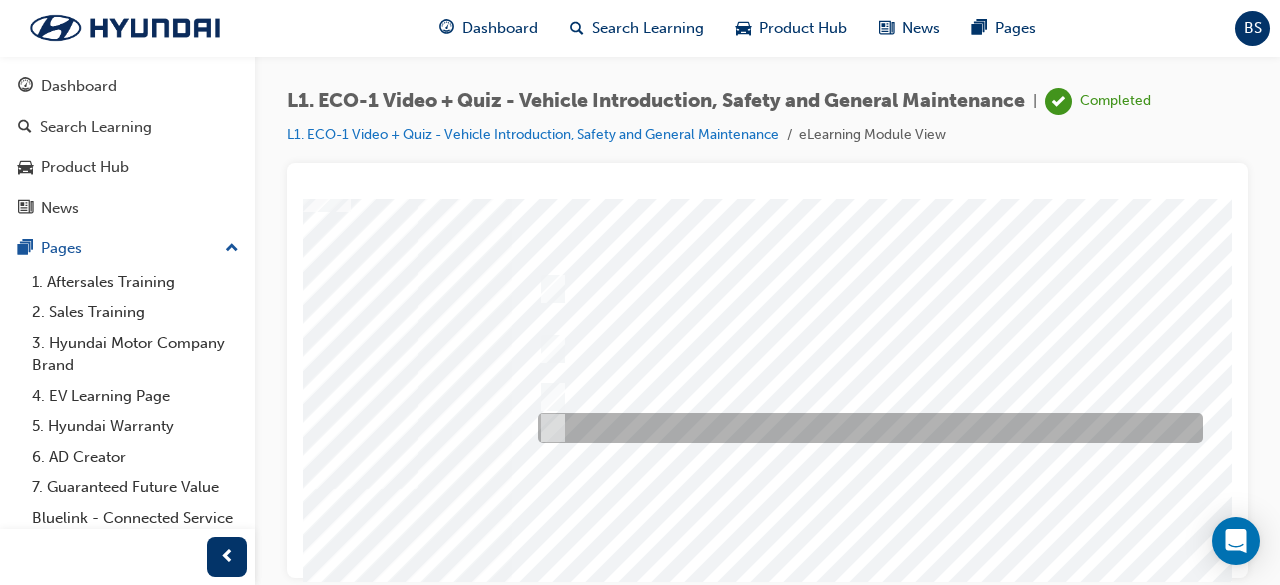 click at bounding box center [865, 428] 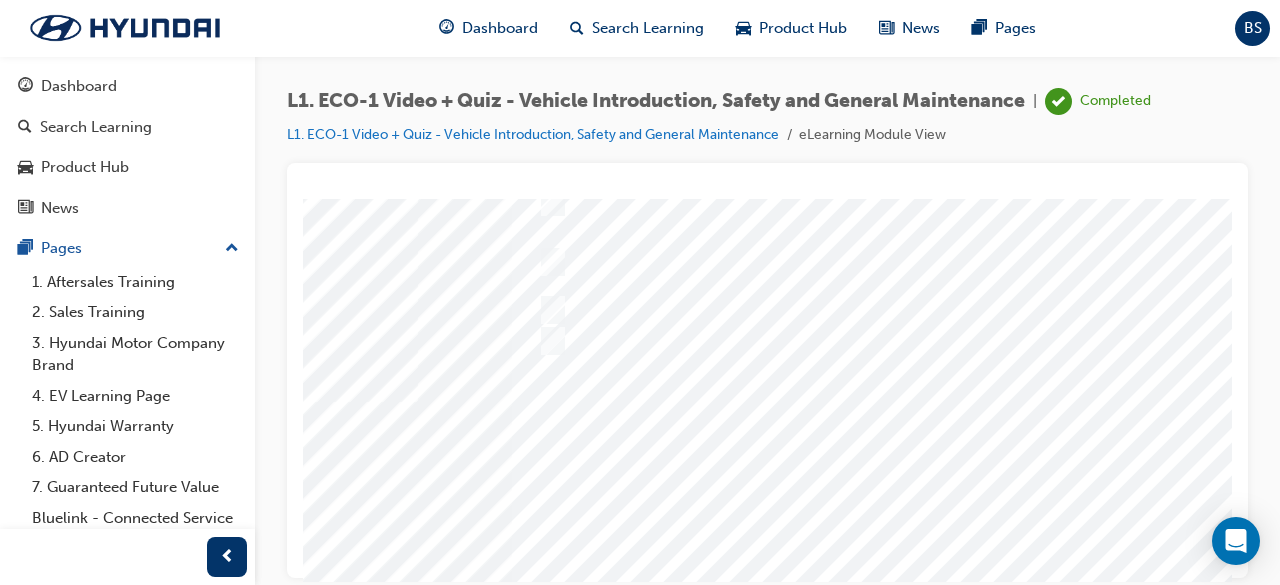 scroll, scrollTop: 74, scrollLeft: 403, axis: both 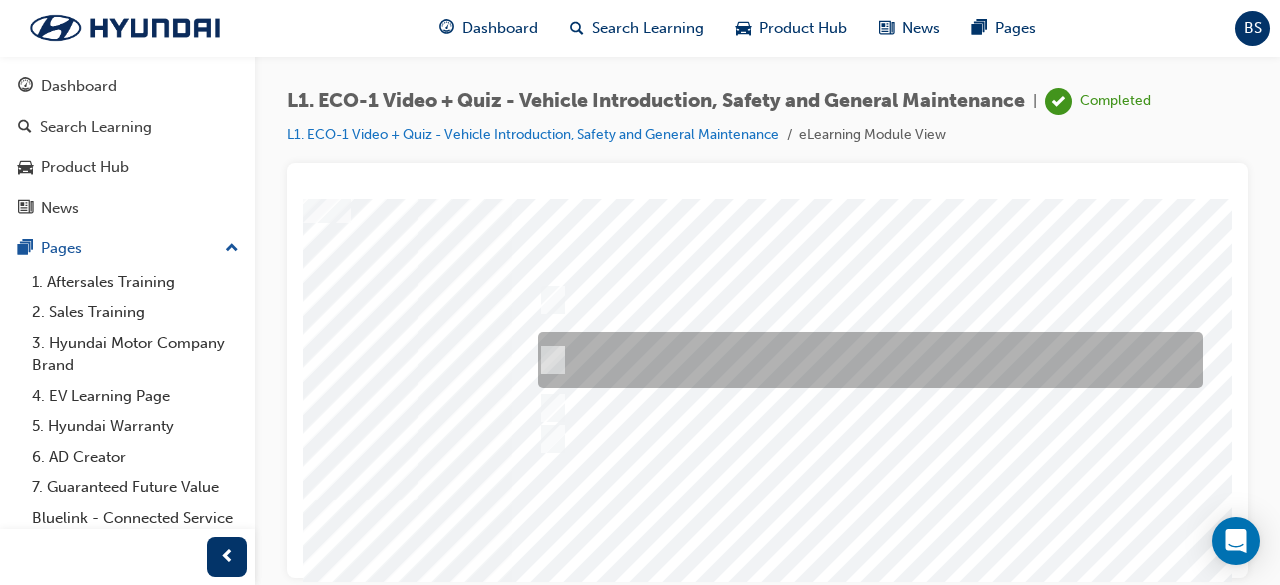 click at bounding box center (865, 360) 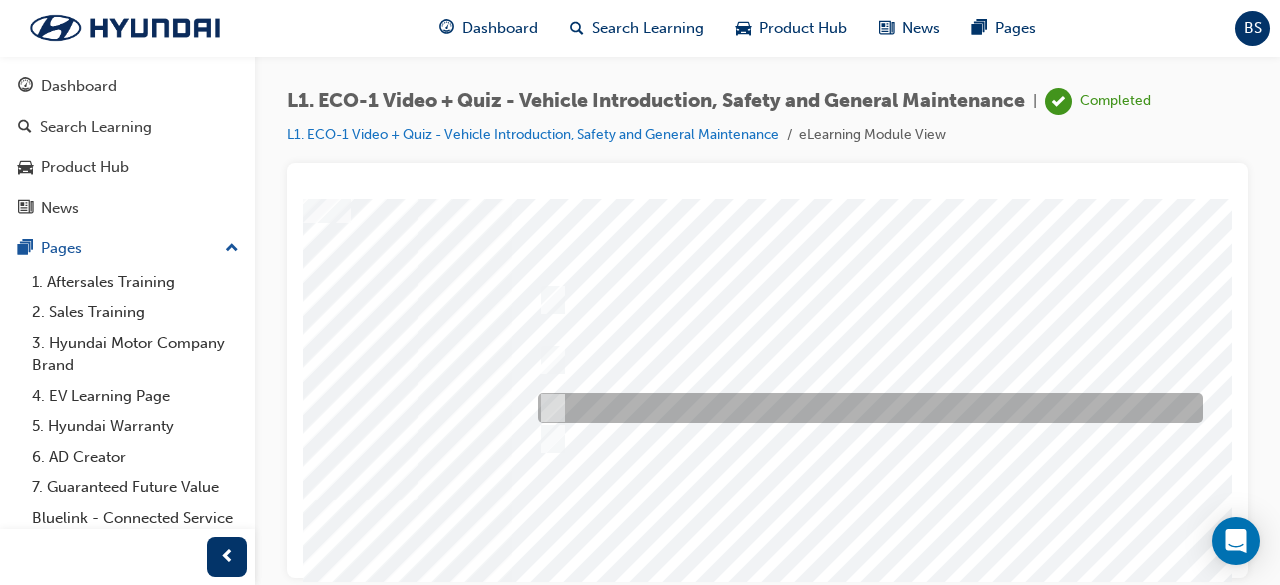 click at bounding box center (865, 408) 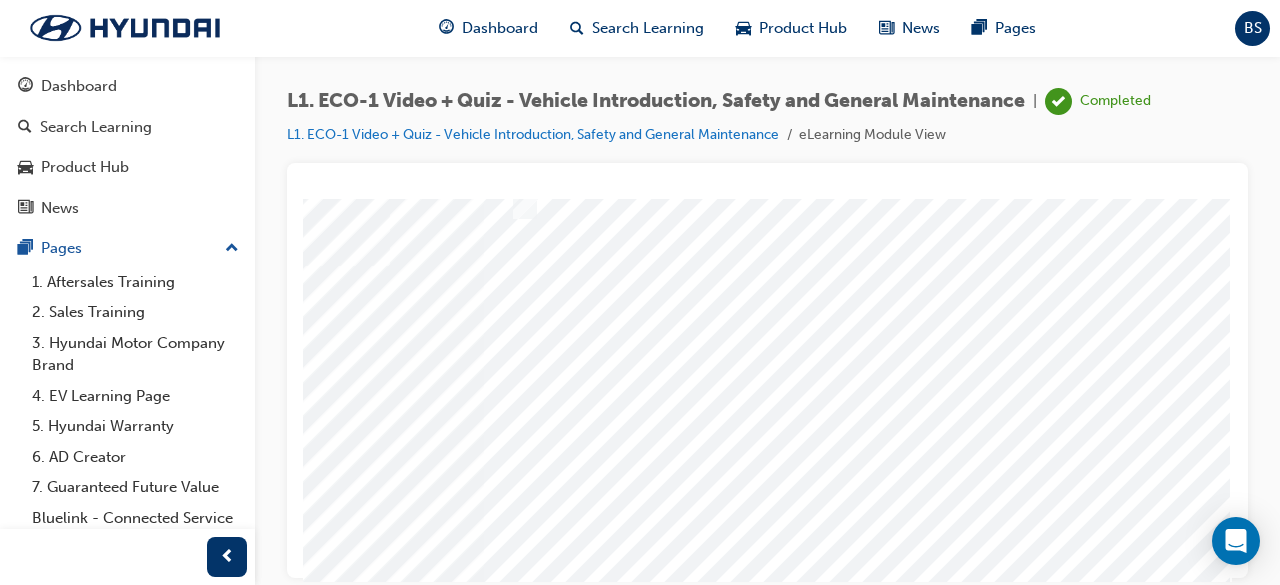 scroll, scrollTop: 310, scrollLeft: 446, axis: both 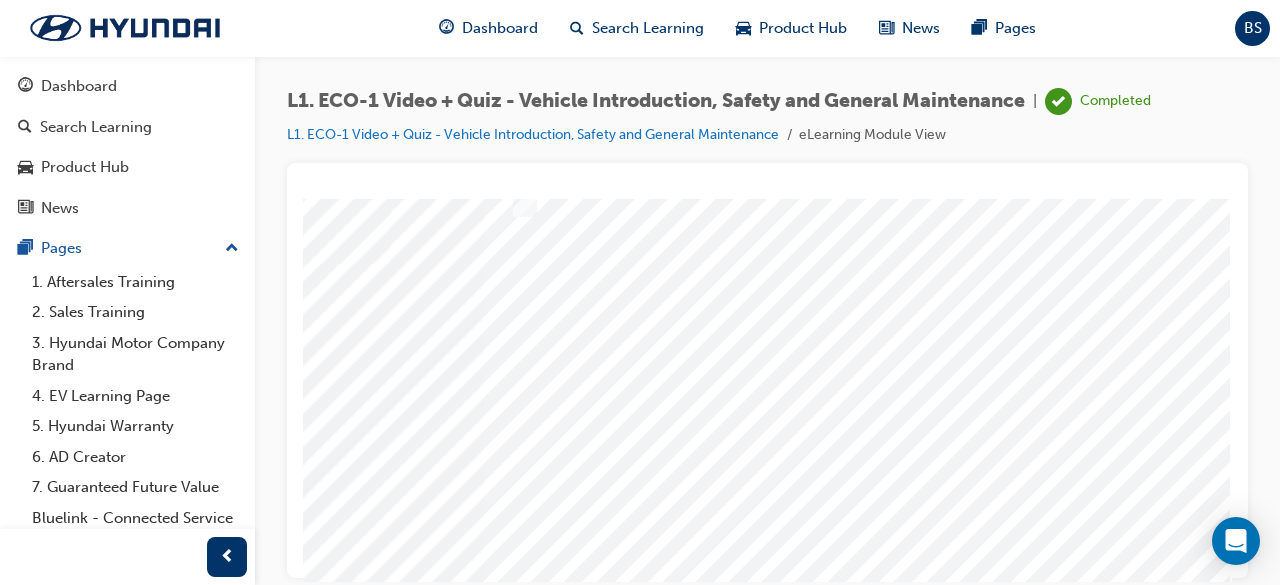 click at bounding box center [-58, 5557] 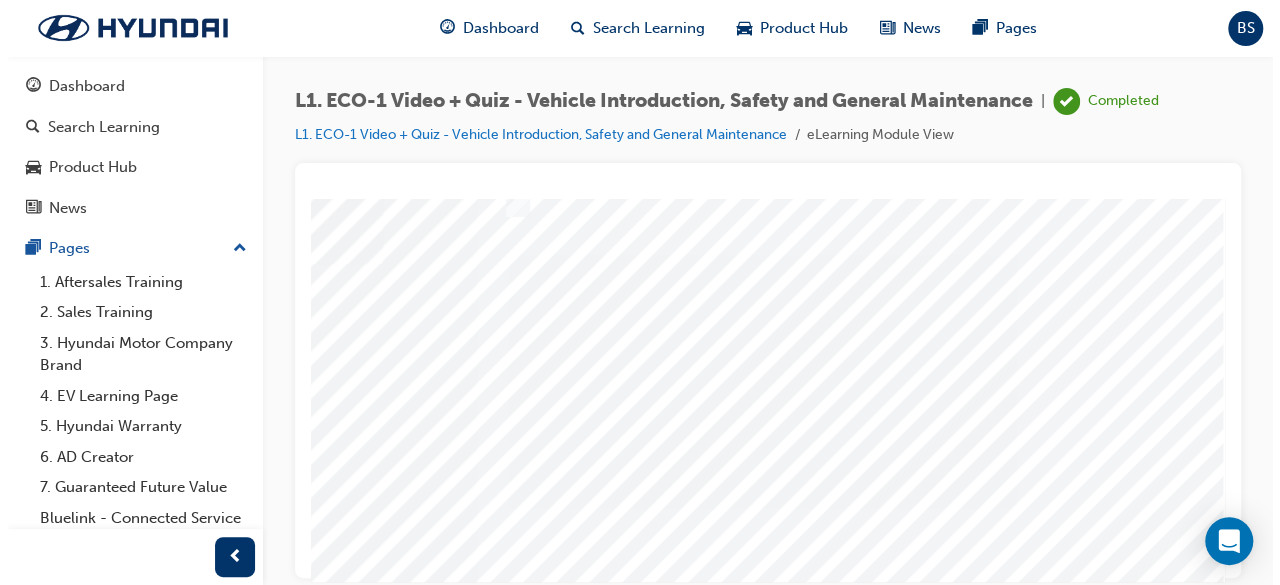 scroll, scrollTop: 0, scrollLeft: 0, axis: both 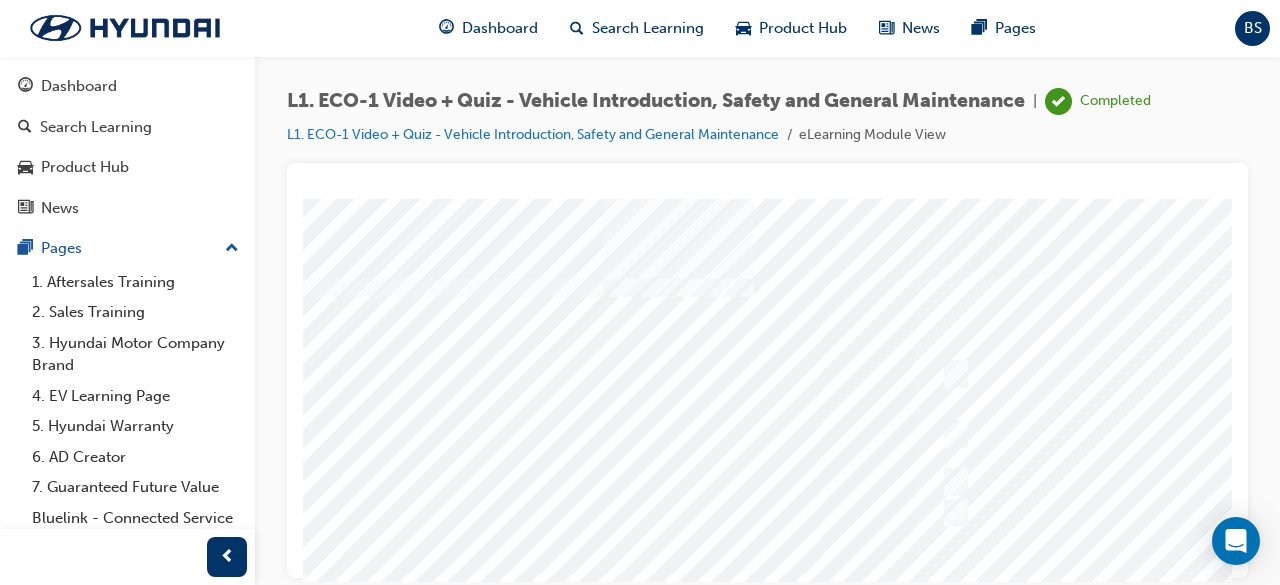 click at bounding box center [983, 558] 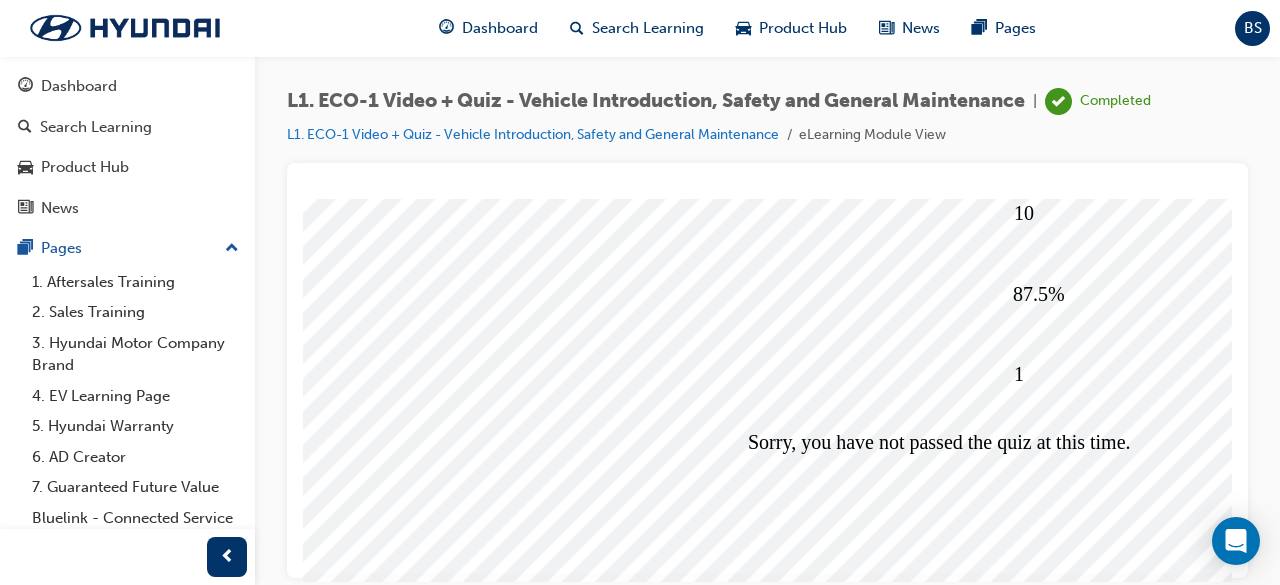 scroll, scrollTop: 346, scrollLeft: 36, axis: both 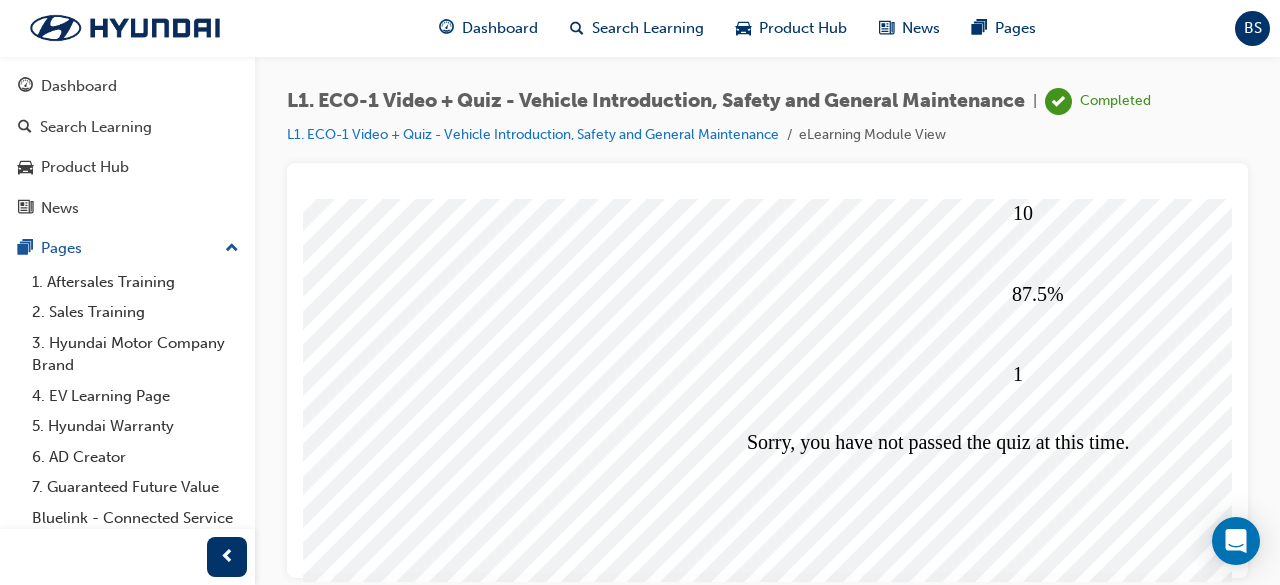 click at bounding box center (340, 5555) 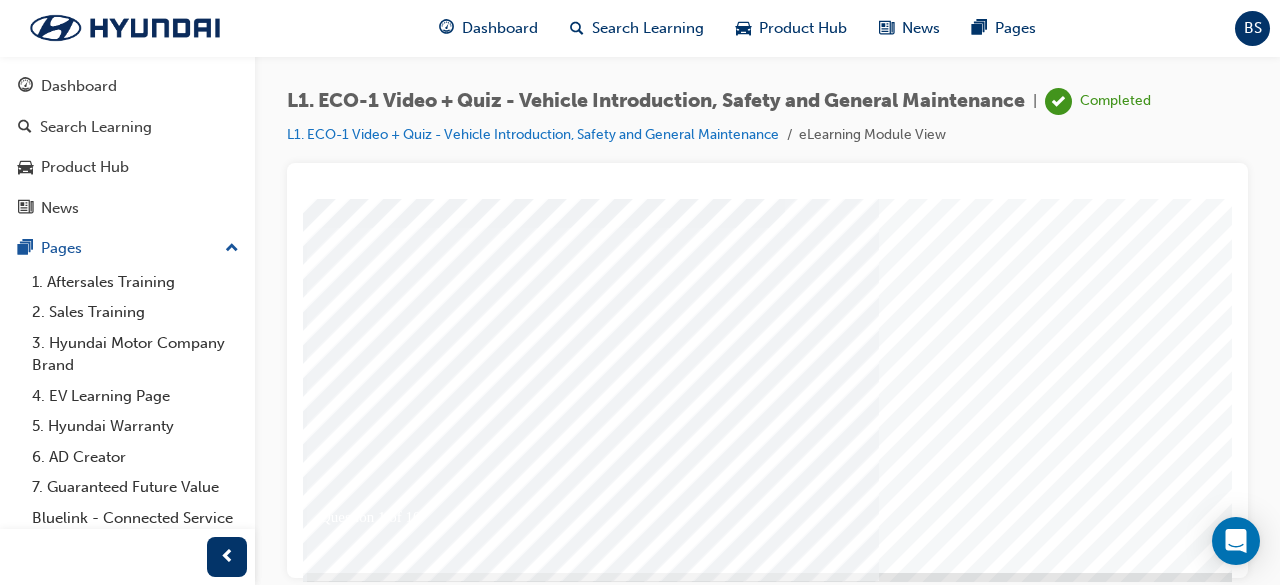scroll, scrollTop: 0, scrollLeft: 0, axis: both 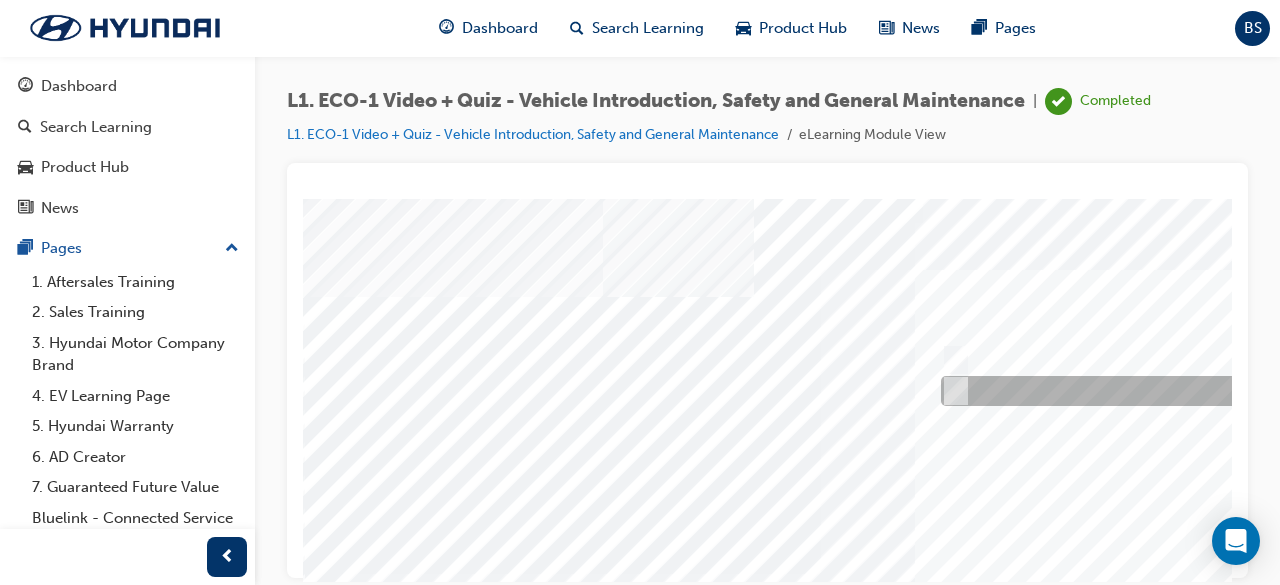 click at bounding box center (952, 391) 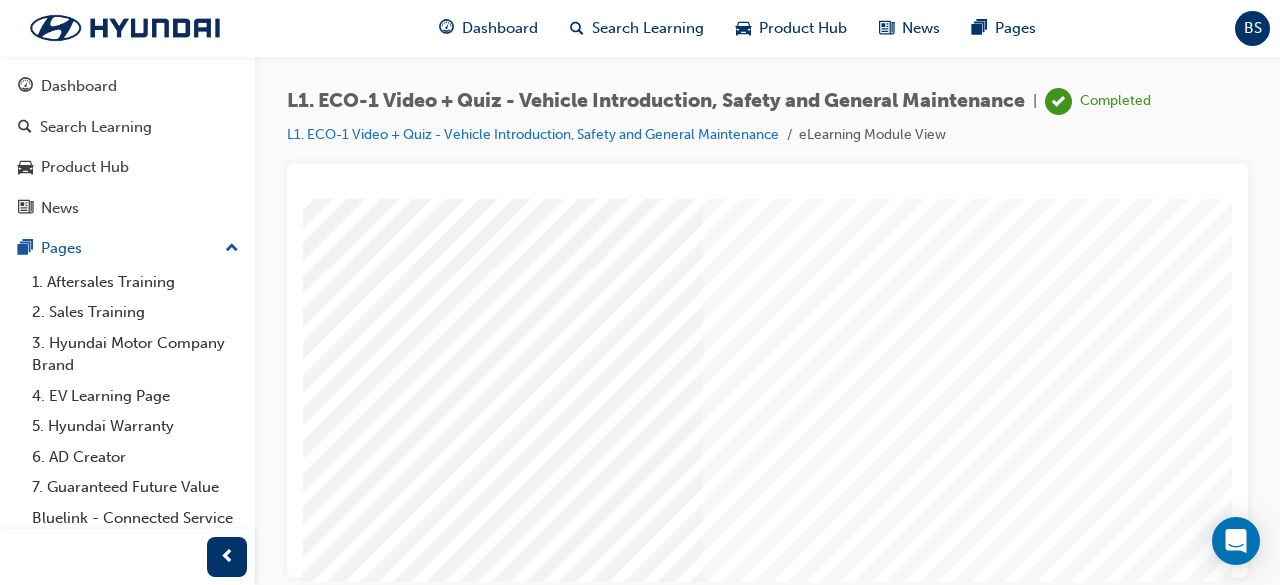 scroll, scrollTop: 305, scrollLeft: 237, axis: both 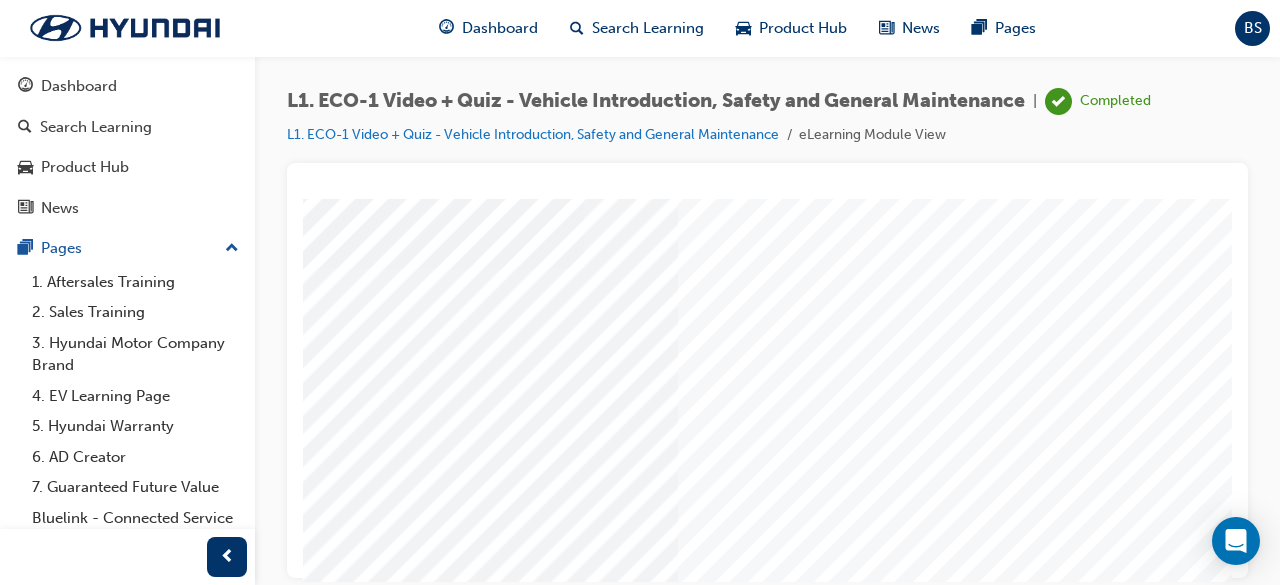 click at bounding box center (136, 4787) 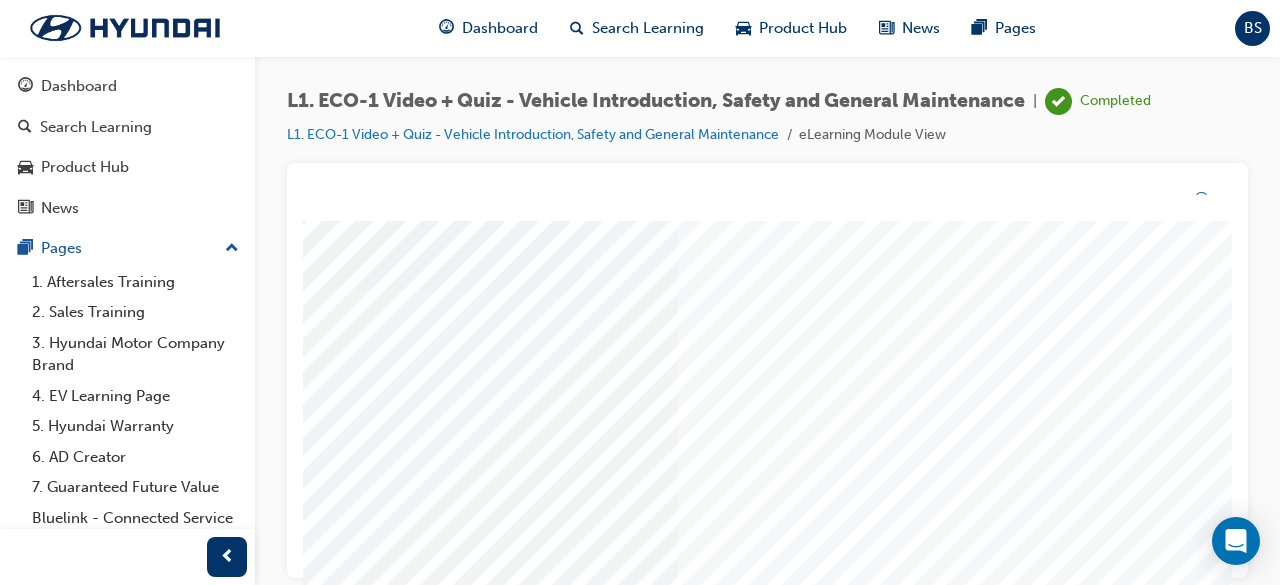 scroll, scrollTop: 0, scrollLeft: 0, axis: both 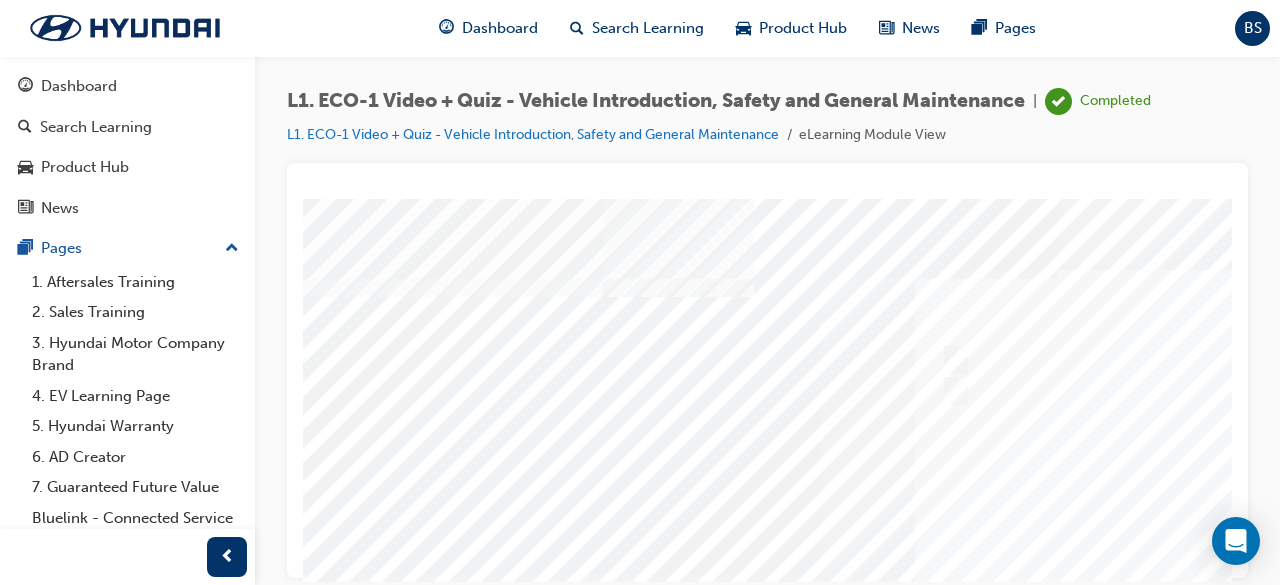 click at bounding box center [983, 558] 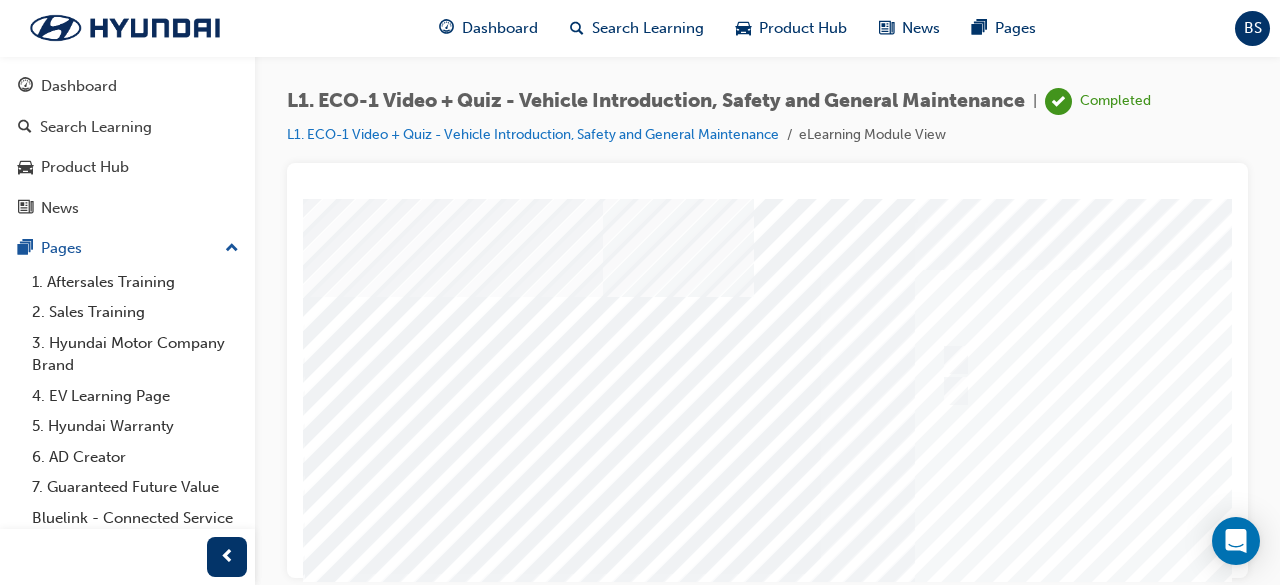 scroll, scrollTop: 0, scrollLeft: 0, axis: both 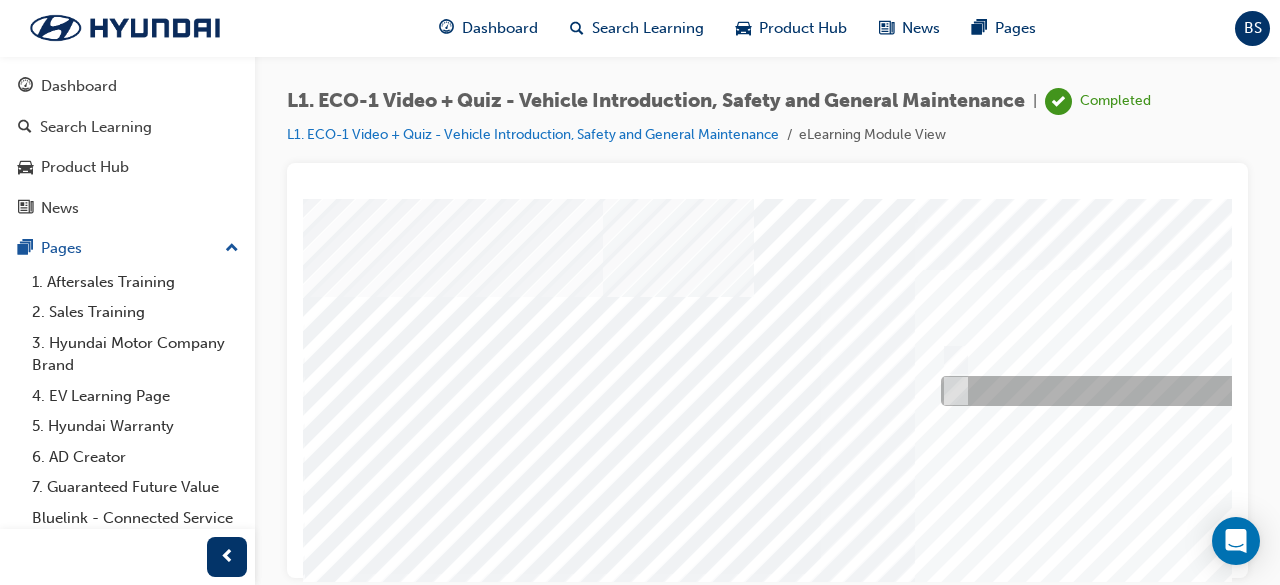 click at bounding box center [1268, 391] 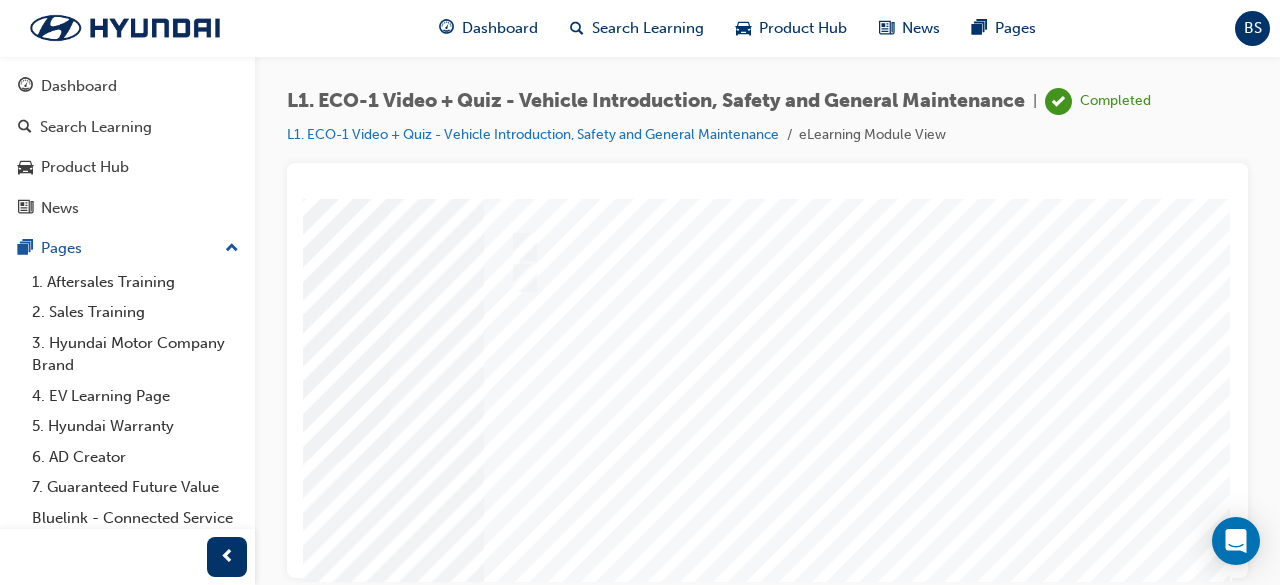 scroll, scrollTop: 382, scrollLeft: 446, axis: both 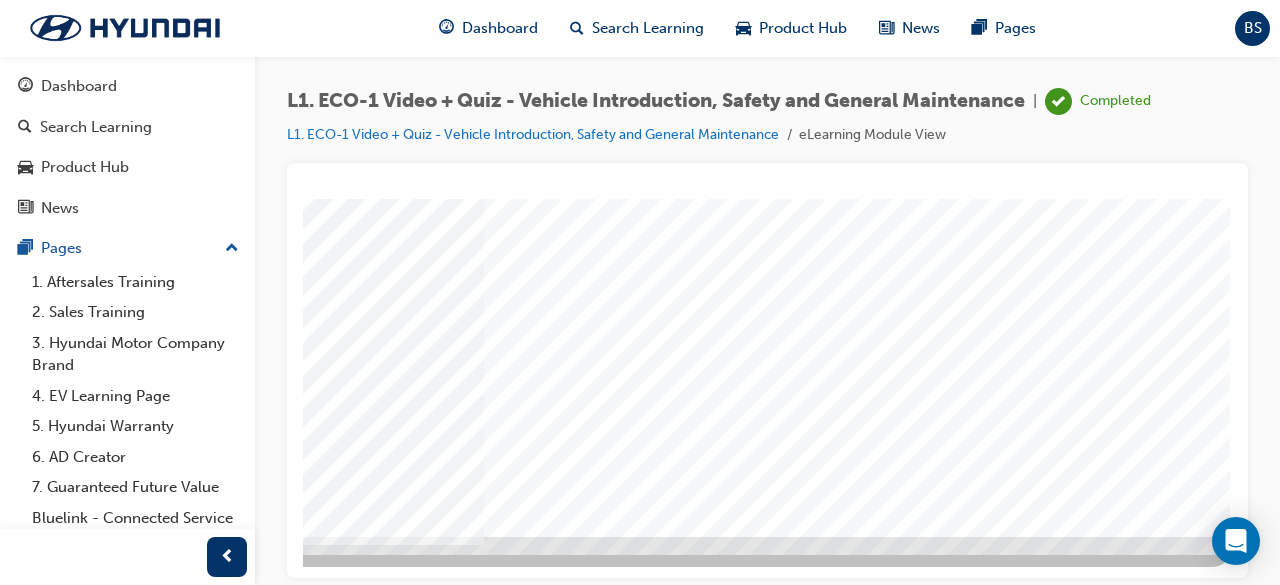 click at bounding box center [-58, 4710] 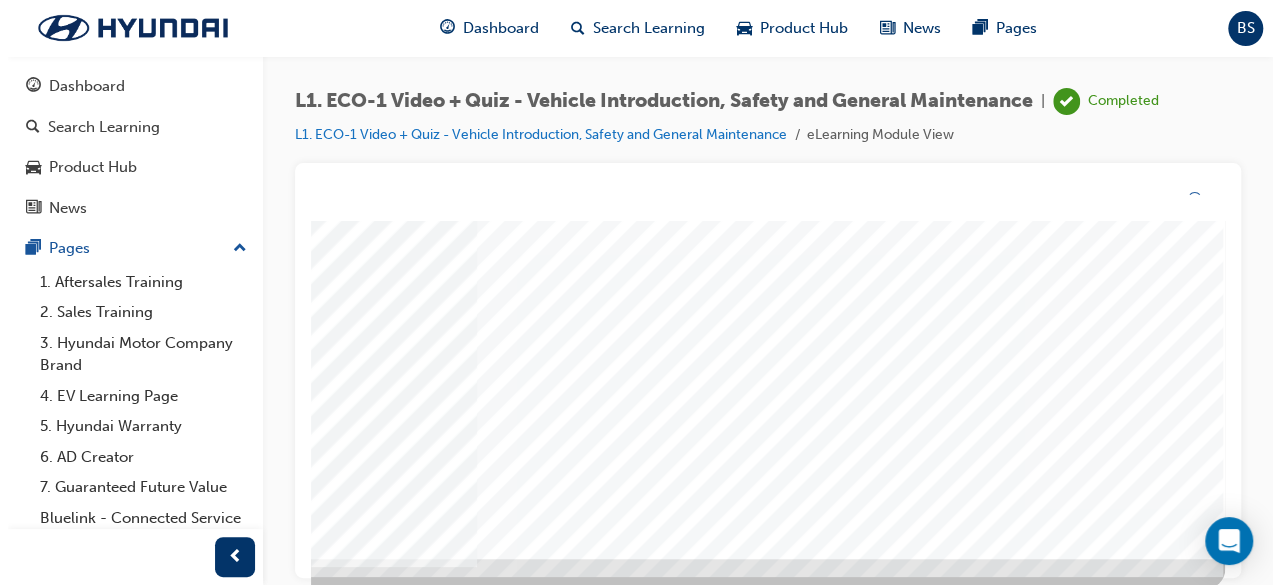 scroll, scrollTop: 0, scrollLeft: 0, axis: both 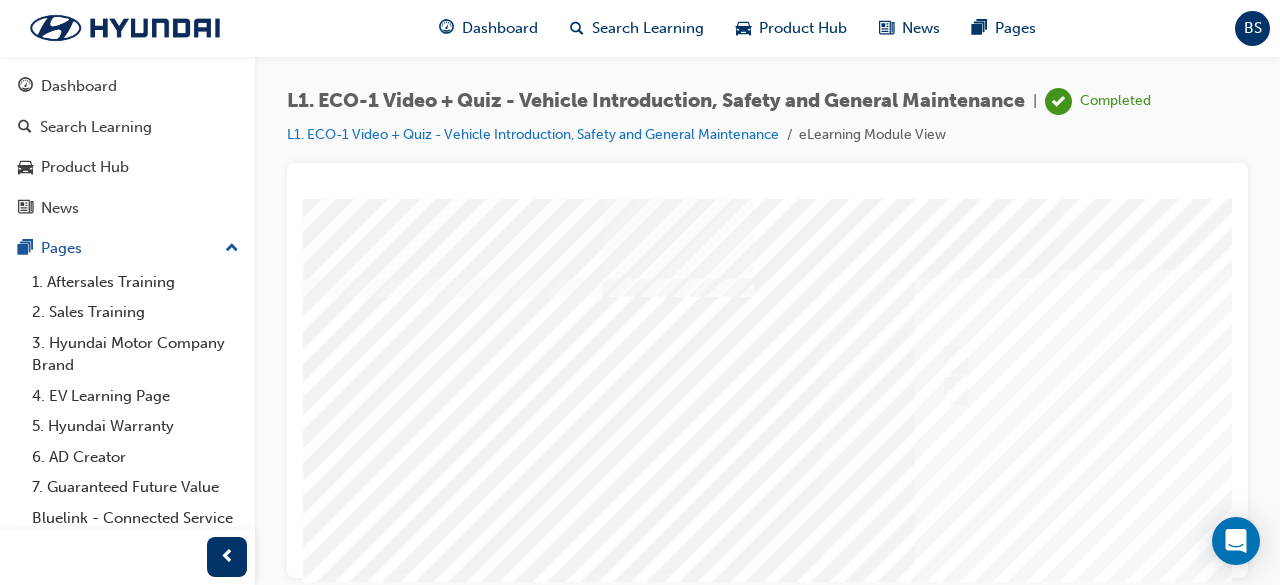 click at bounding box center [983, 558] 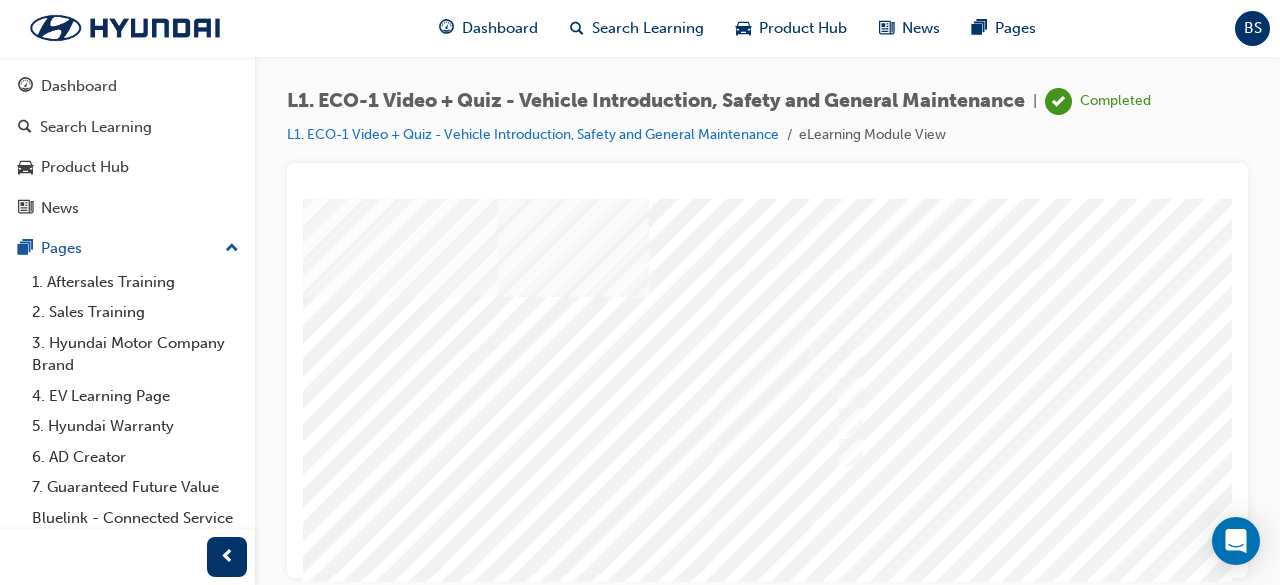 scroll, scrollTop: 0, scrollLeft: 108, axis: horizontal 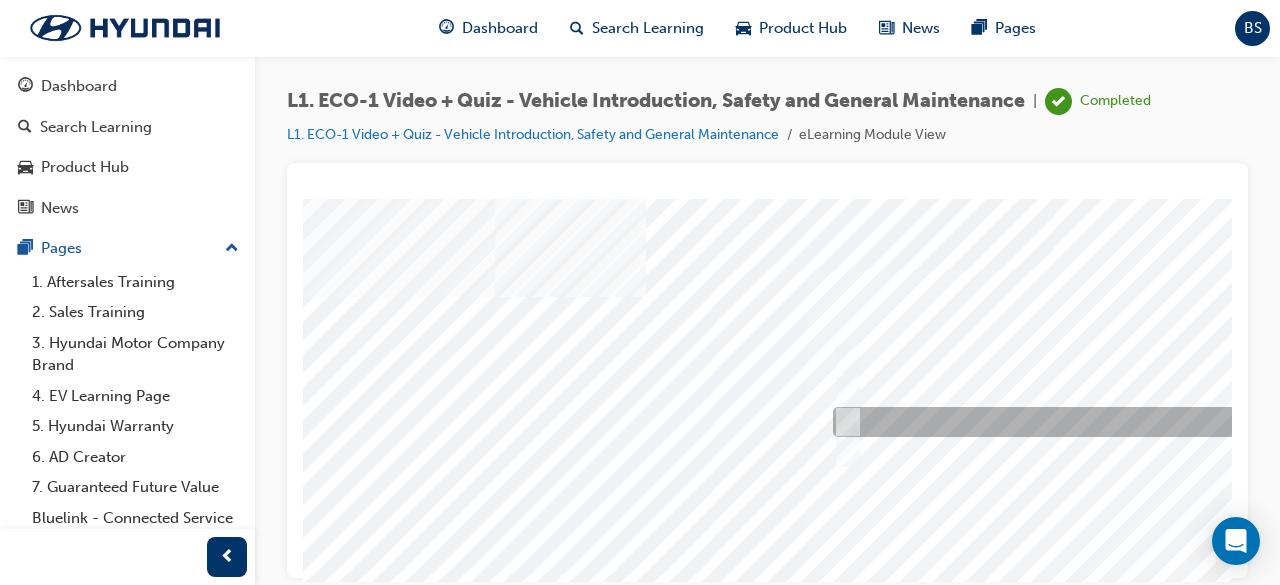 click at bounding box center (1160, 422) 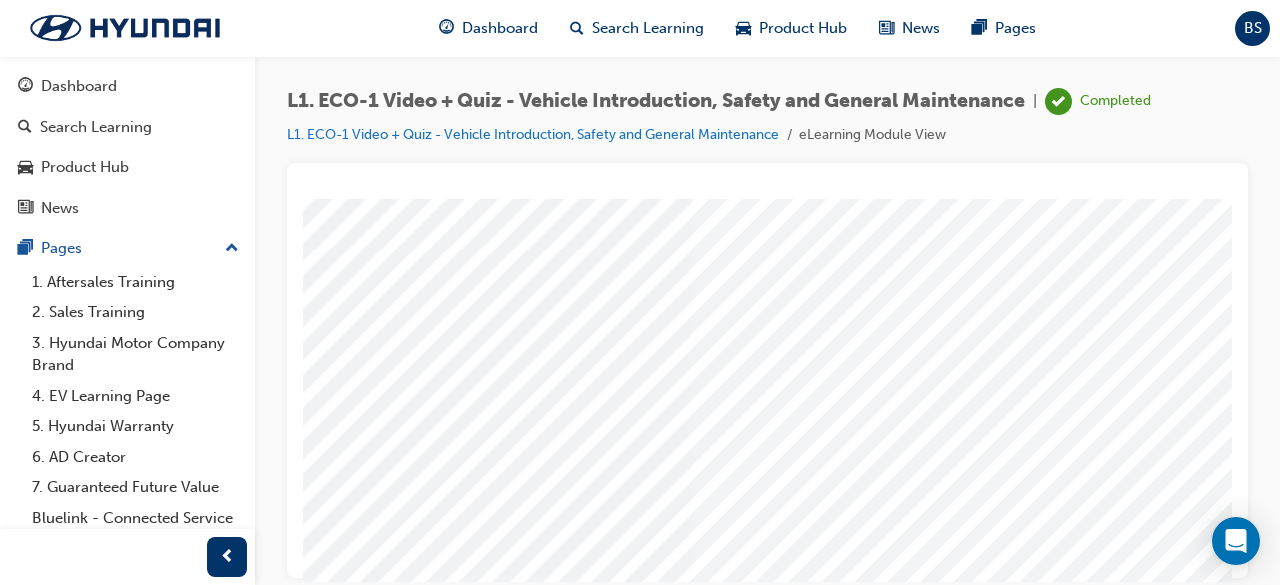scroll, scrollTop: 326, scrollLeft: 224, axis: both 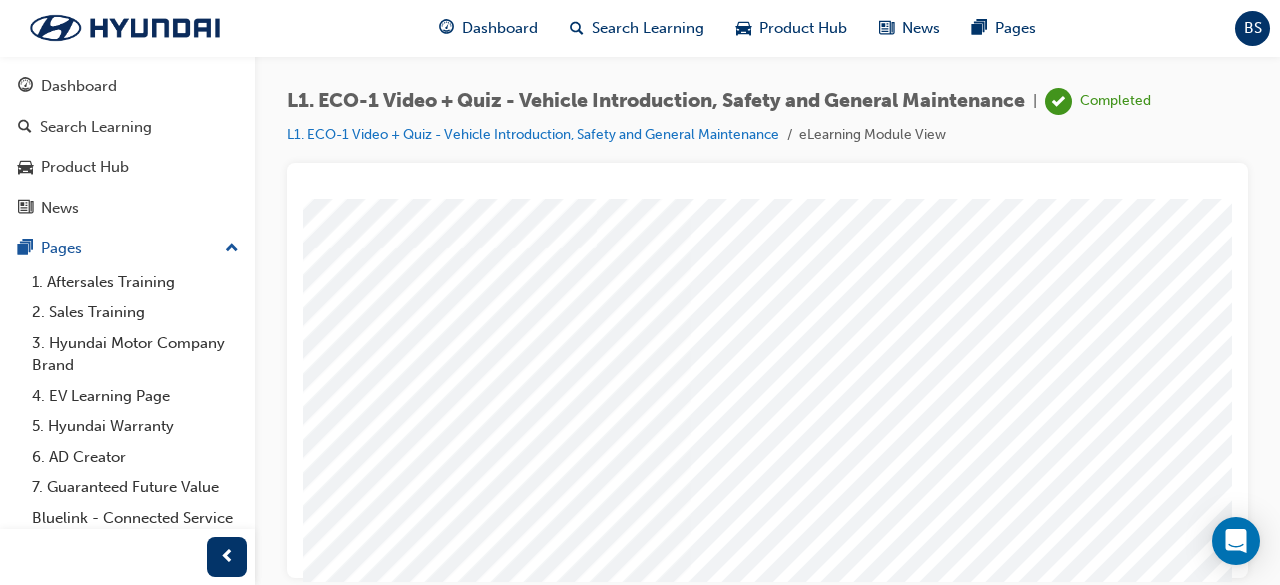 click at bounding box center (149, 5541) 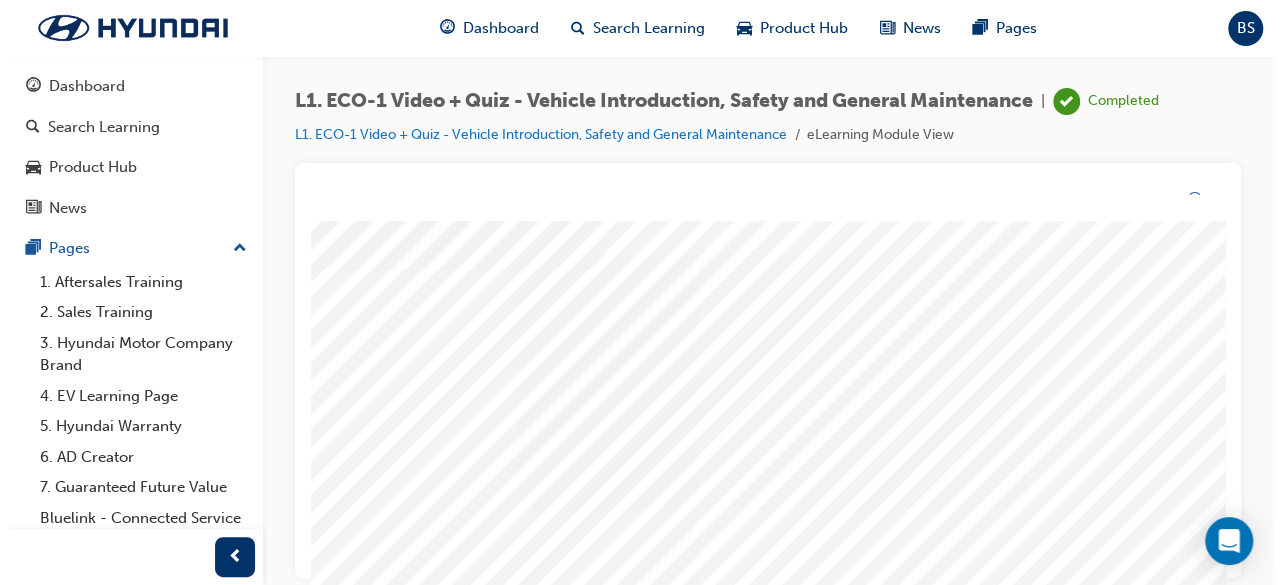 scroll, scrollTop: 0, scrollLeft: 0, axis: both 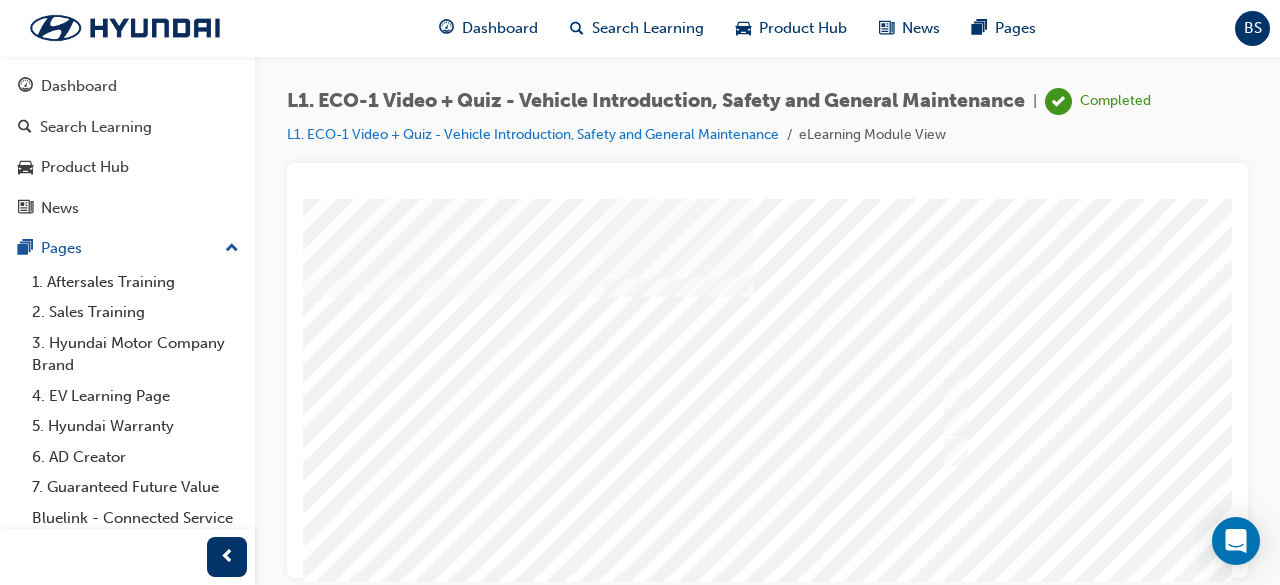 click at bounding box center (983, 558) 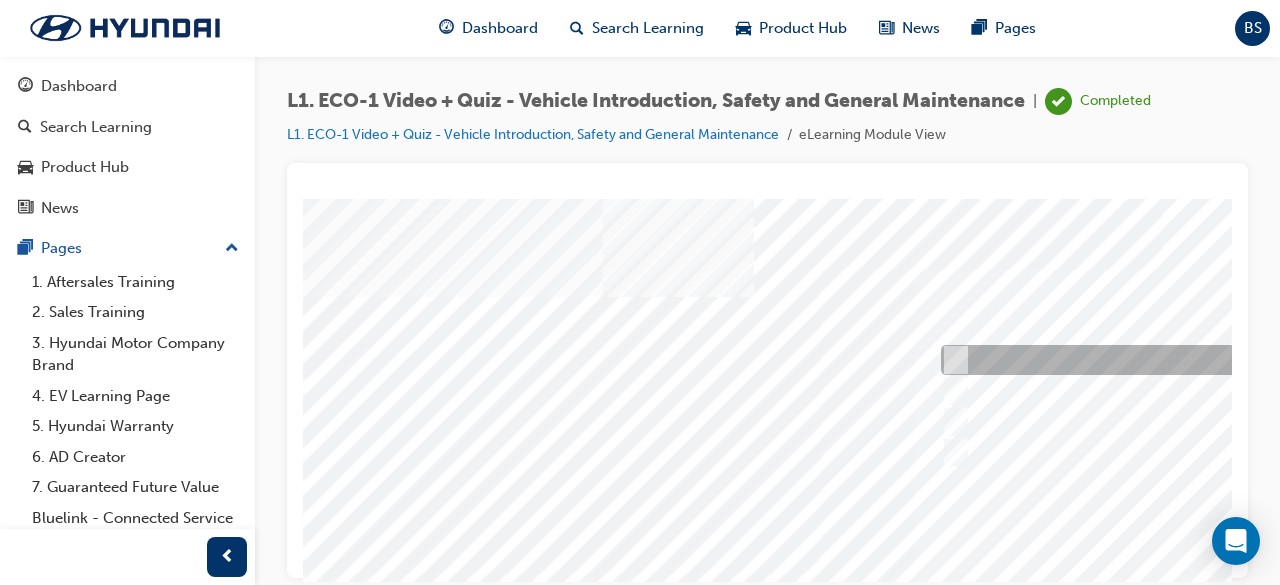 click at bounding box center (1268, 360) 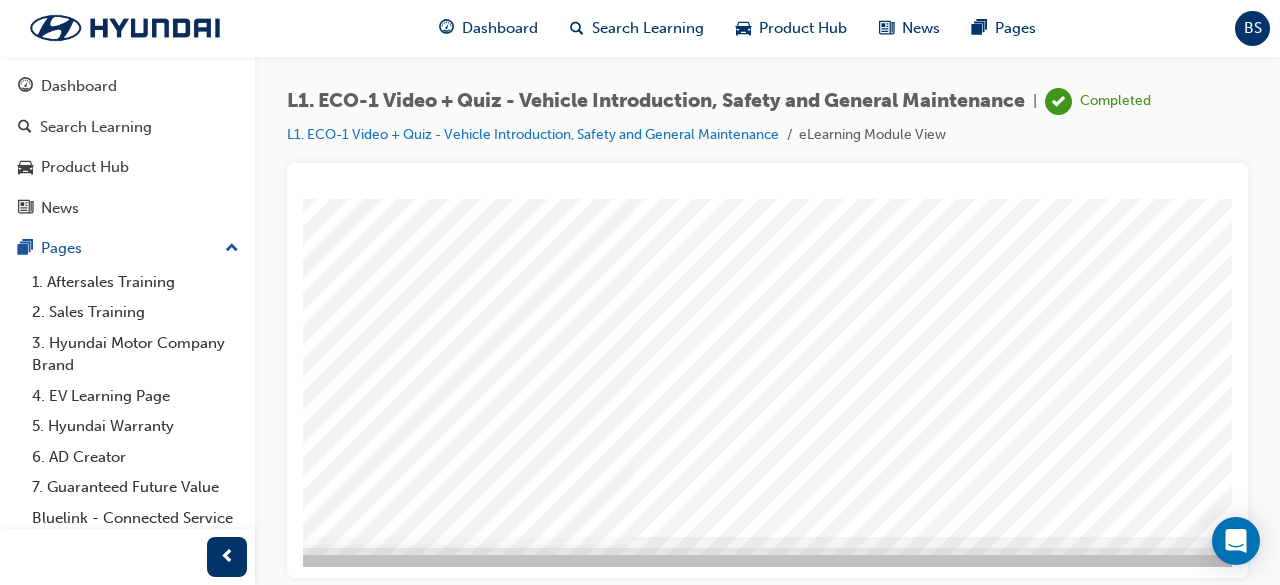 scroll, scrollTop: 382, scrollLeft: 296, axis: both 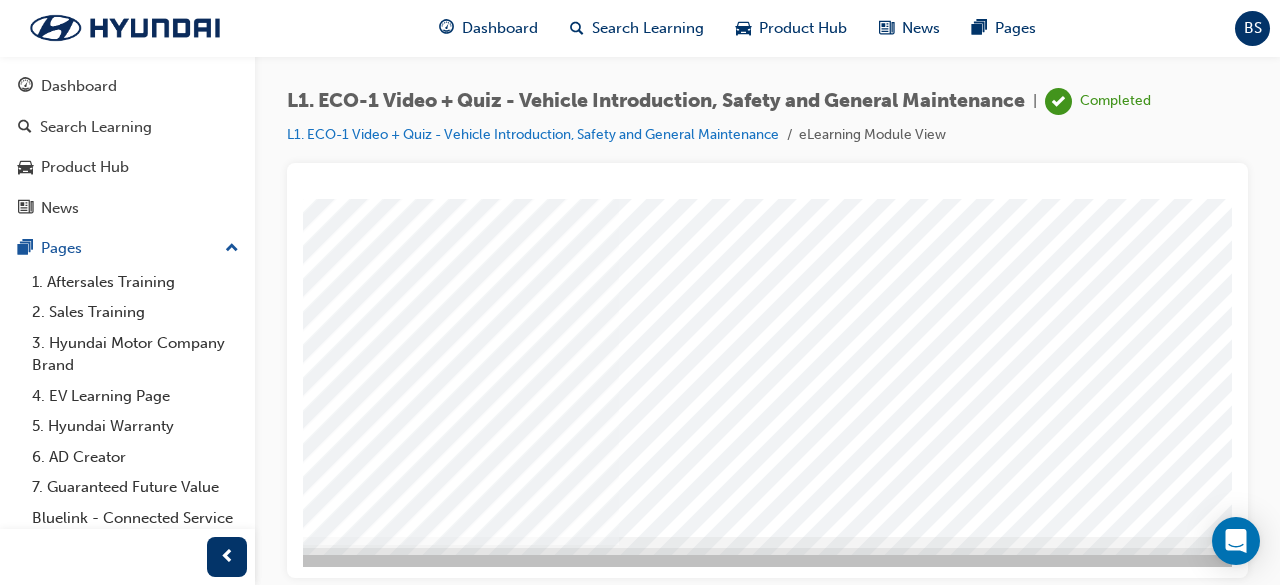 click at bounding box center (77, 5485) 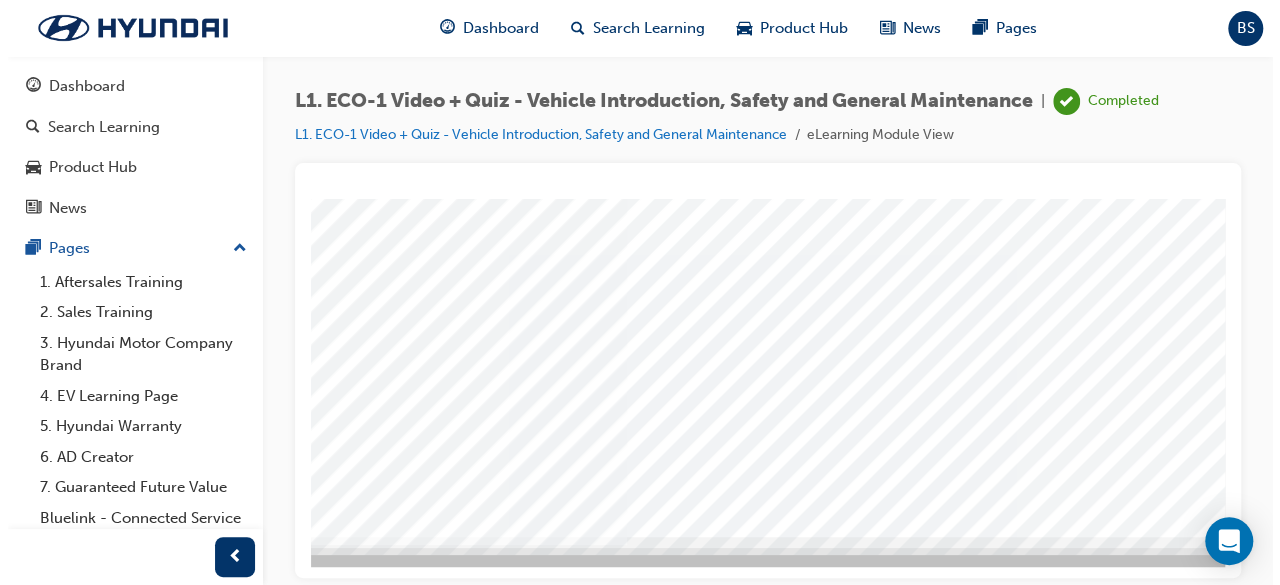 scroll, scrollTop: 0, scrollLeft: 0, axis: both 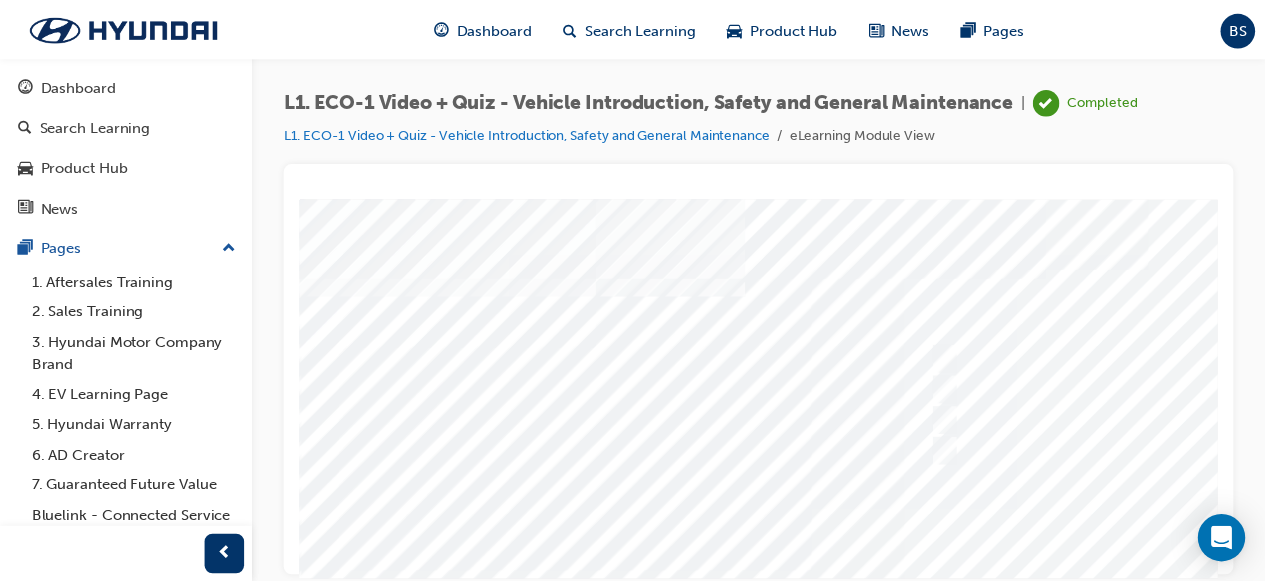 click at bounding box center [979, 559] 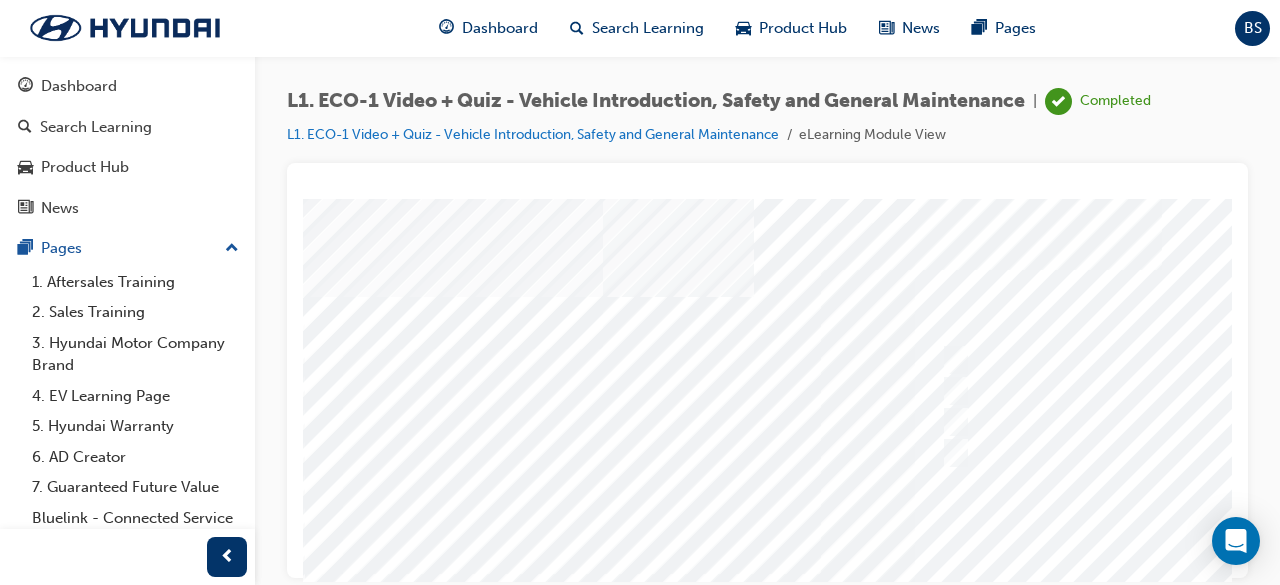 click at bounding box center (732, 5347) 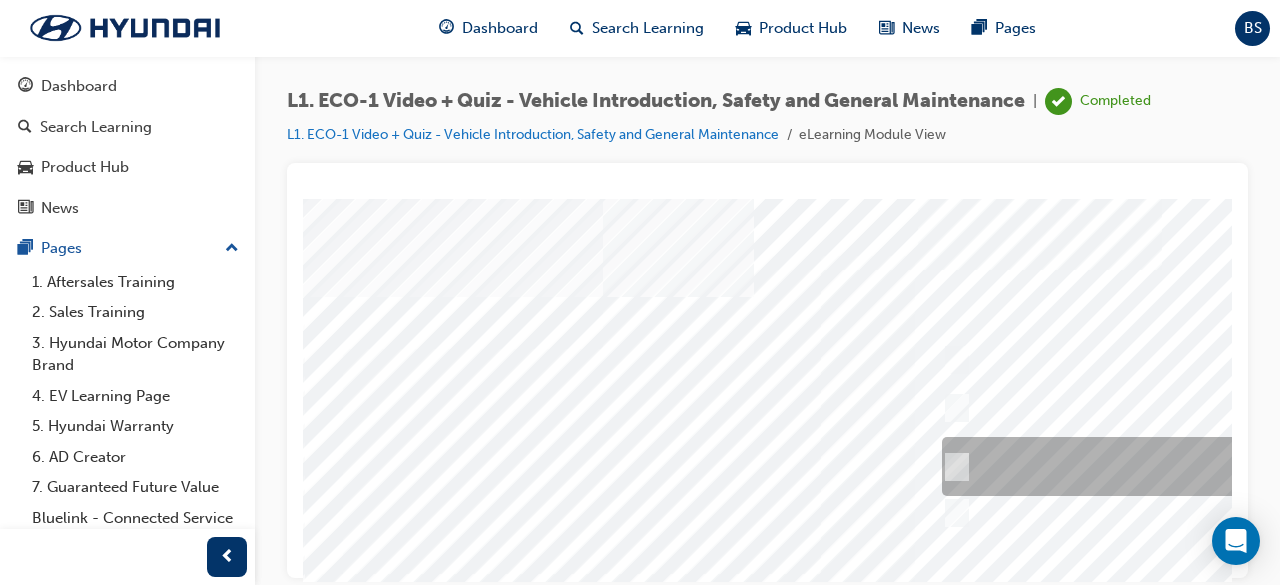 click at bounding box center [1269, 466] 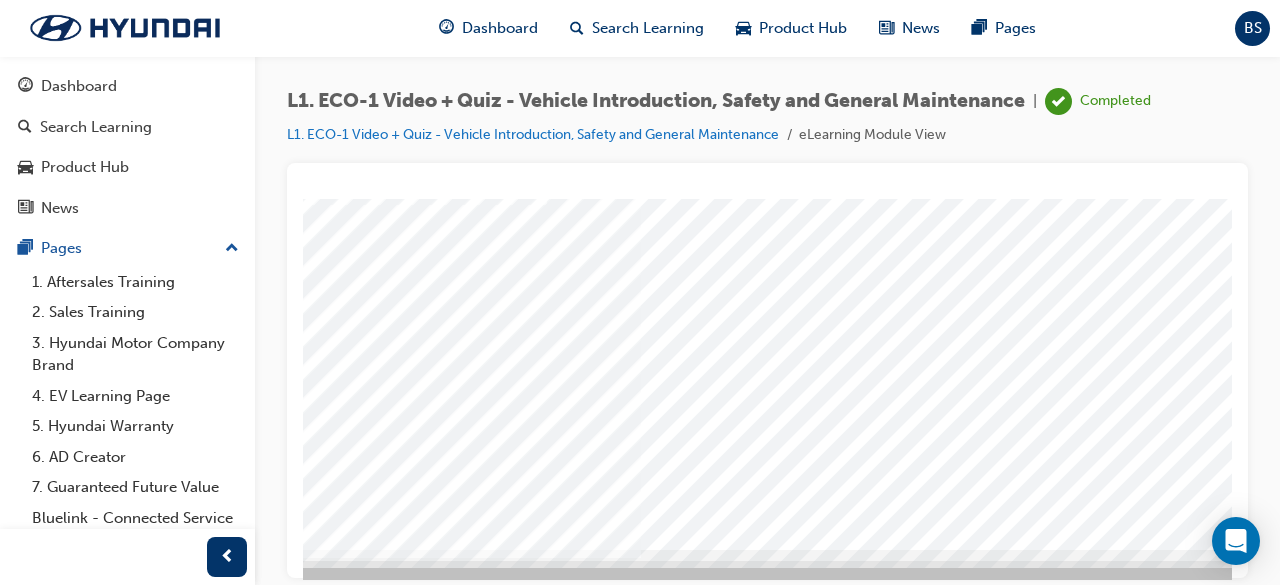 scroll, scrollTop: 369, scrollLeft: 275, axis: both 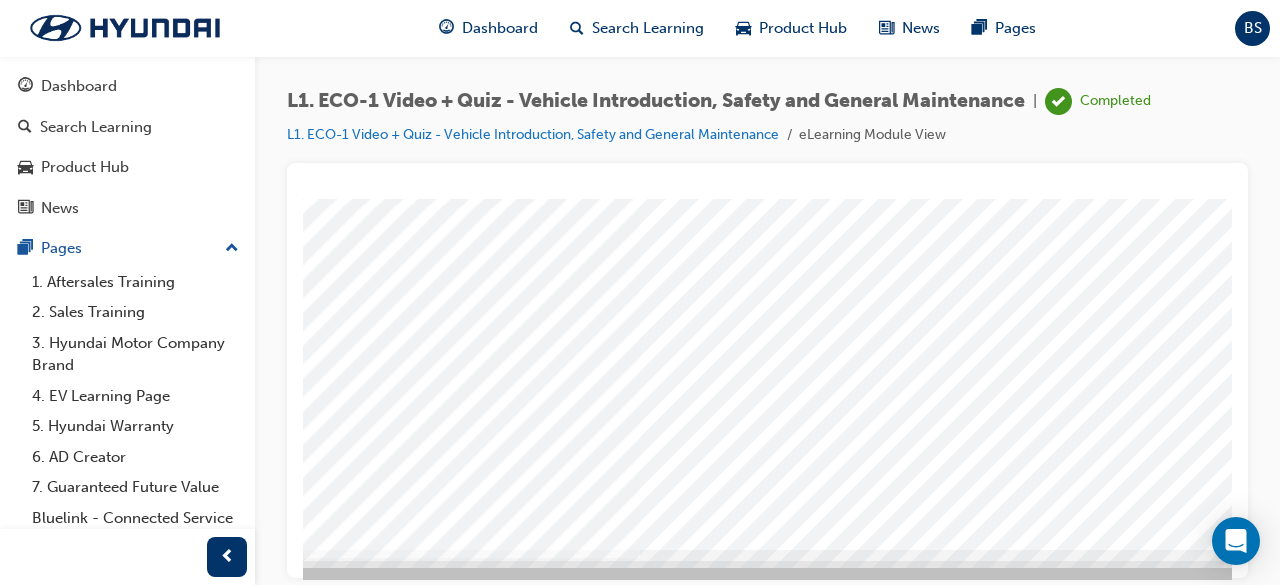 click at bounding box center [98, 5498] 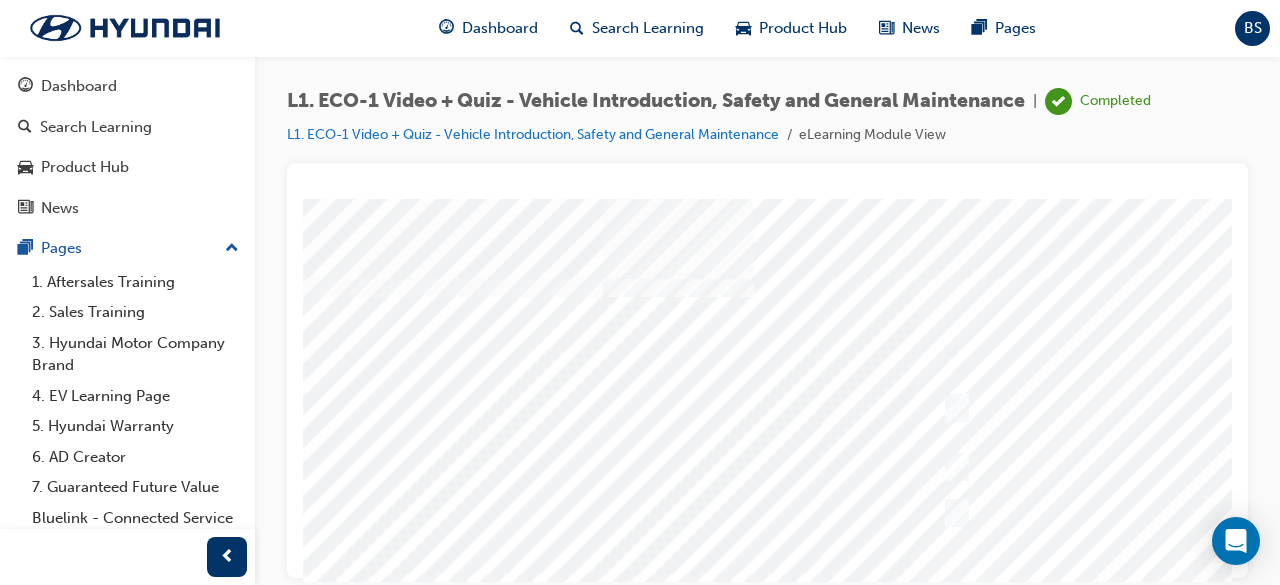 click at bounding box center (983, 558) 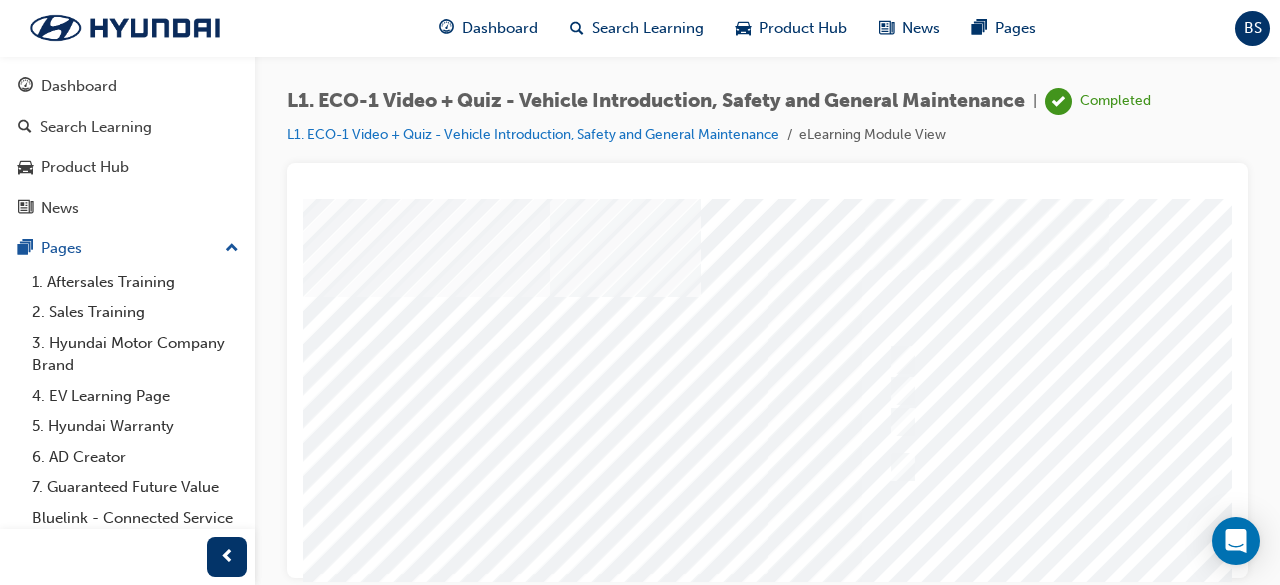 scroll, scrollTop: 0, scrollLeft: 178, axis: horizontal 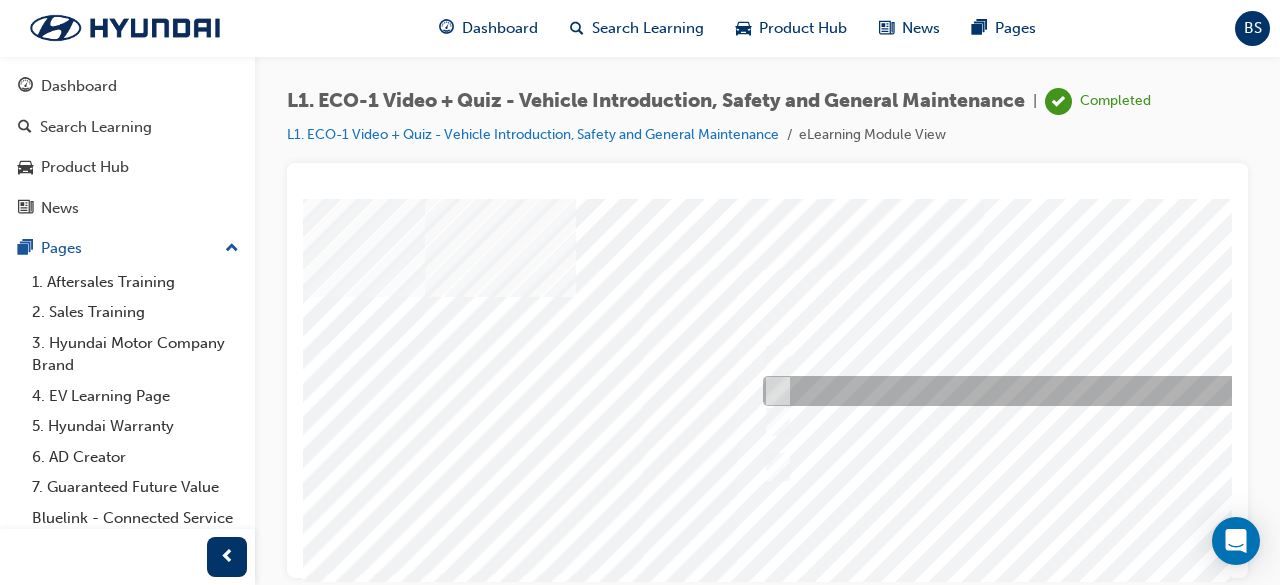 click at bounding box center (1090, 391) 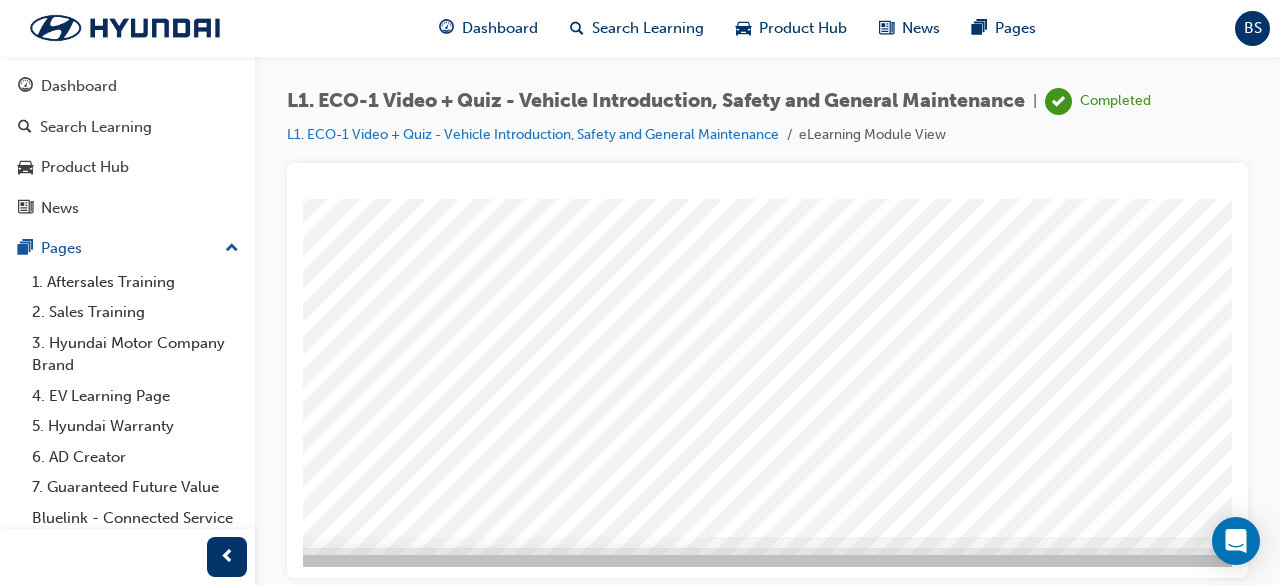 scroll, scrollTop: 382, scrollLeft: 206, axis: both 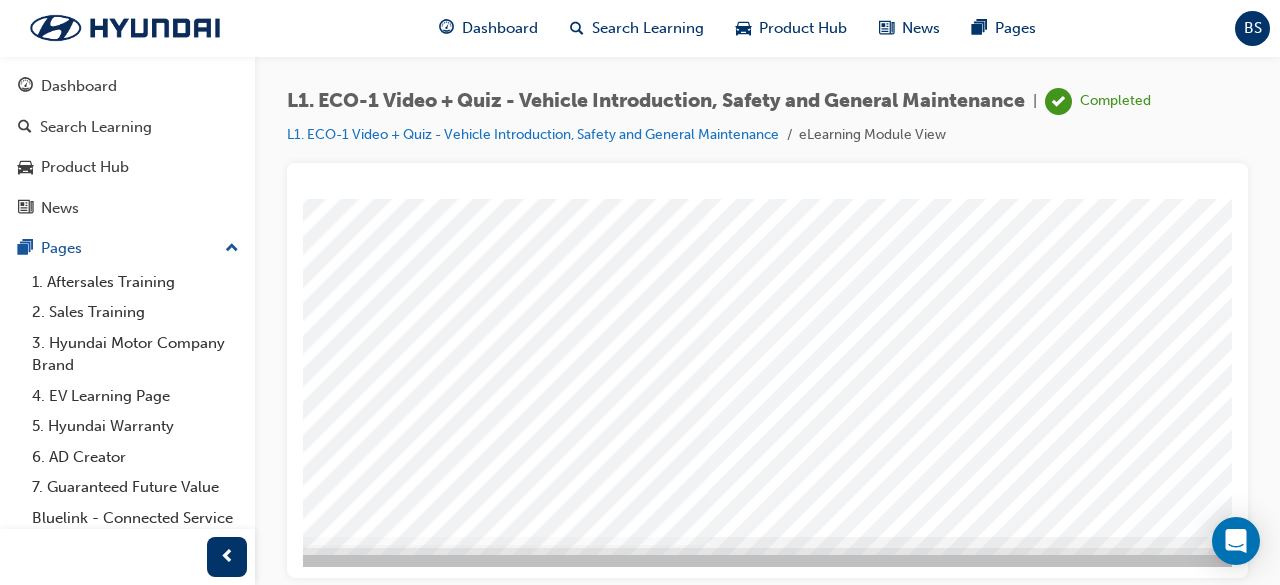 click at bounding box center [167, 5485] 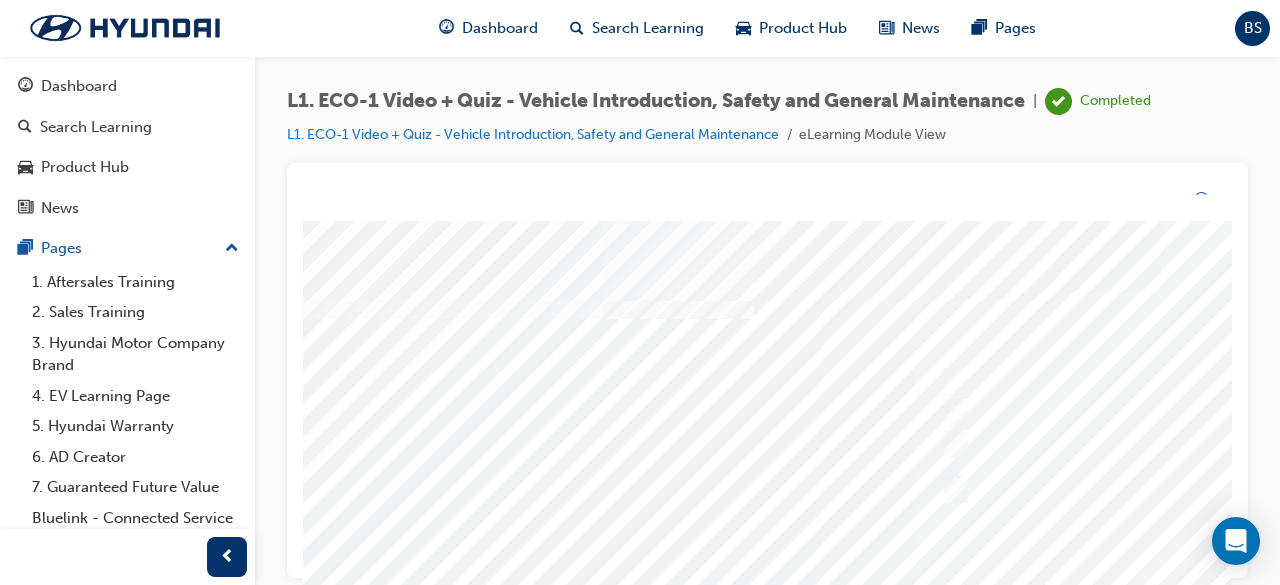 click at bounding box center [983, 581] 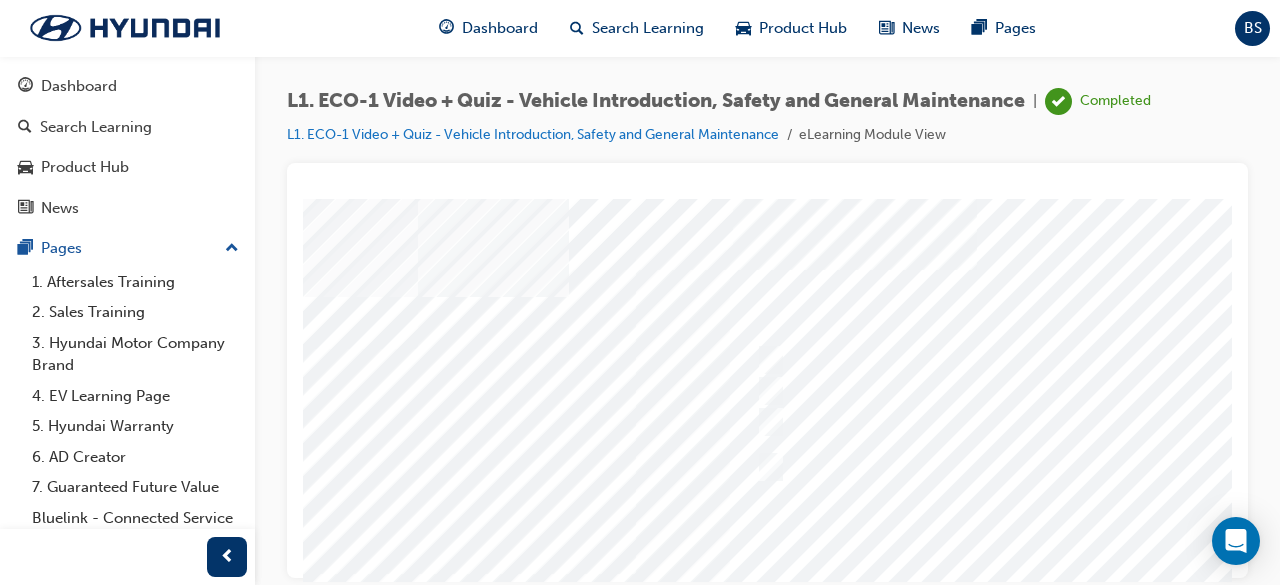 scroll, scrollTop: 0, scrollLeft: 188, axis: horizontal 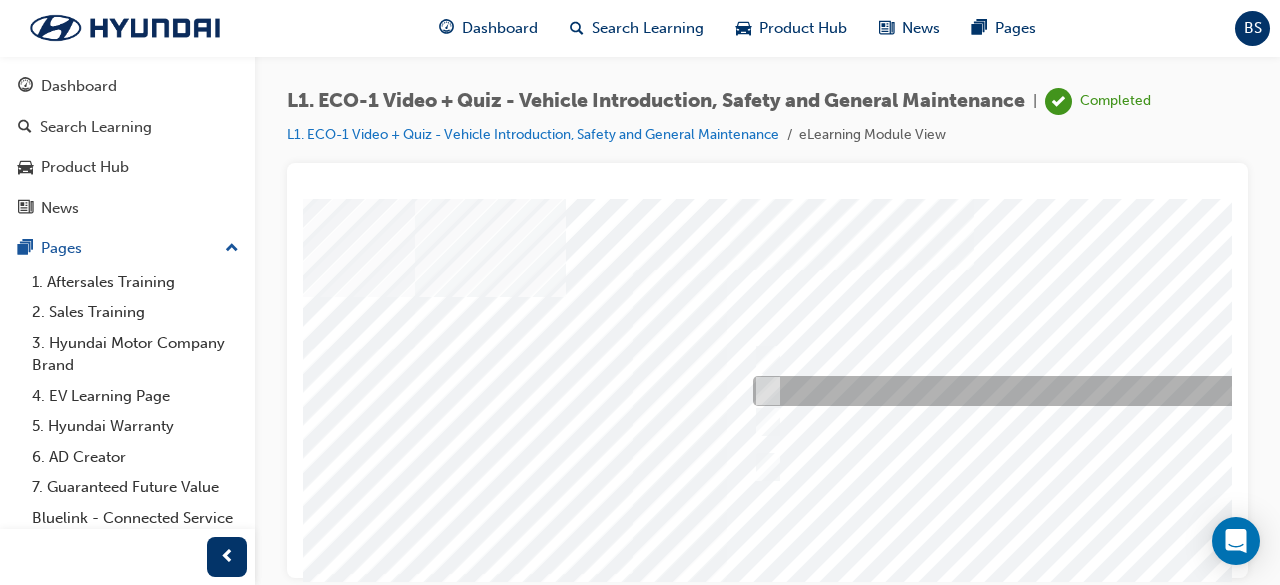 click at bounding box center [1080, 391] 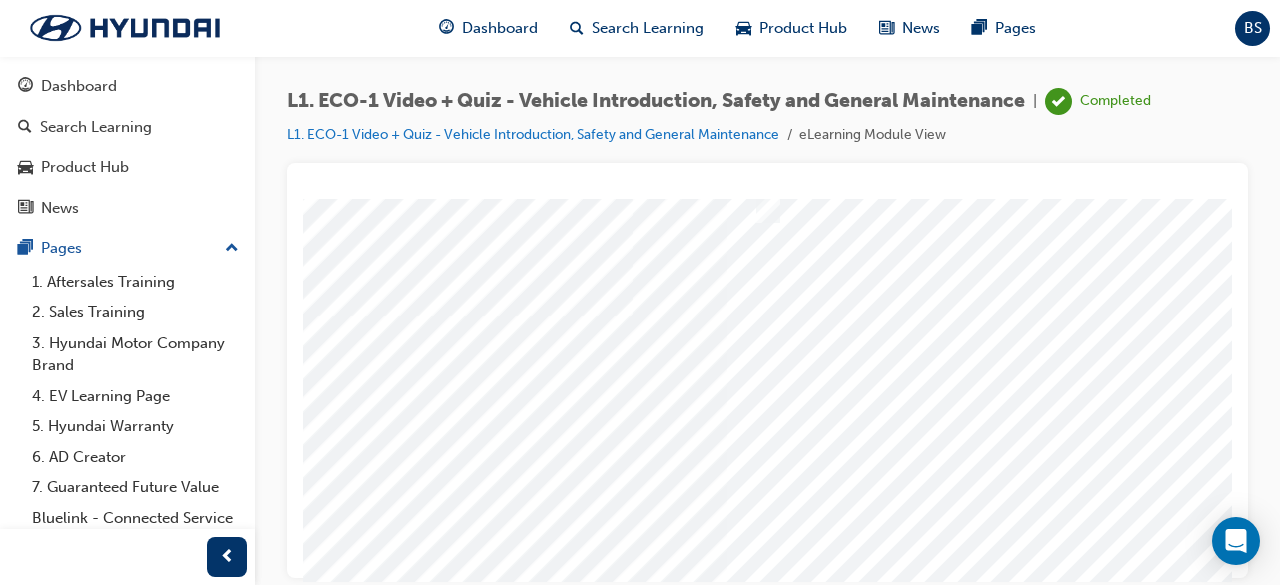 scroll, scrollTop: 264, scrollLeft: 188, axis: both 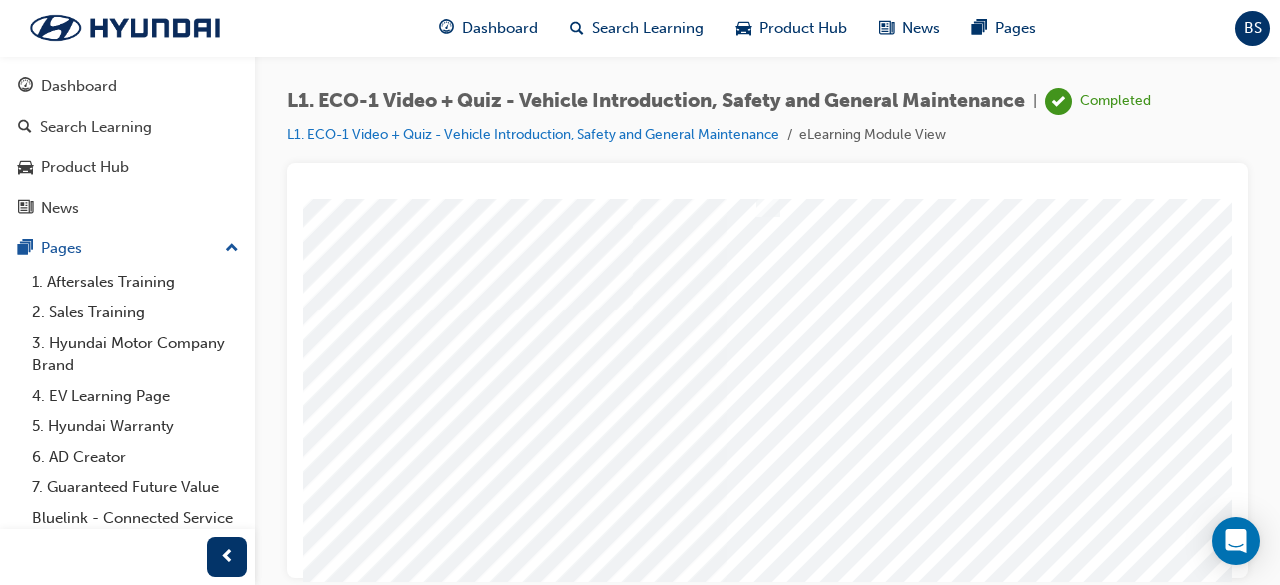 click at bounding box center (185, 5603) 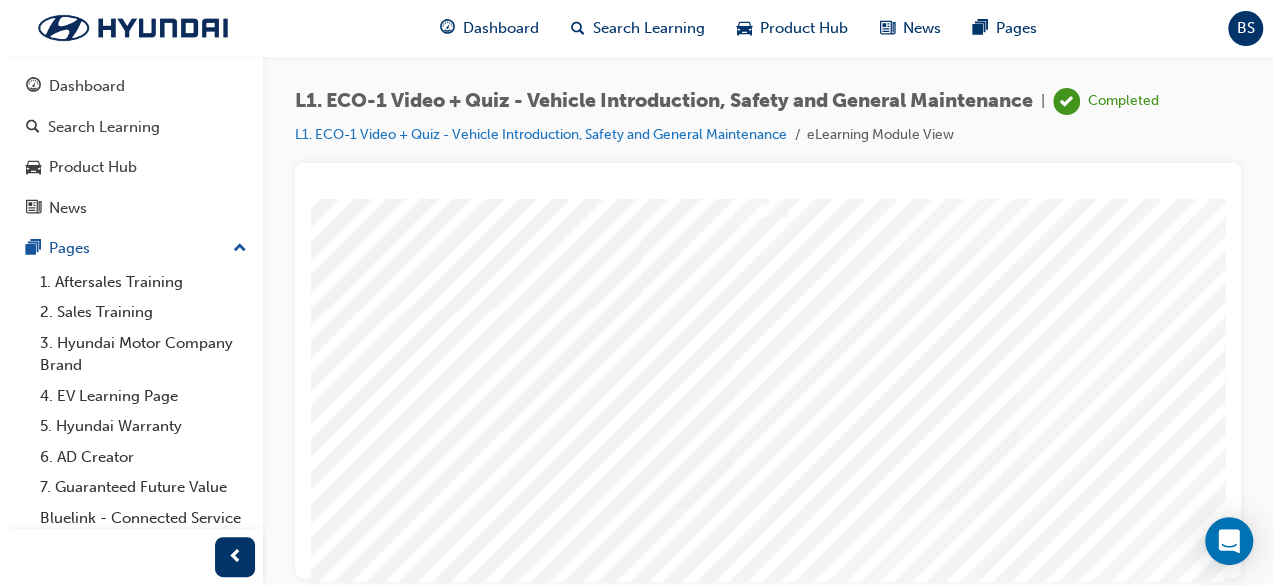 scroll, scrollTop: 0, scrollLeft: 0, axis: both 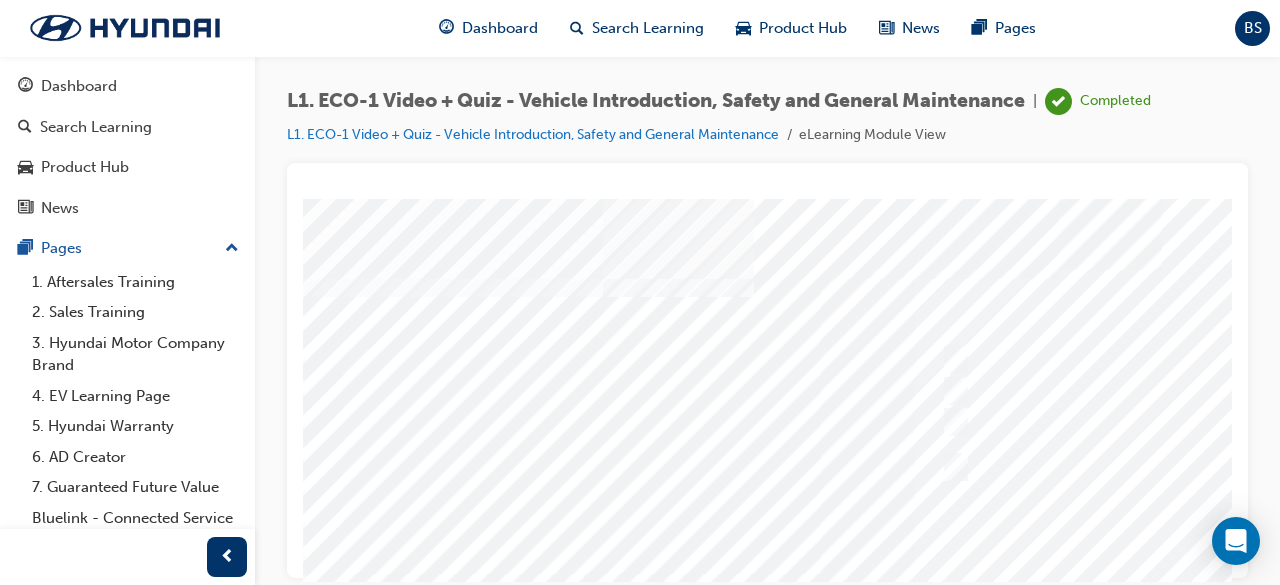 click at bounding box center (983, 558) 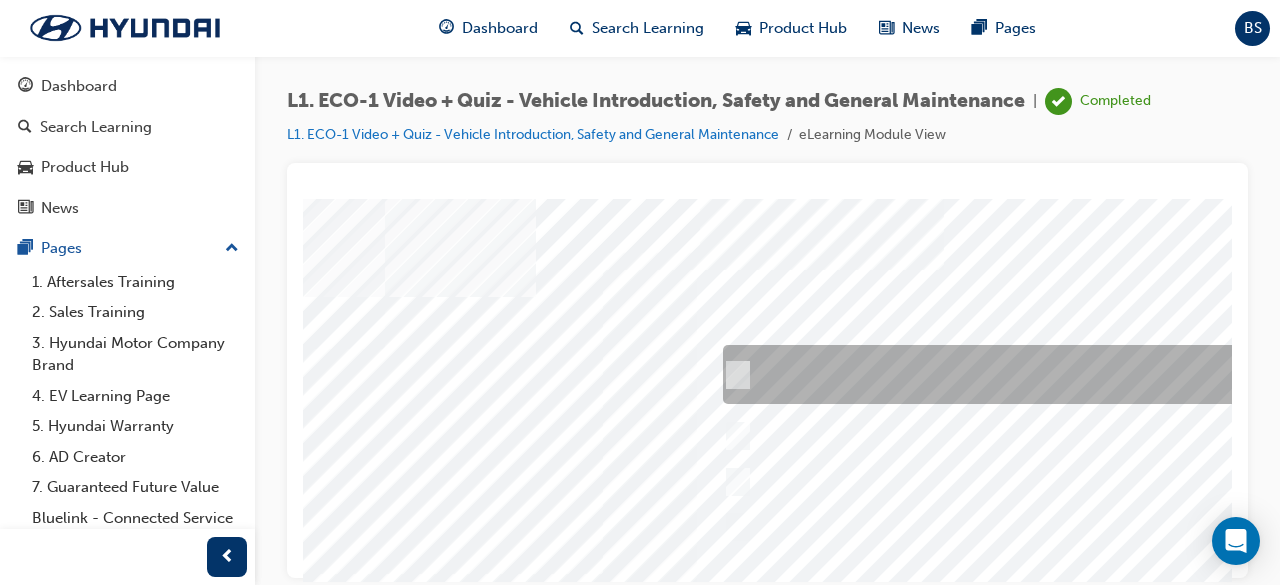 scroll, scrollTop: 0, scrollLeft: 219, axis: horizontal 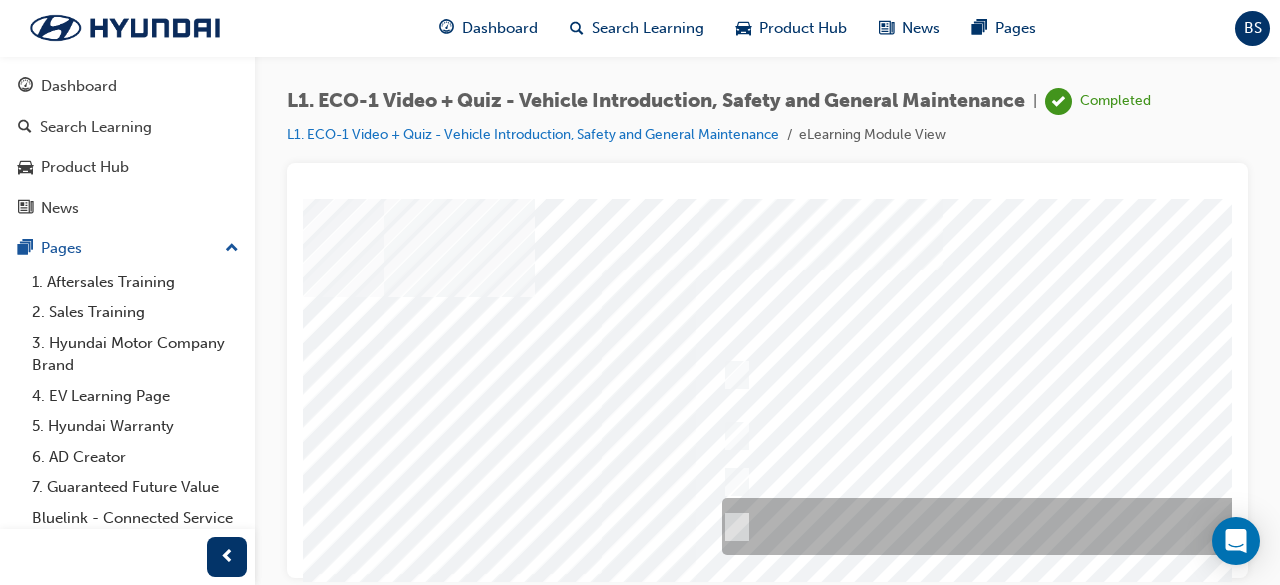 click at bounding box center (1049, 526) 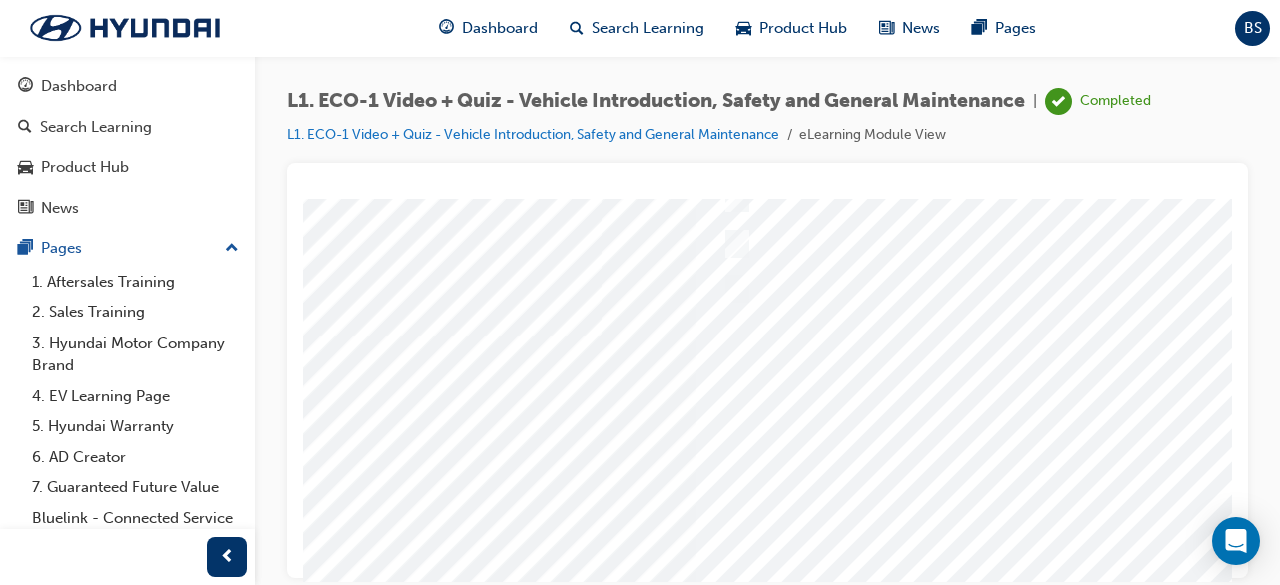 scroll, scrollTop: 382, scrollLeft: 219, axis: both 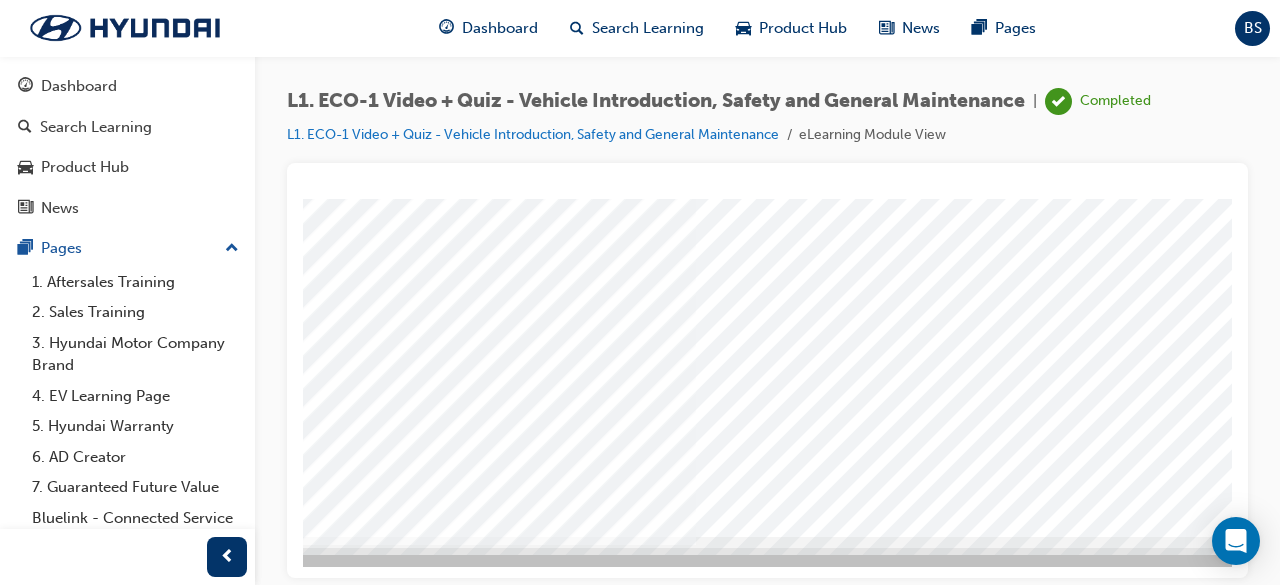 click at bounding box center [154, 5485] 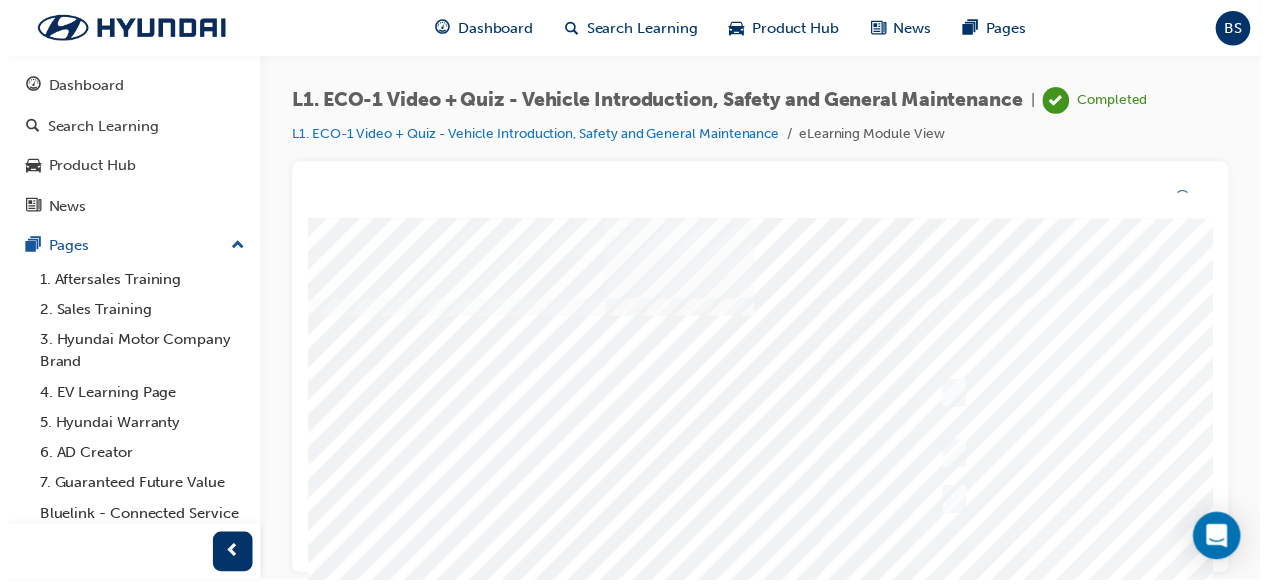scroll, scrollTop: 0, scrollLeft: 0, axis: both 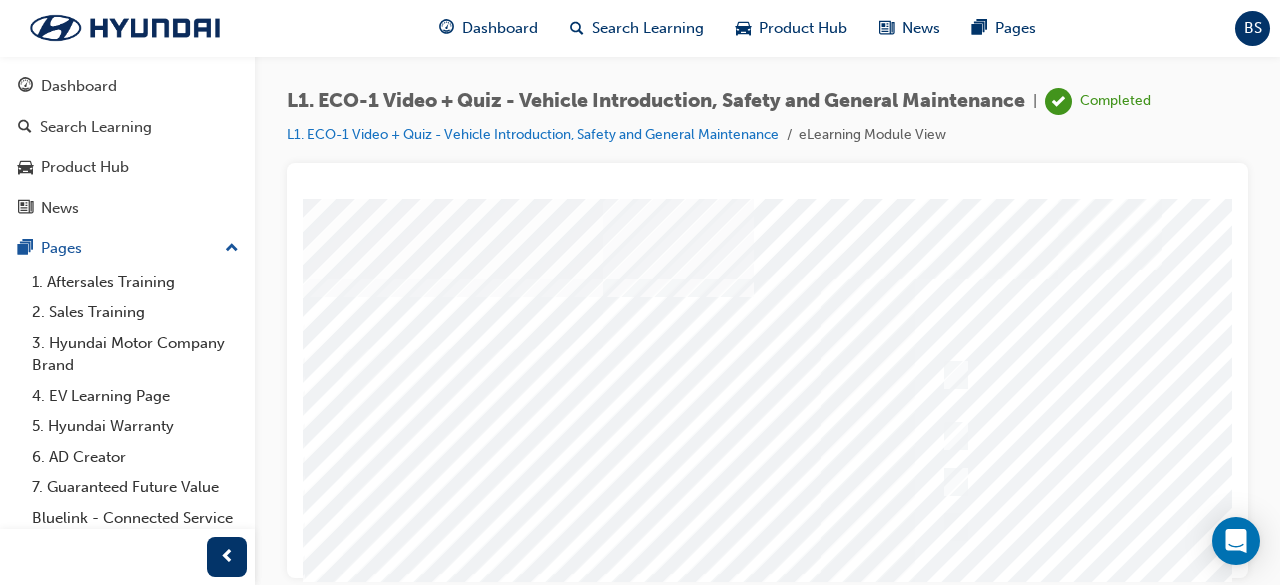 click at bounding box center (983, 558) 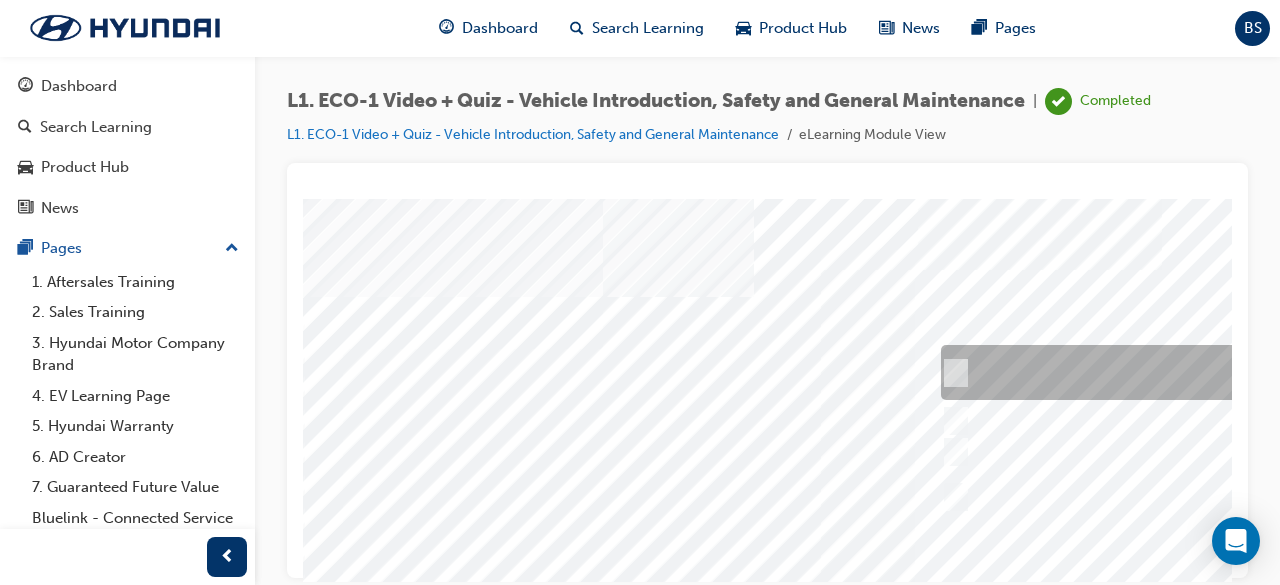scroll, scrollTop: 0, scrollLeft: 0, axis: both 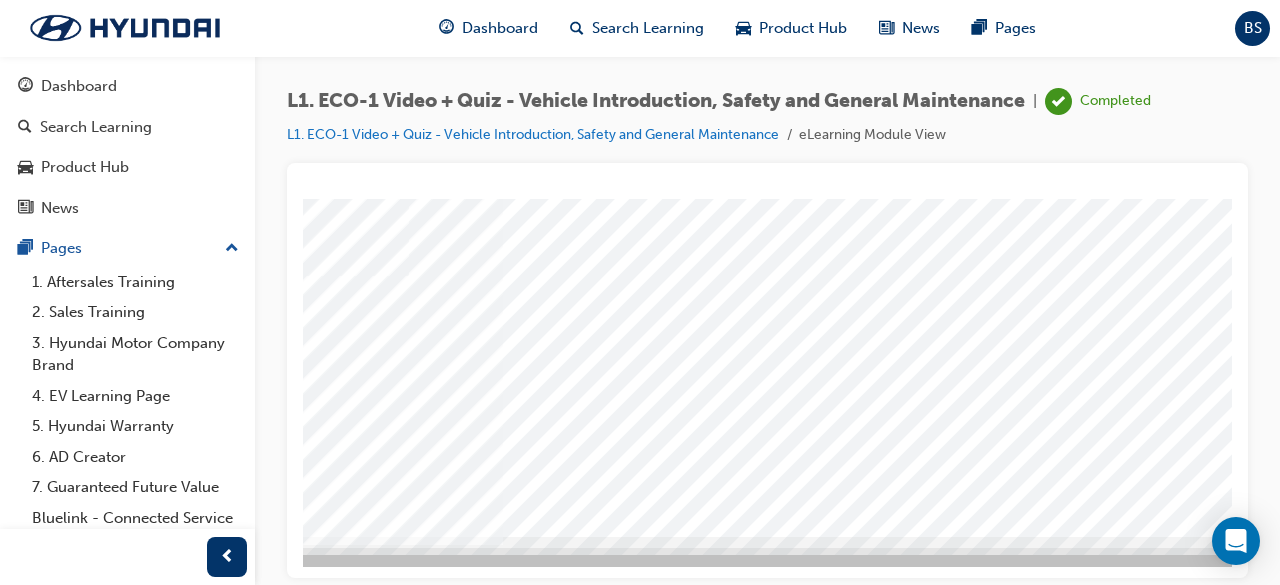 click at bounding box center (-39, 5569) 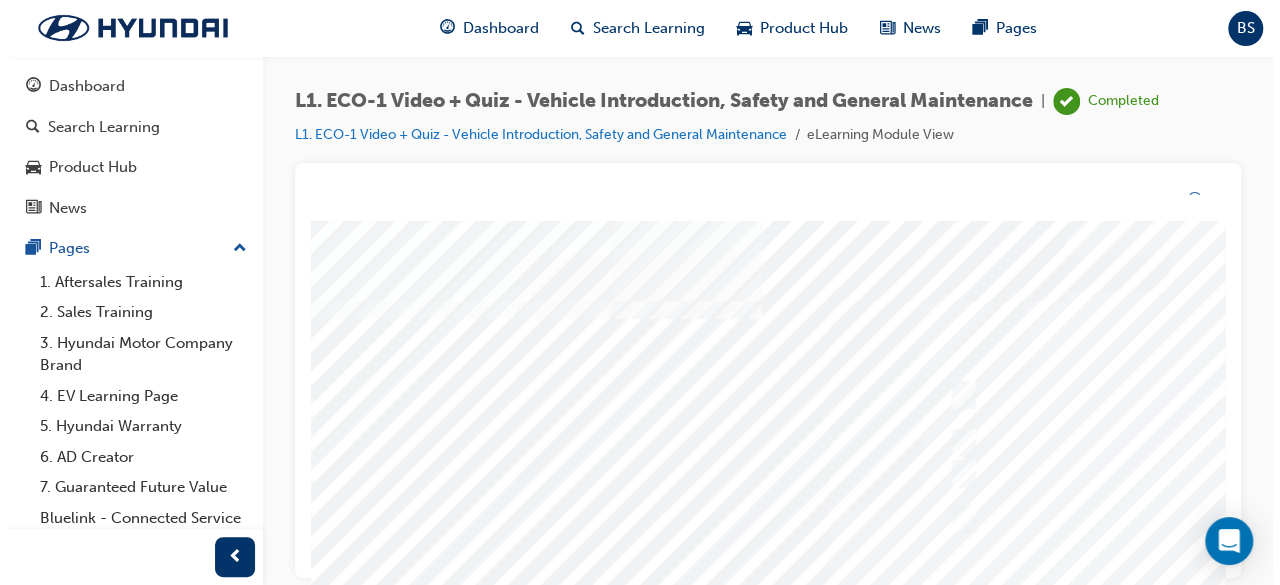scroll, scrollTop: 0, scrollLeft: 0, axis: both 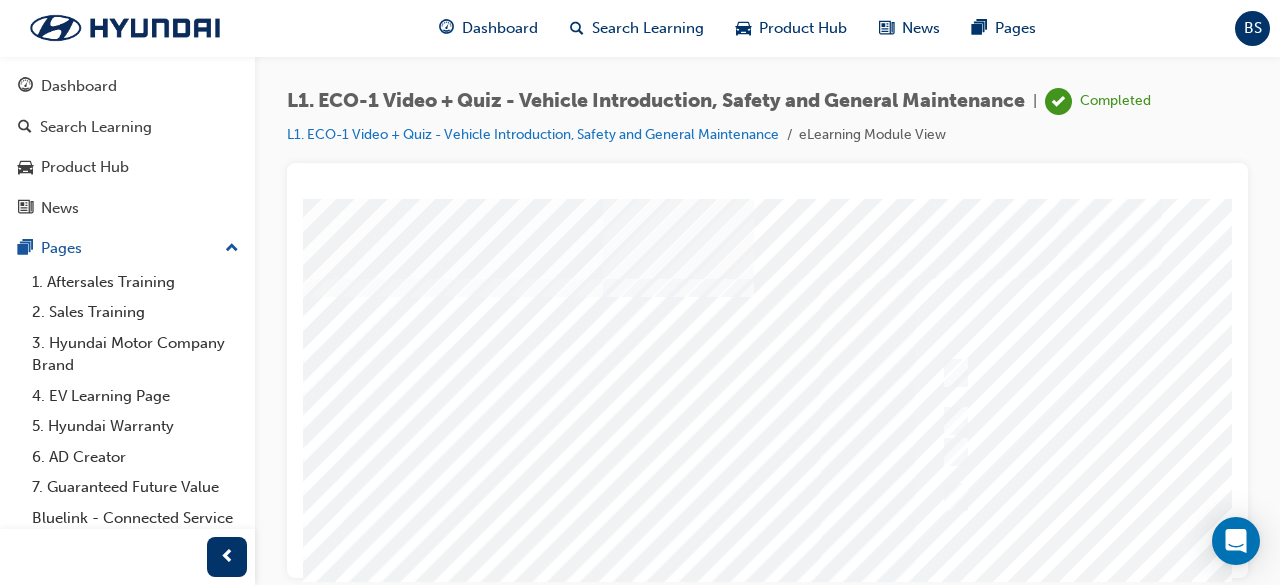 click at bounding box center (983, 558) 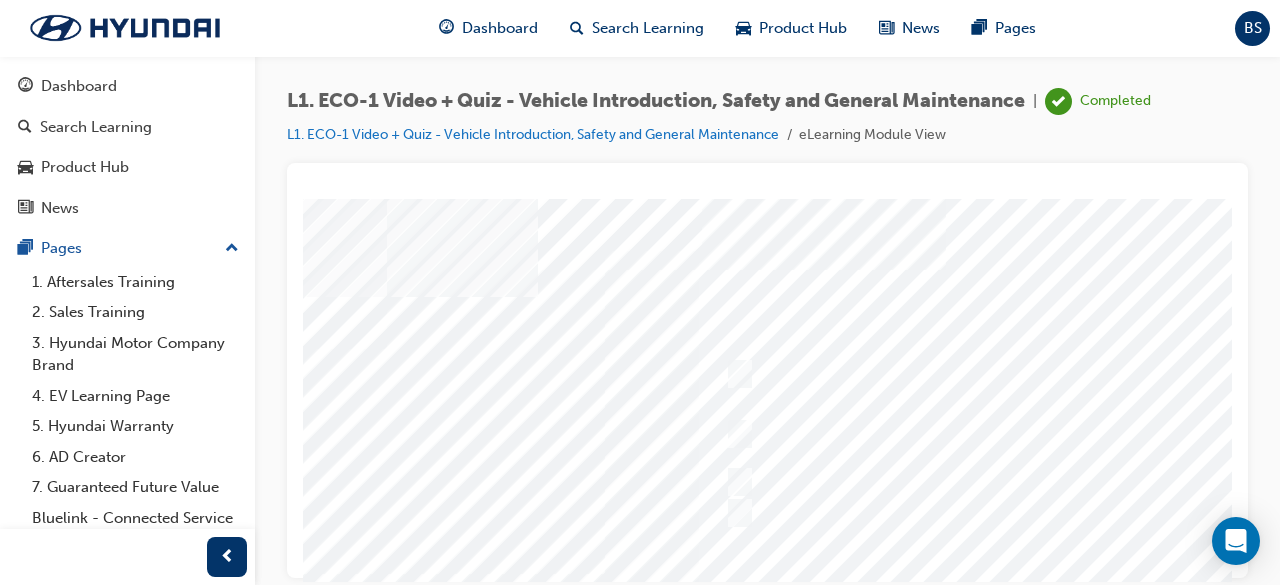 scroll, scrollTop: 0, scrollLeft: 218, axis: horizontal 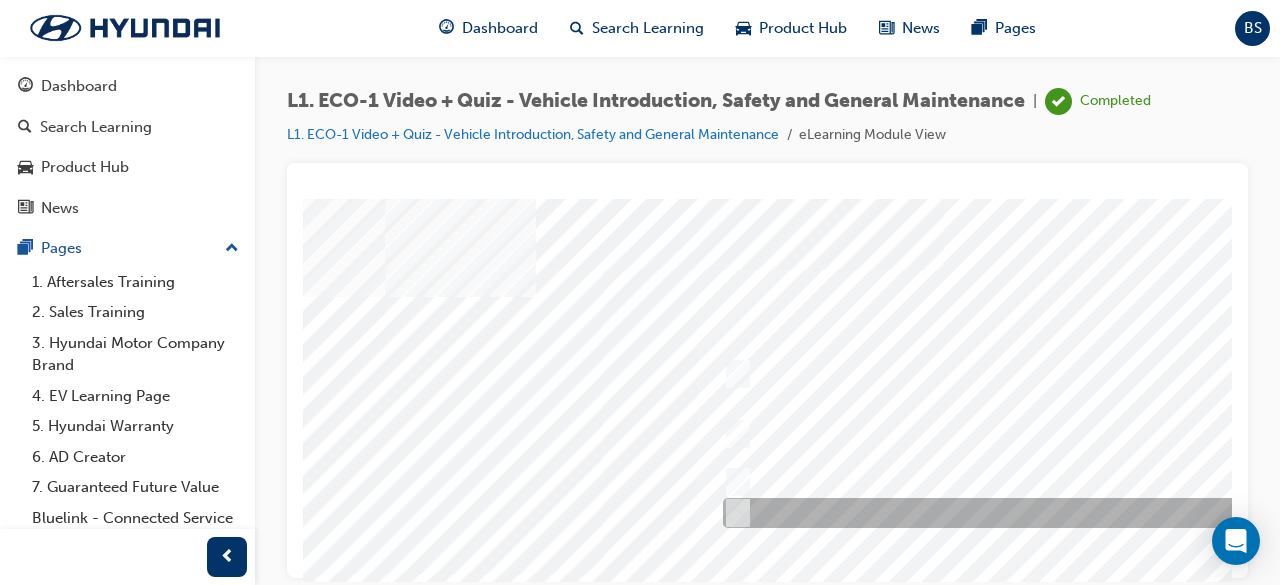 click at bounding box center (1050, 513) 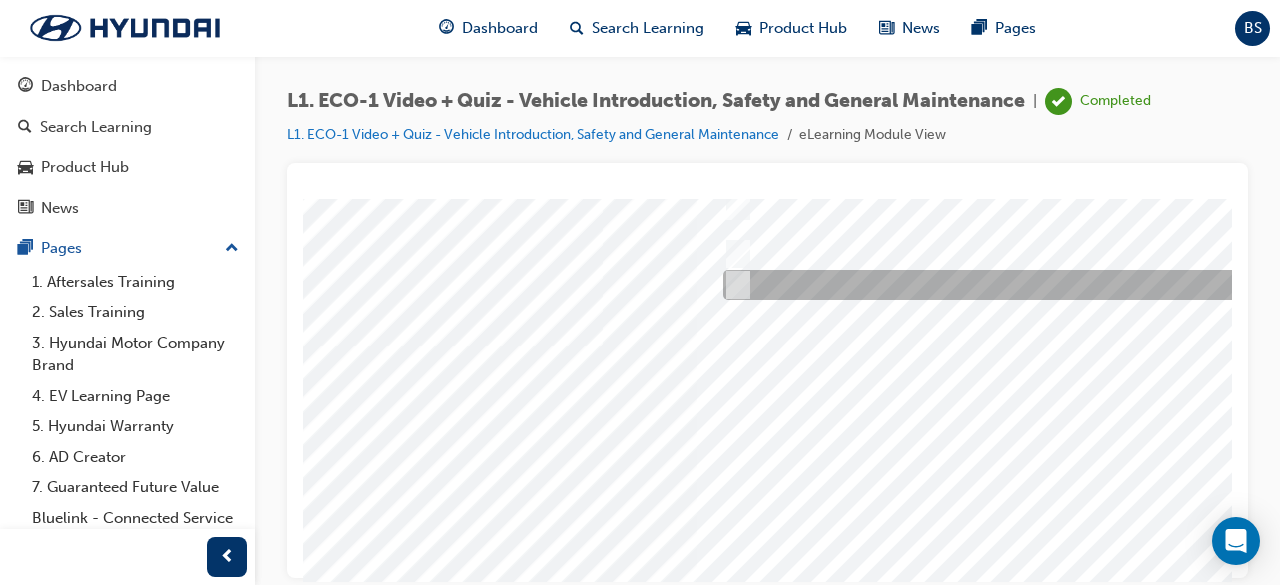 scroll, scrollTop: 255, scrollLeft: 218, axis: both 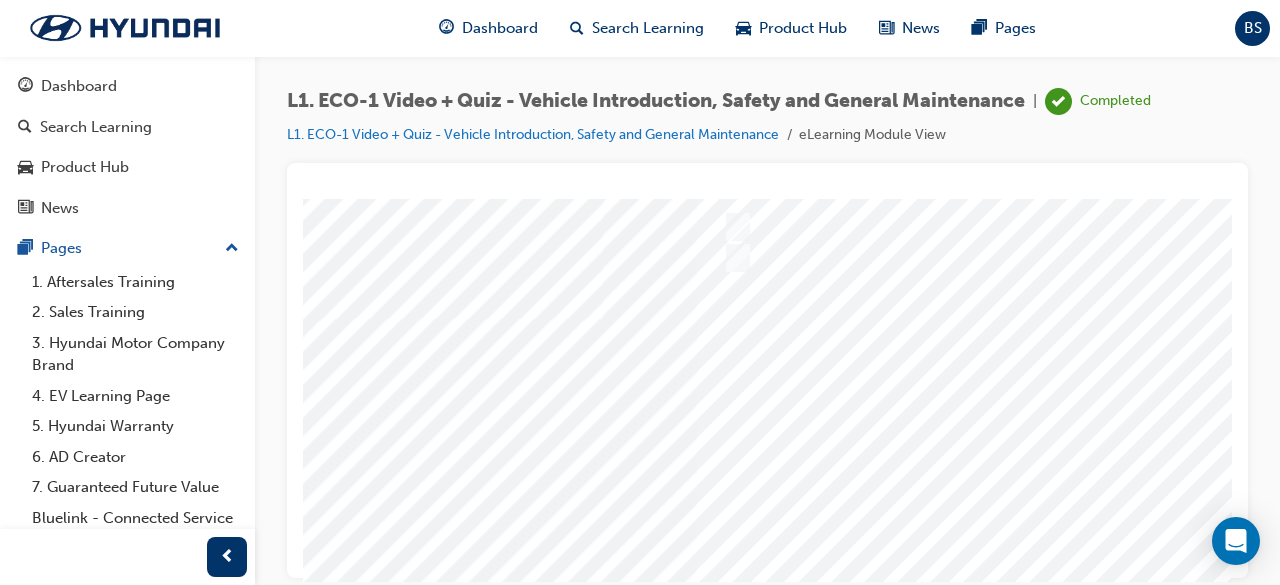 click at bounding box center [462, 5293] 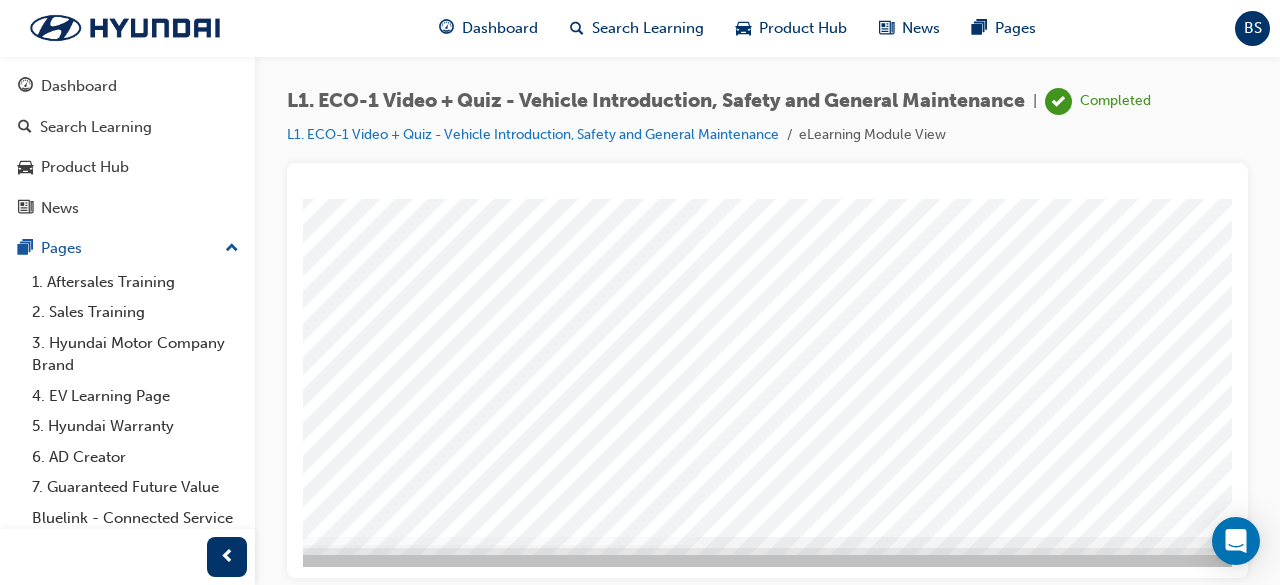 click at bounding box center [155, 5485] 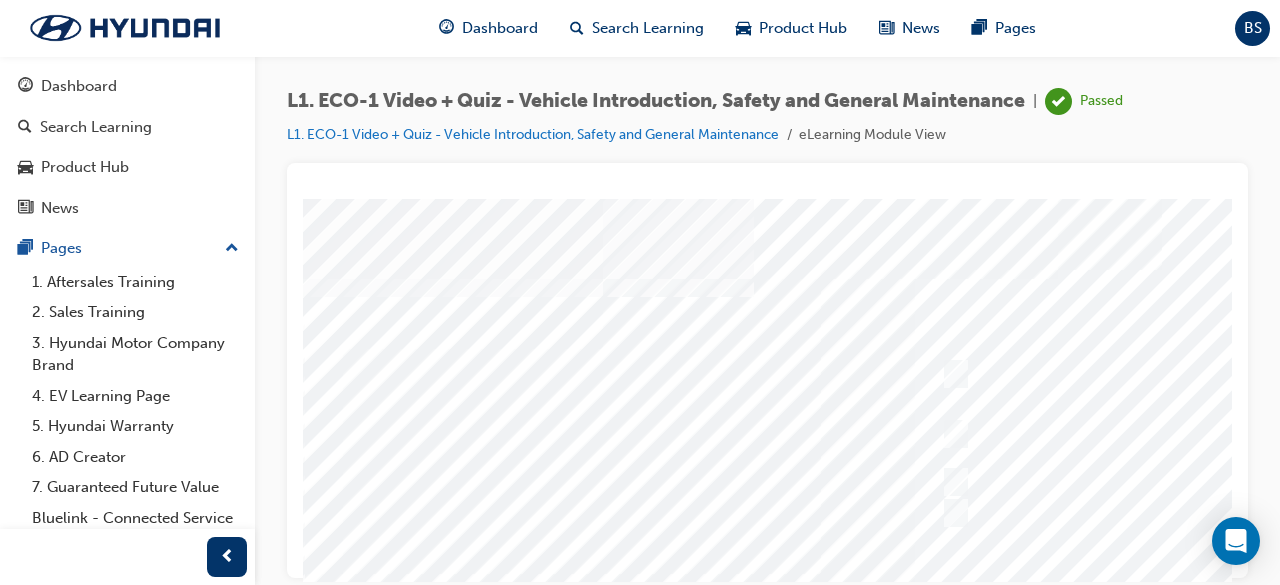 click at bounding box center [983, 558] 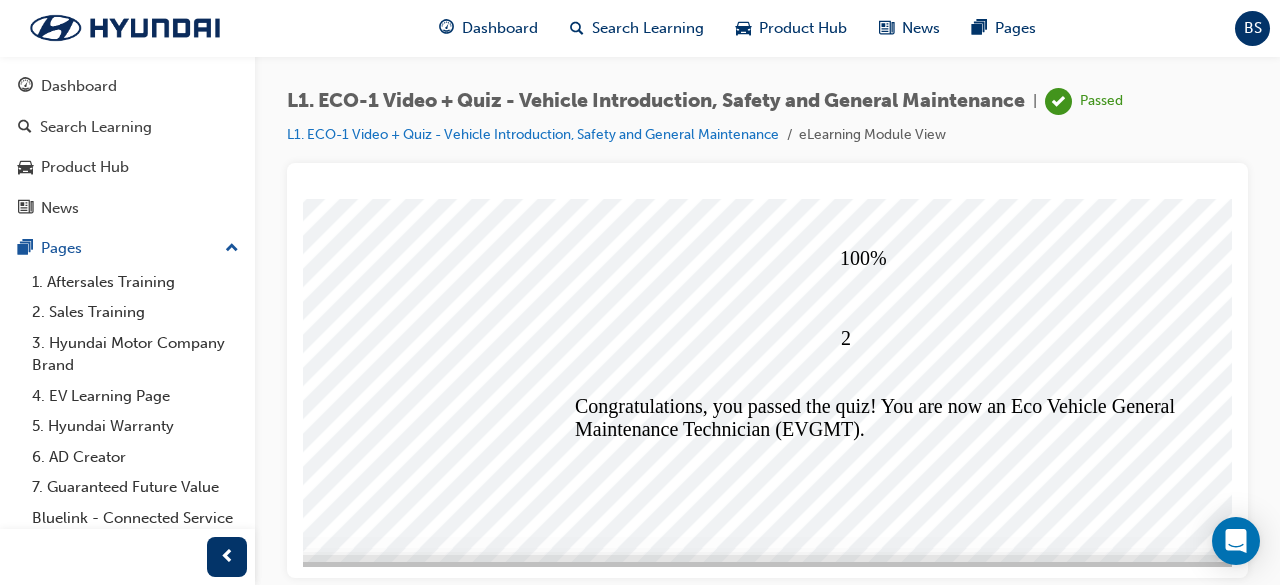 scroll, scrollTop: 382, scrollLeft: 219, axis: both 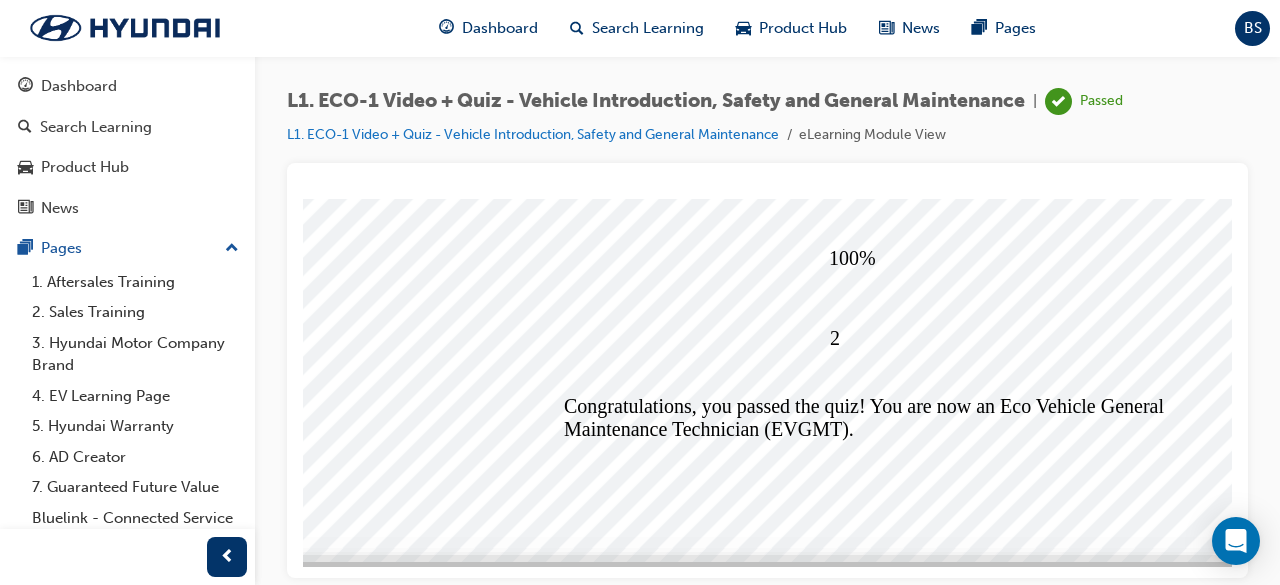 click at bounding box center [157, 5473] 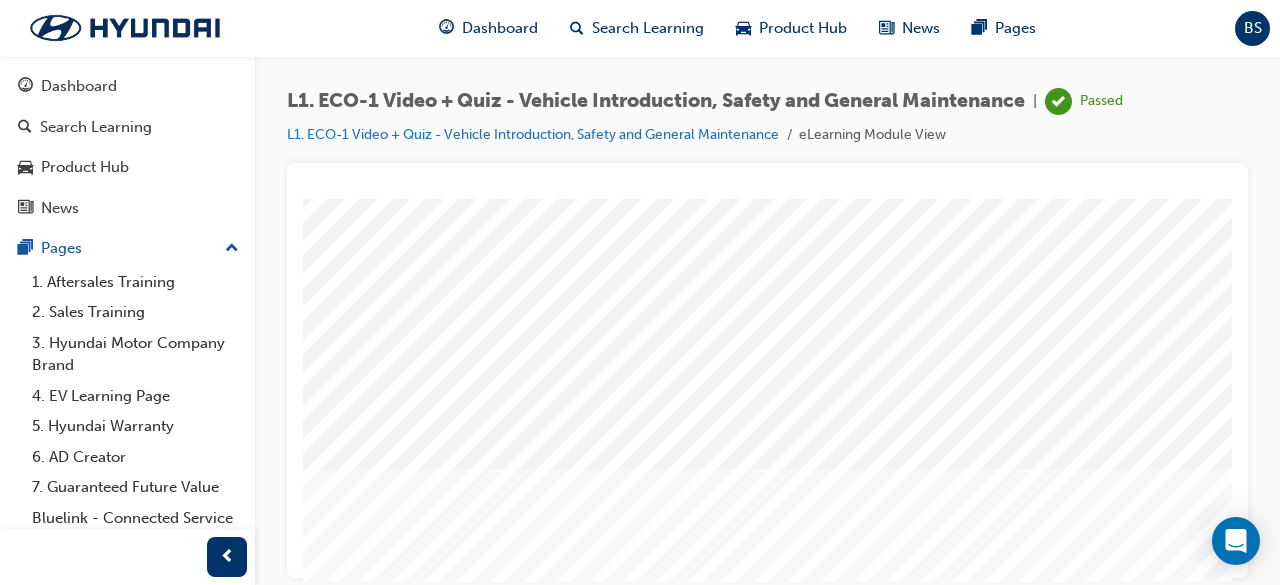 scroll, scrollTop: 306, scrollLeft: 0, axis: vertical 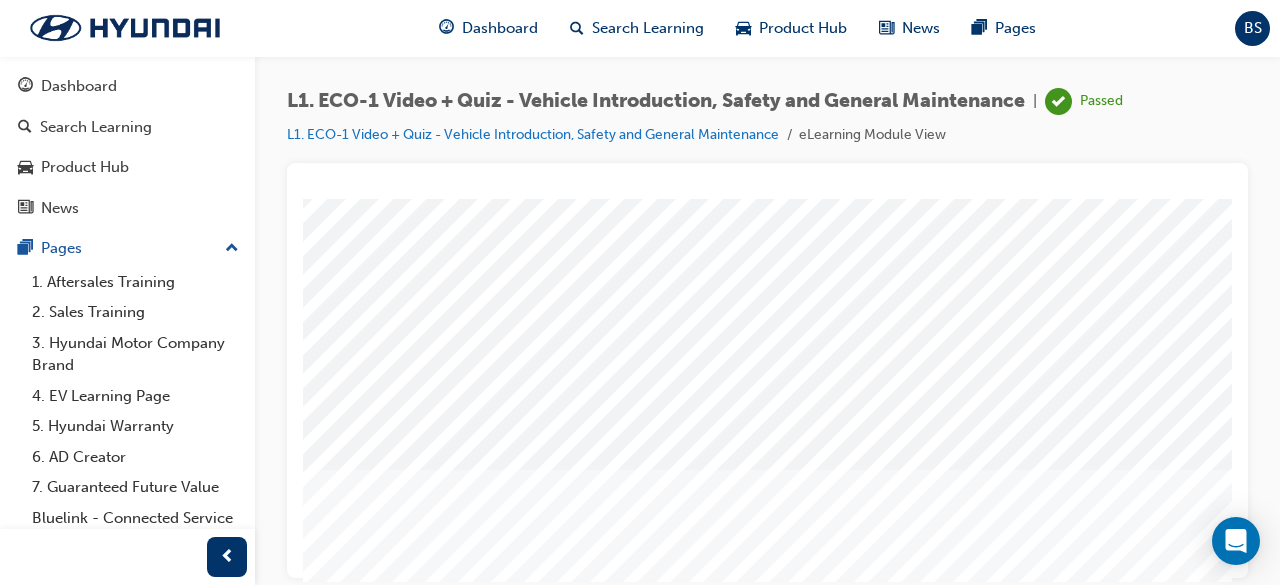 click at bounding box center [373, 1931] 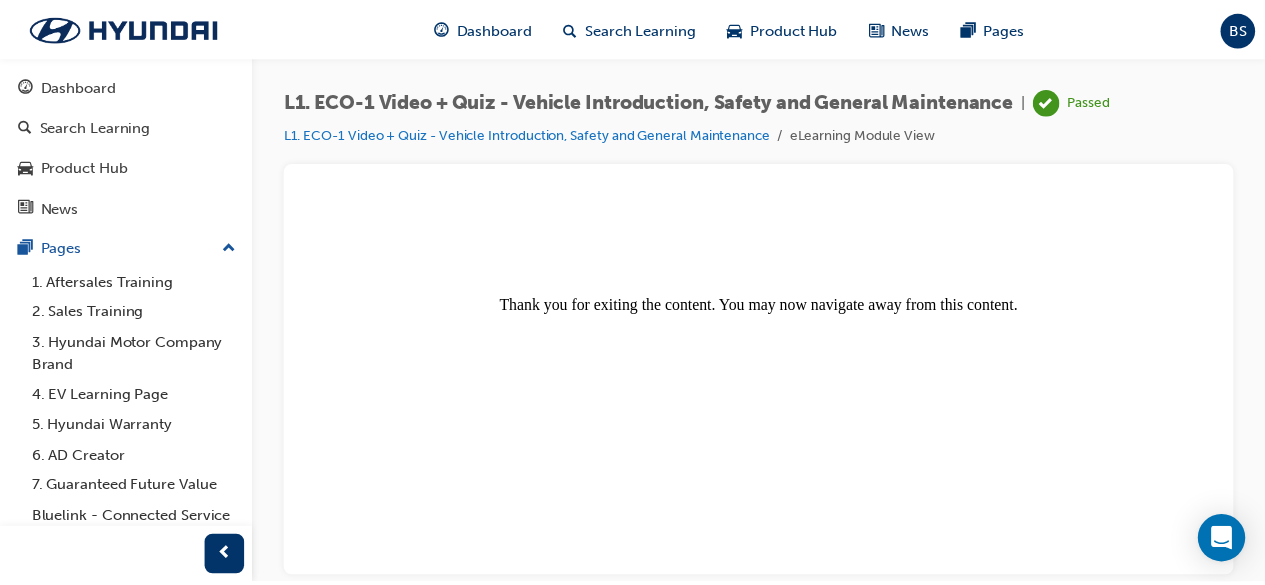 scroll, scrollTop: 0, scrollLeft: 0, axis: both 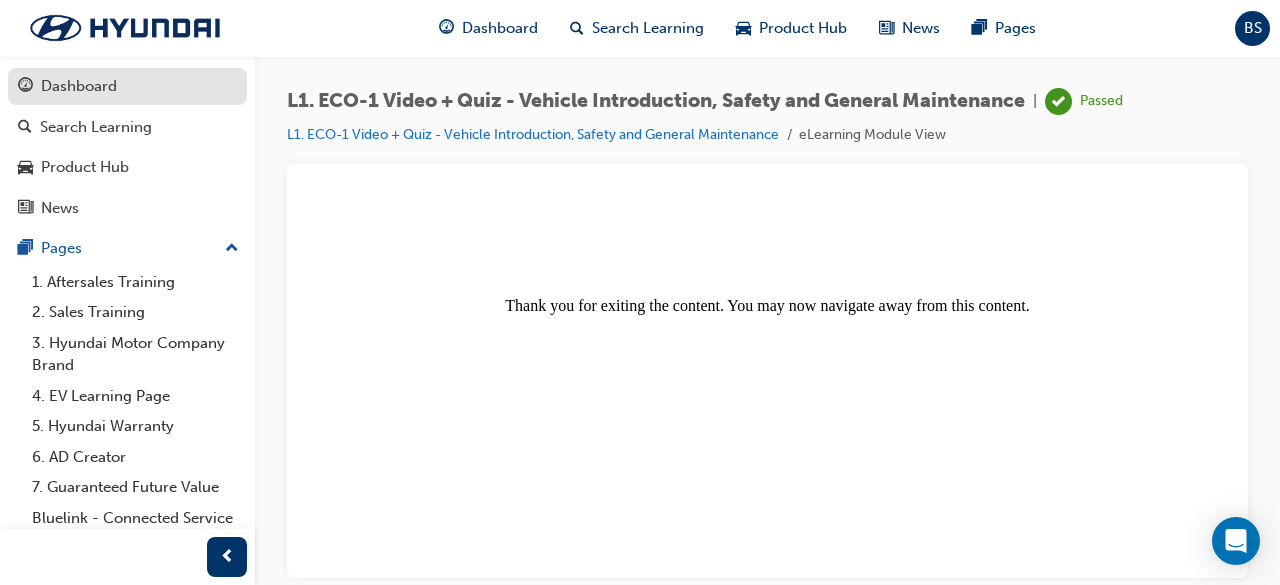 click on "Dashboard" at bounding box center (79, 86) 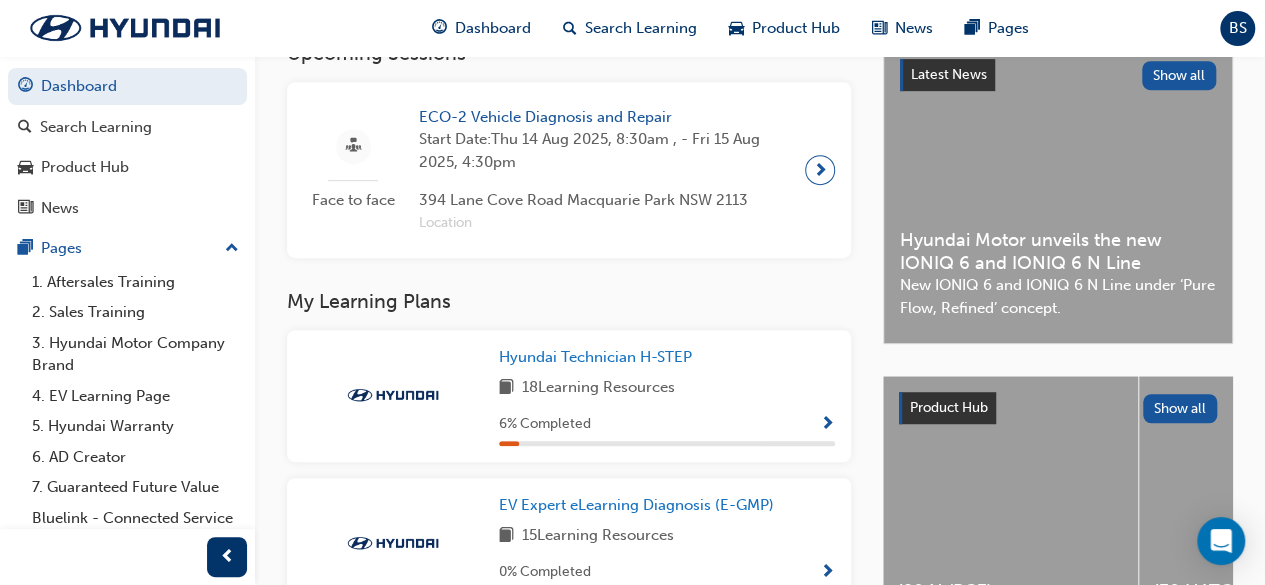 scroll, scrollTop: 468, scrollLeft: 0, axis: vertical 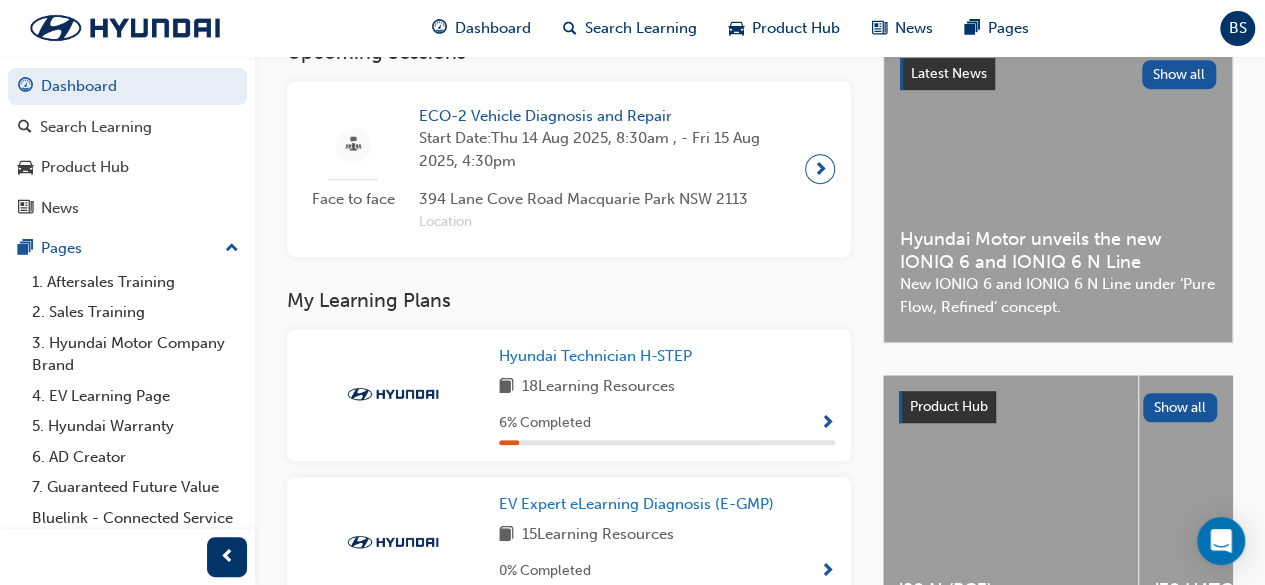 click on "[DATE], [TIME] , - [DATE], [TIME] [NUMBER] [STREET] [SUBURB] [STATE] [POSTCODE] [LOCATION]" at bounding box center (604, 169) 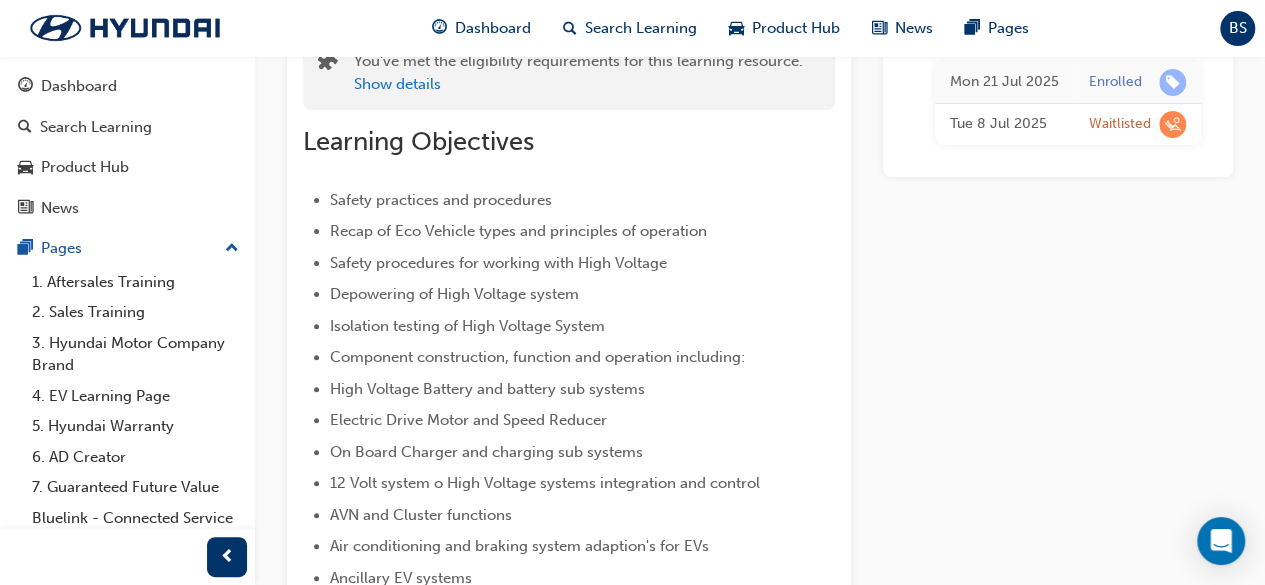 scroll, scrollTop: 0, scrollLeft: 0, axis: both 